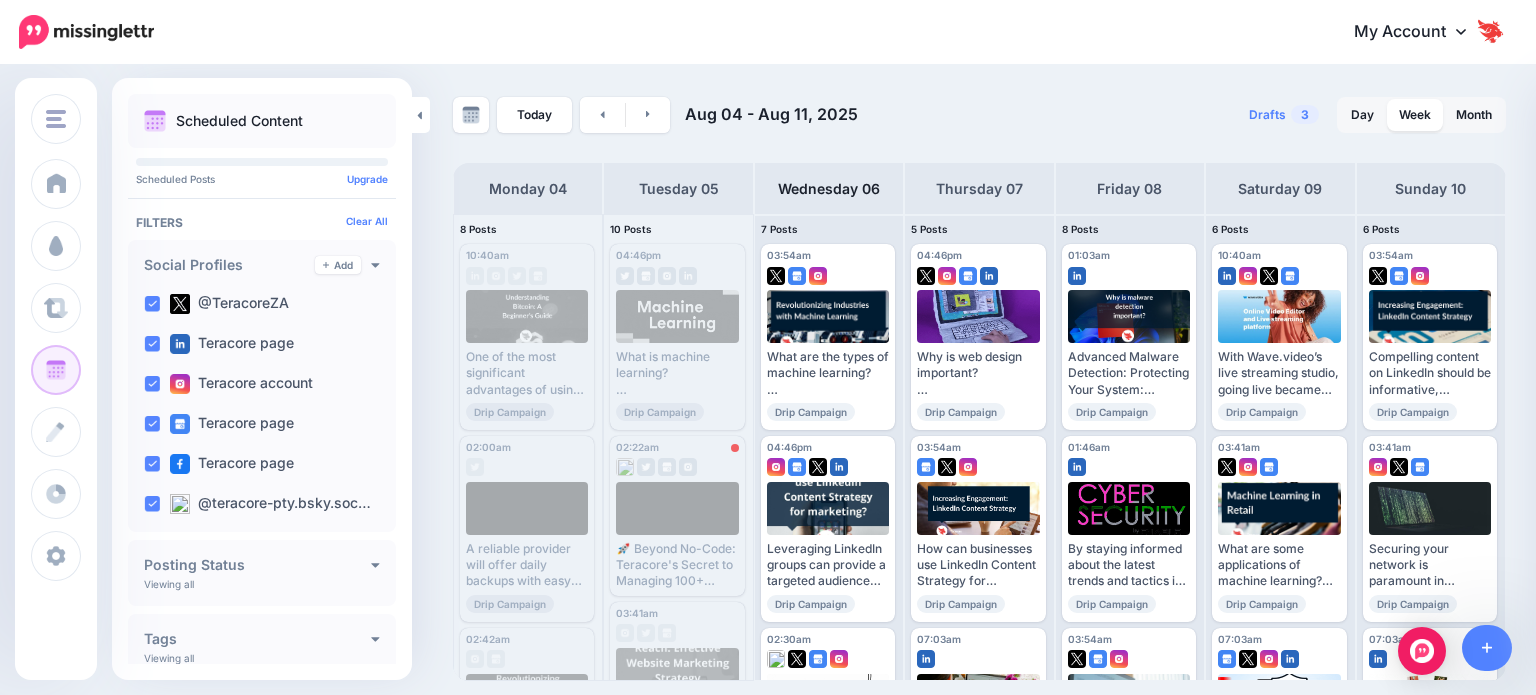 scroll, scrollTop: 0, scrollLeft: 0, axis: both 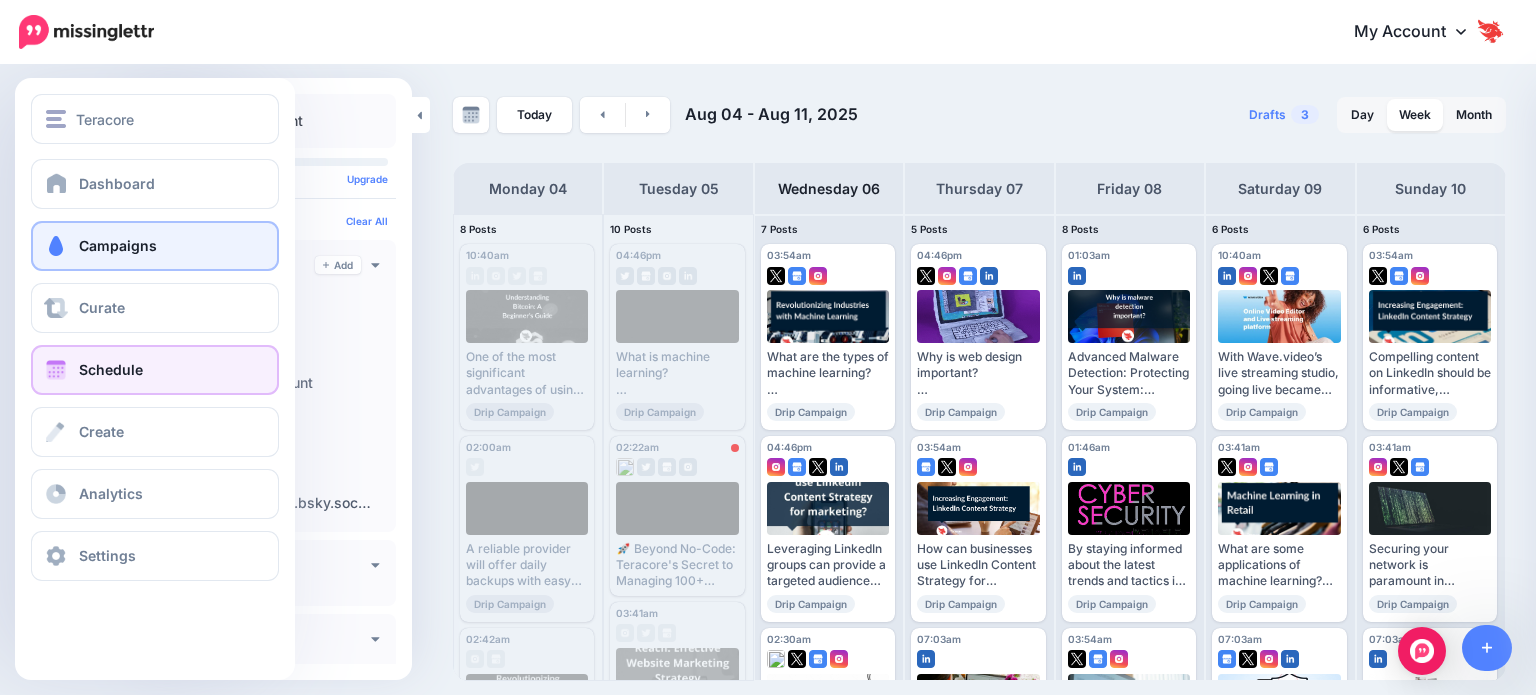 click on "Campaigns" at bounding box center [118, 245] 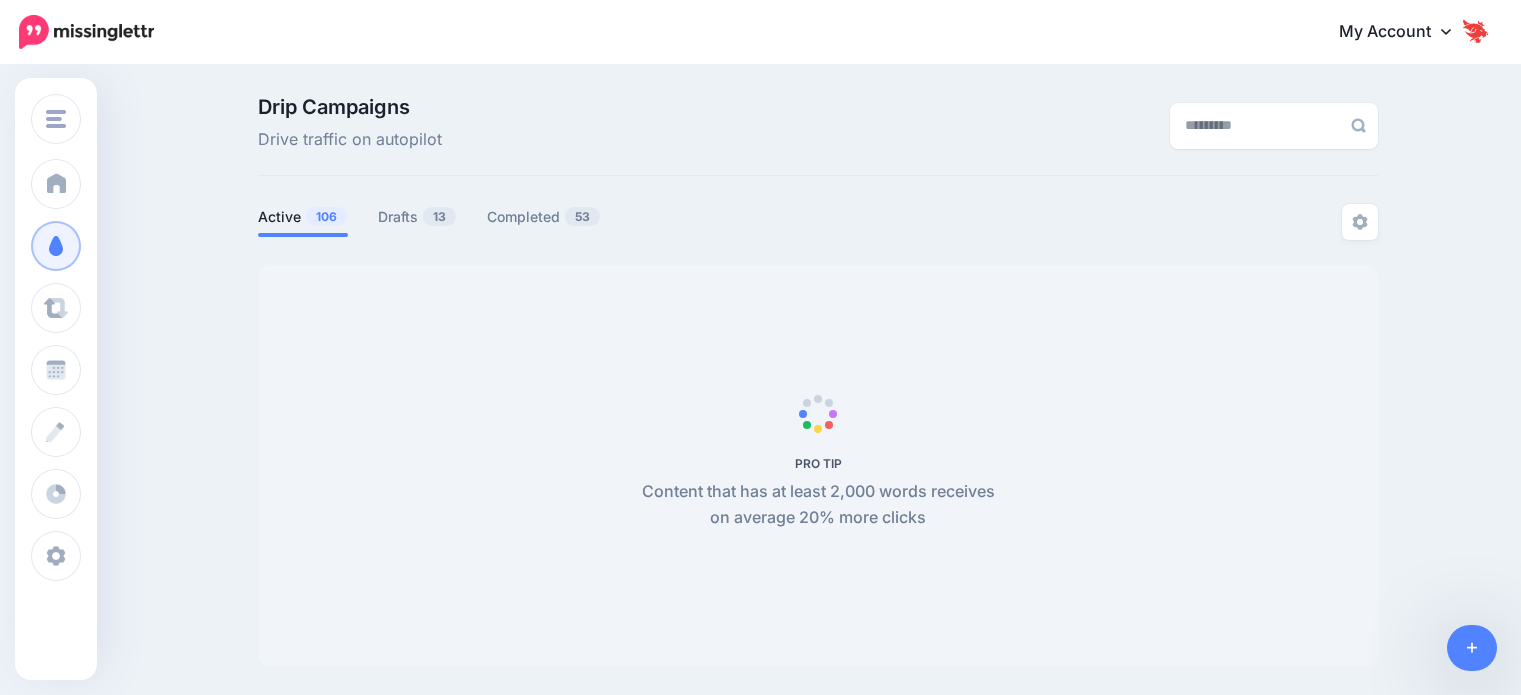 scroll, scrollTop: 0, scrollLeft: 0, axis: both 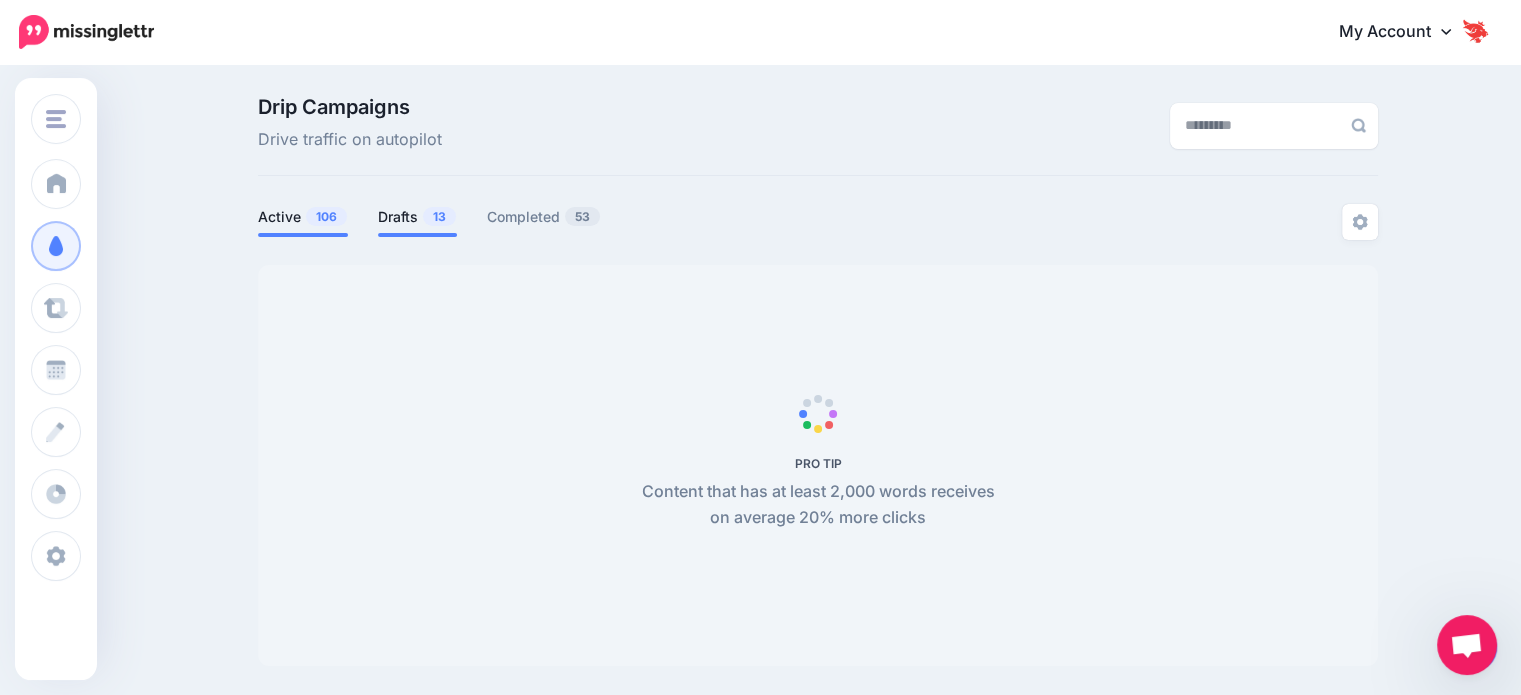 click on "Drafts  13" at bounding box center [417, 217] 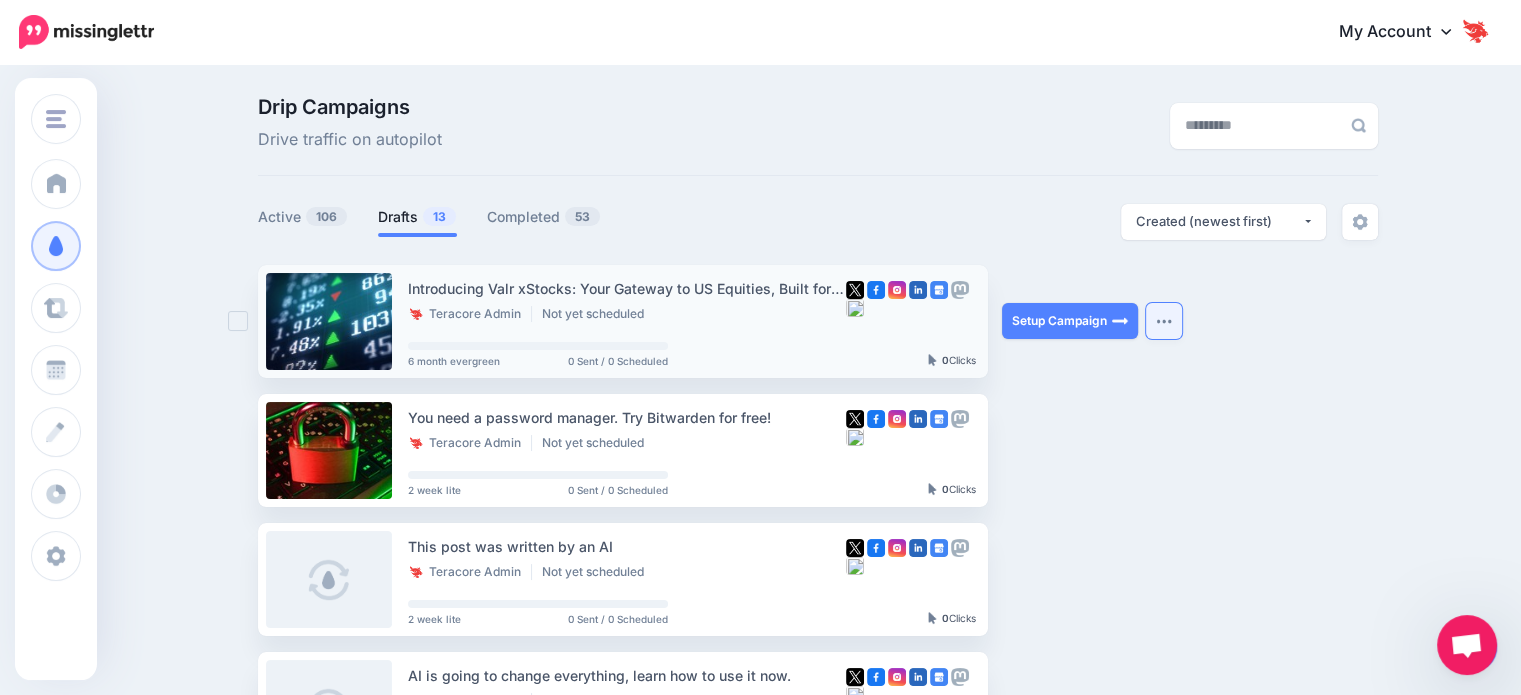 click at bounding box center [1164, 321] 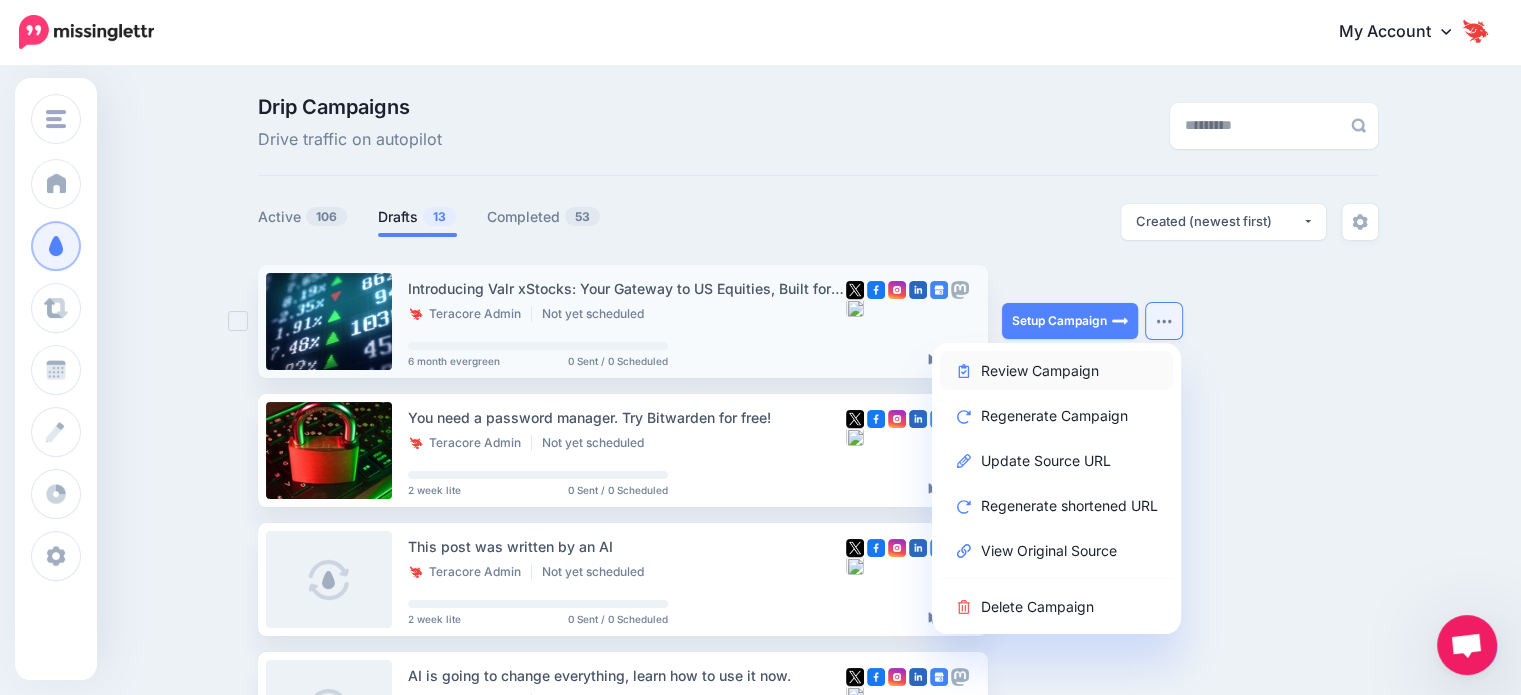 click on "Review Campaign" at bounding box center [1056, 370] 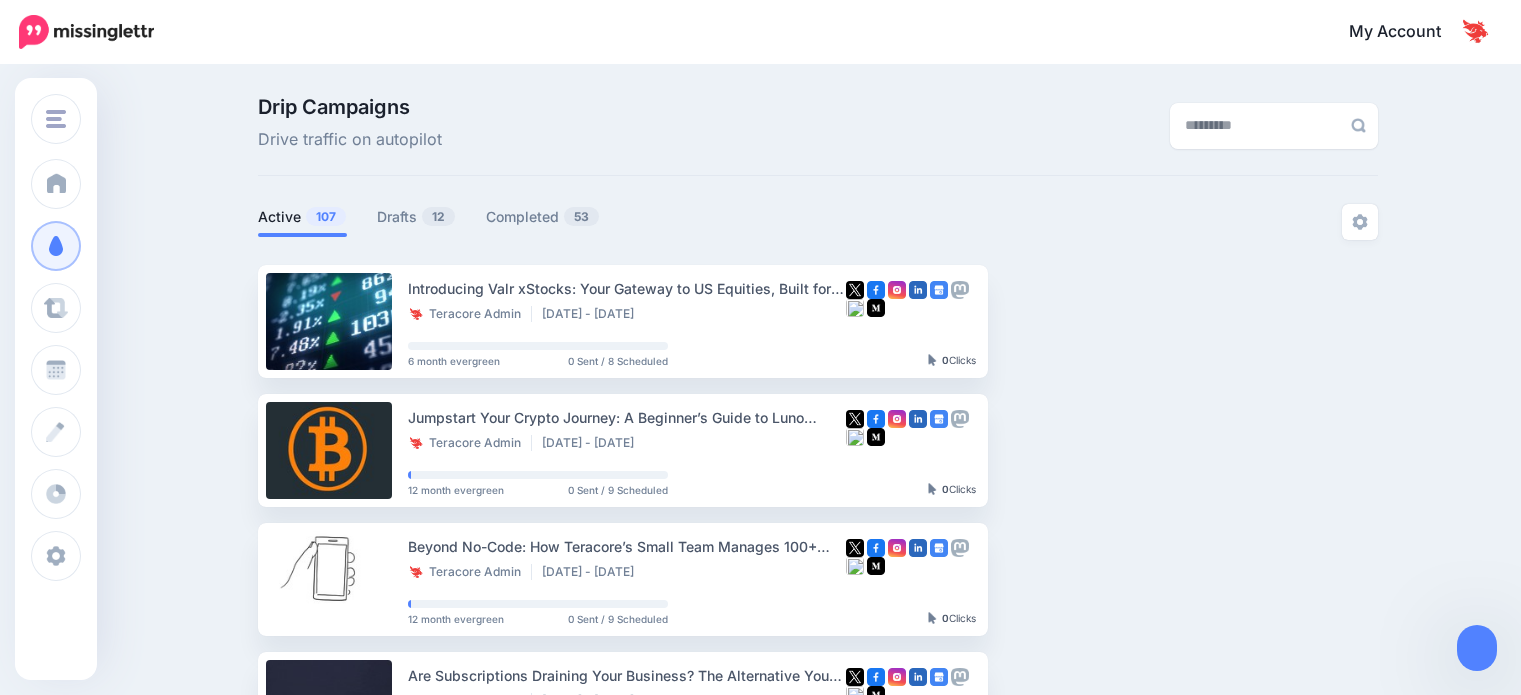 scroll, scrollTop: 0, scrollLeft: 0, axis: both 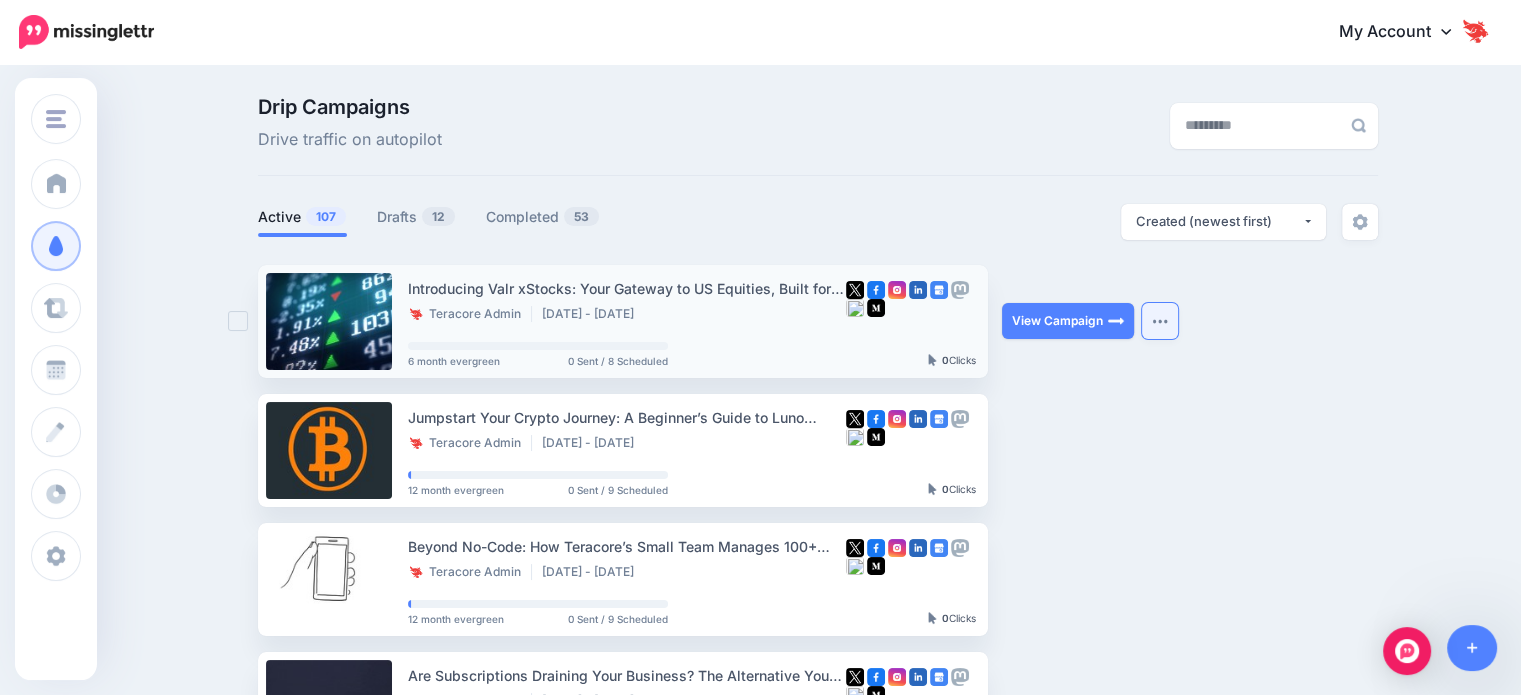 click at bounding box center [1160, 321] 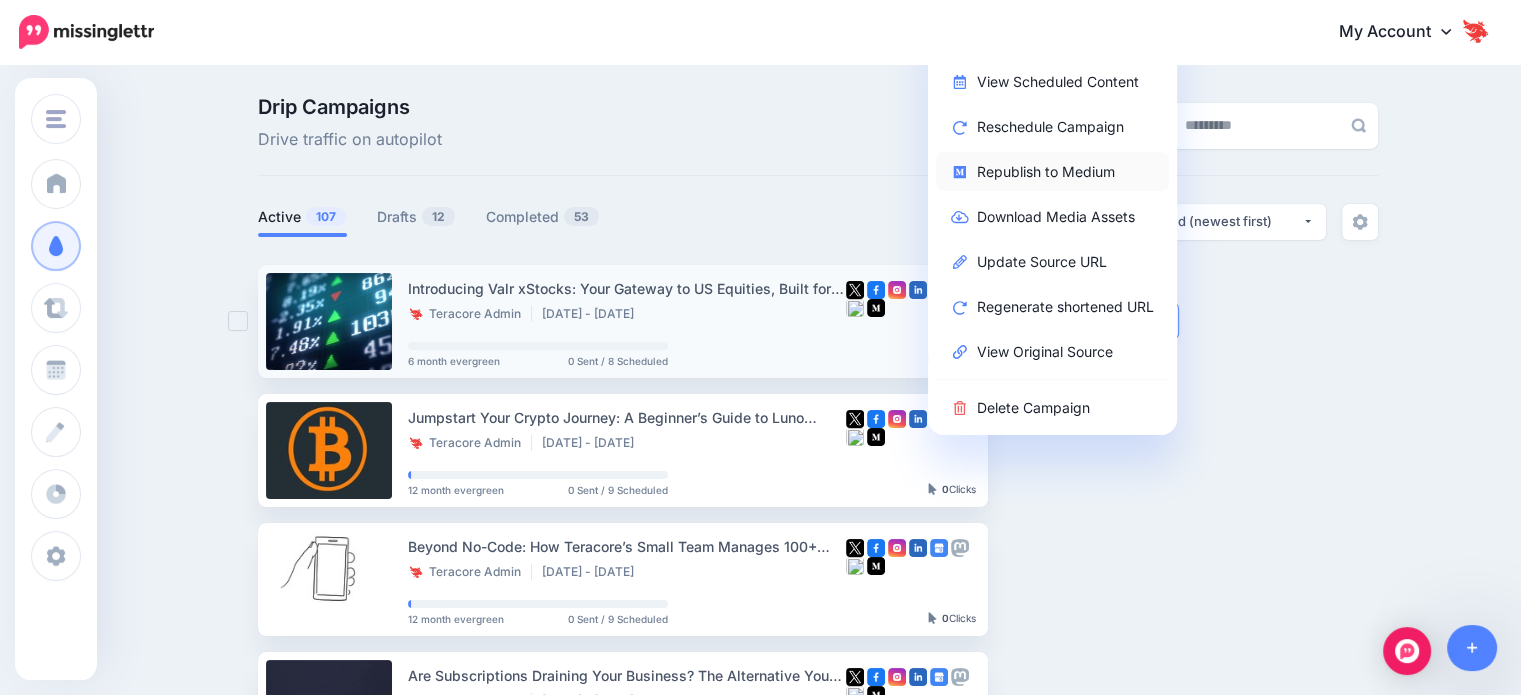 click on "Republish to Medium" at bounding box center (1052, 171) 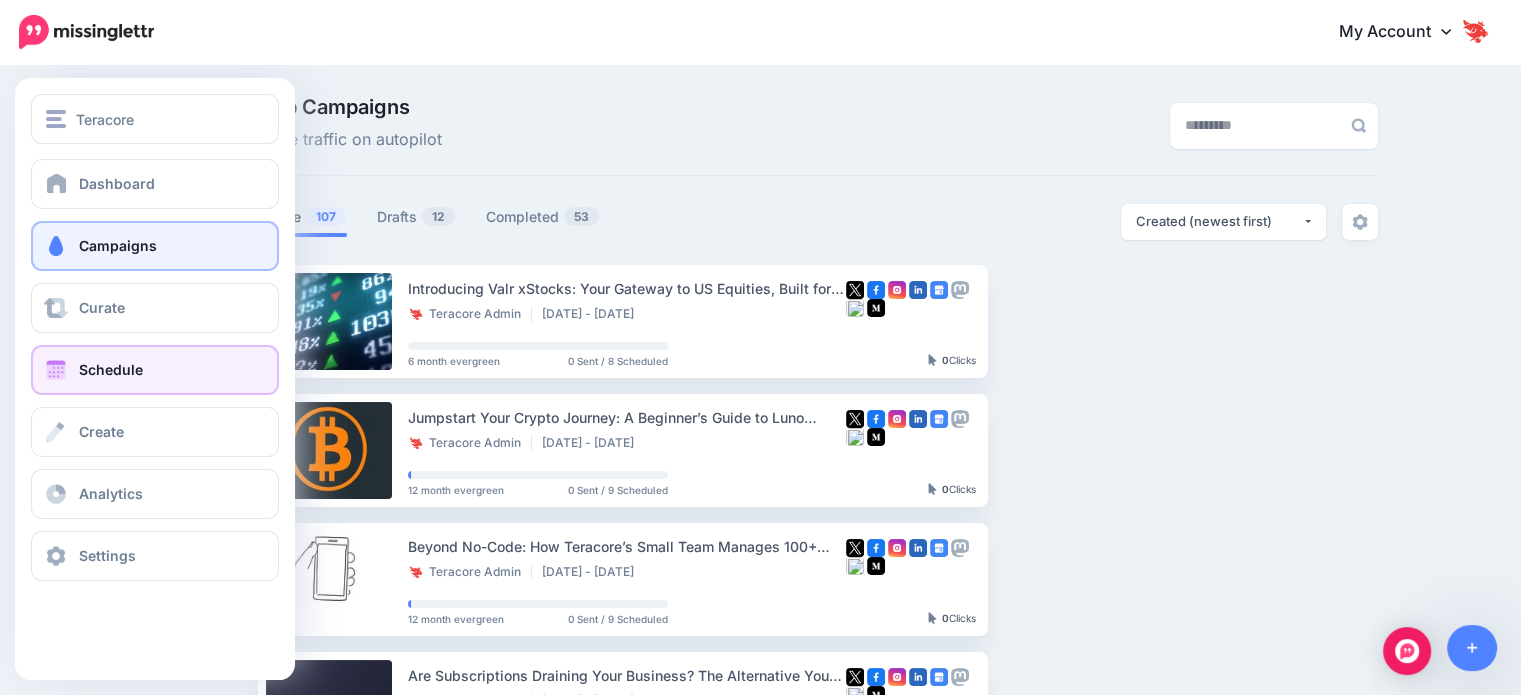 click on "Schedule" at bounding box center (155, 370) 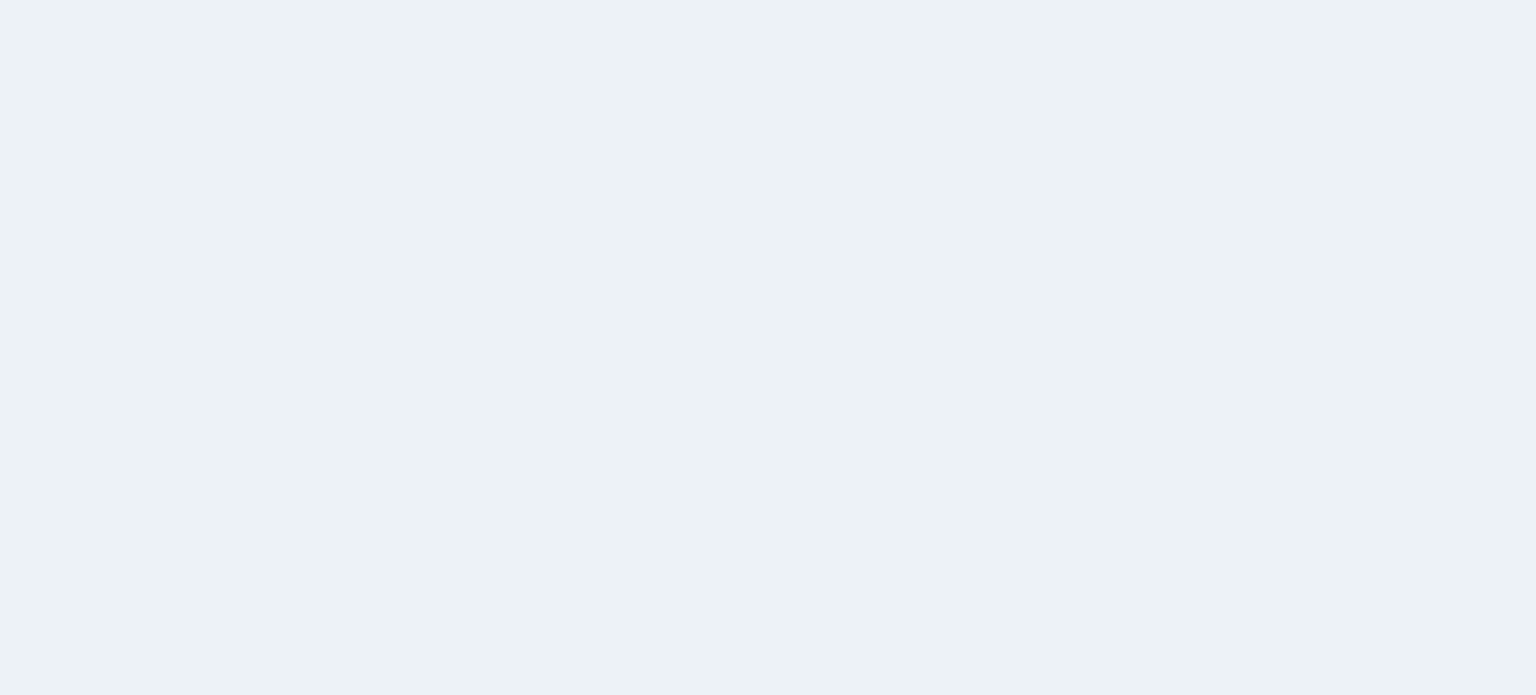 scroll, scrollTop: 0, scrollLeft: 0, axis: both 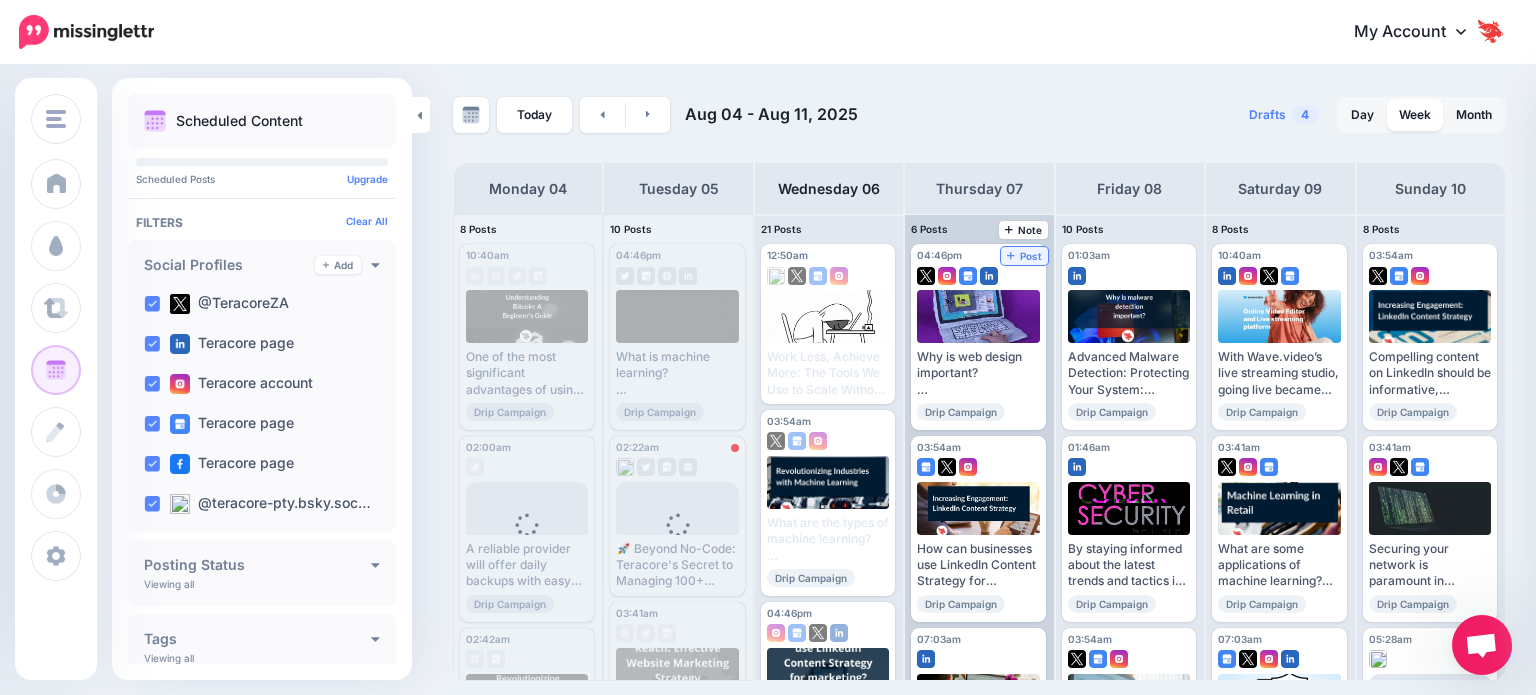 click on "Post" at bounding box center (1024, 256) 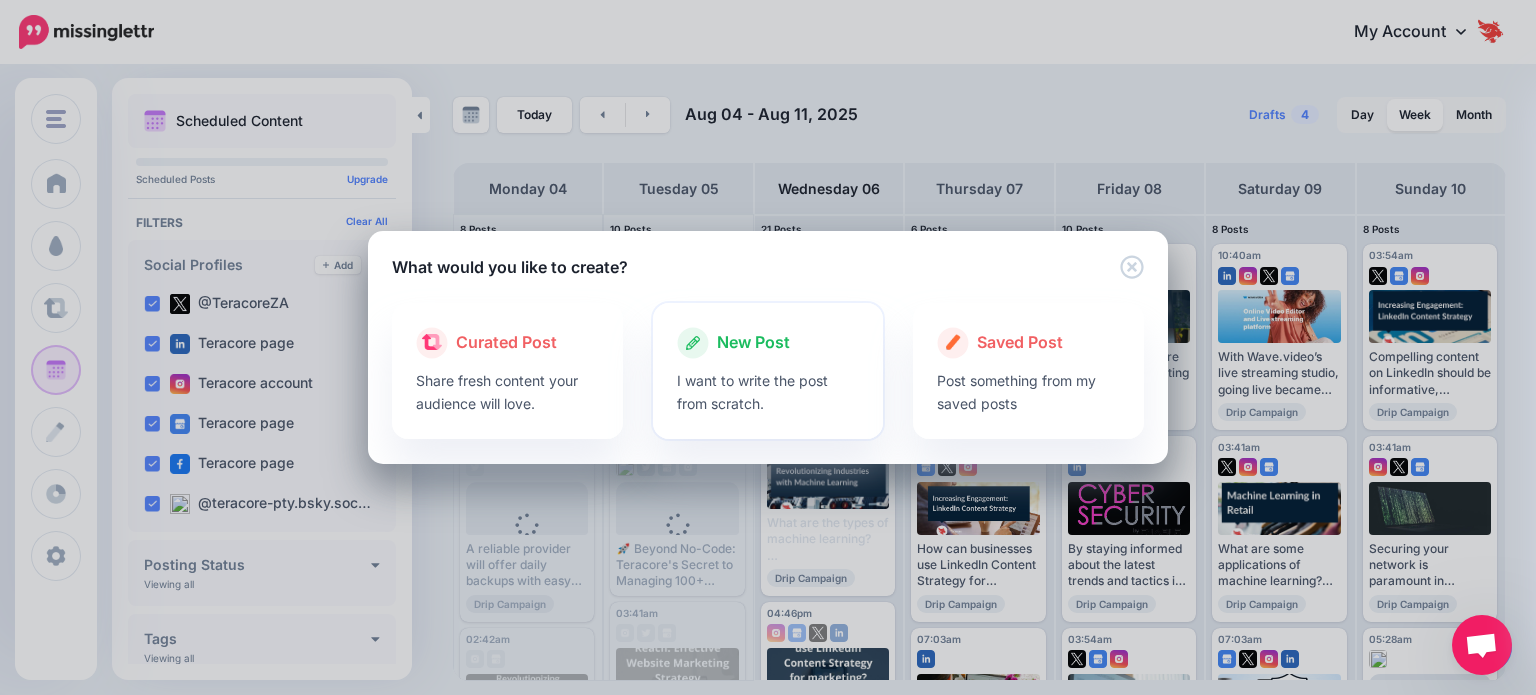 click on "I want to write the post from scratch." at bounding box center [768, 392] 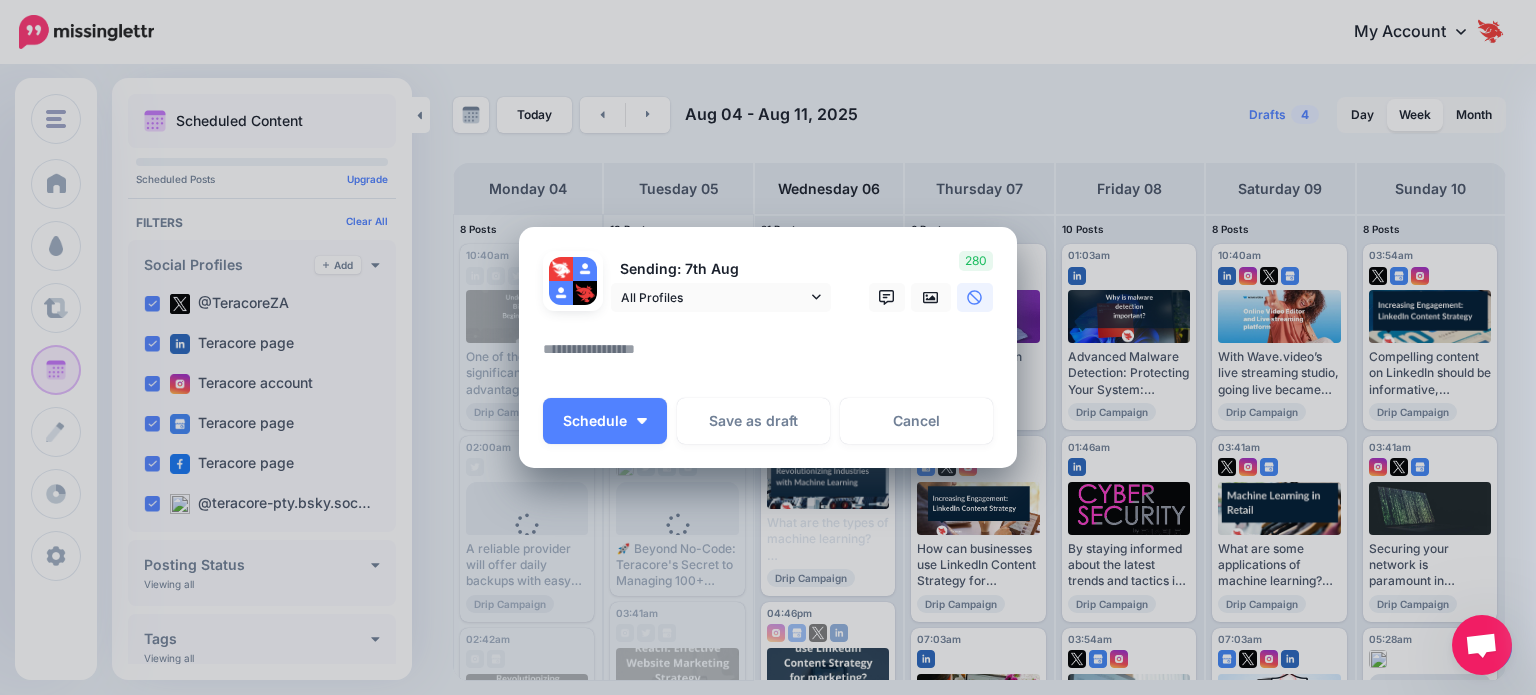 click at bounding box center (773, 356) 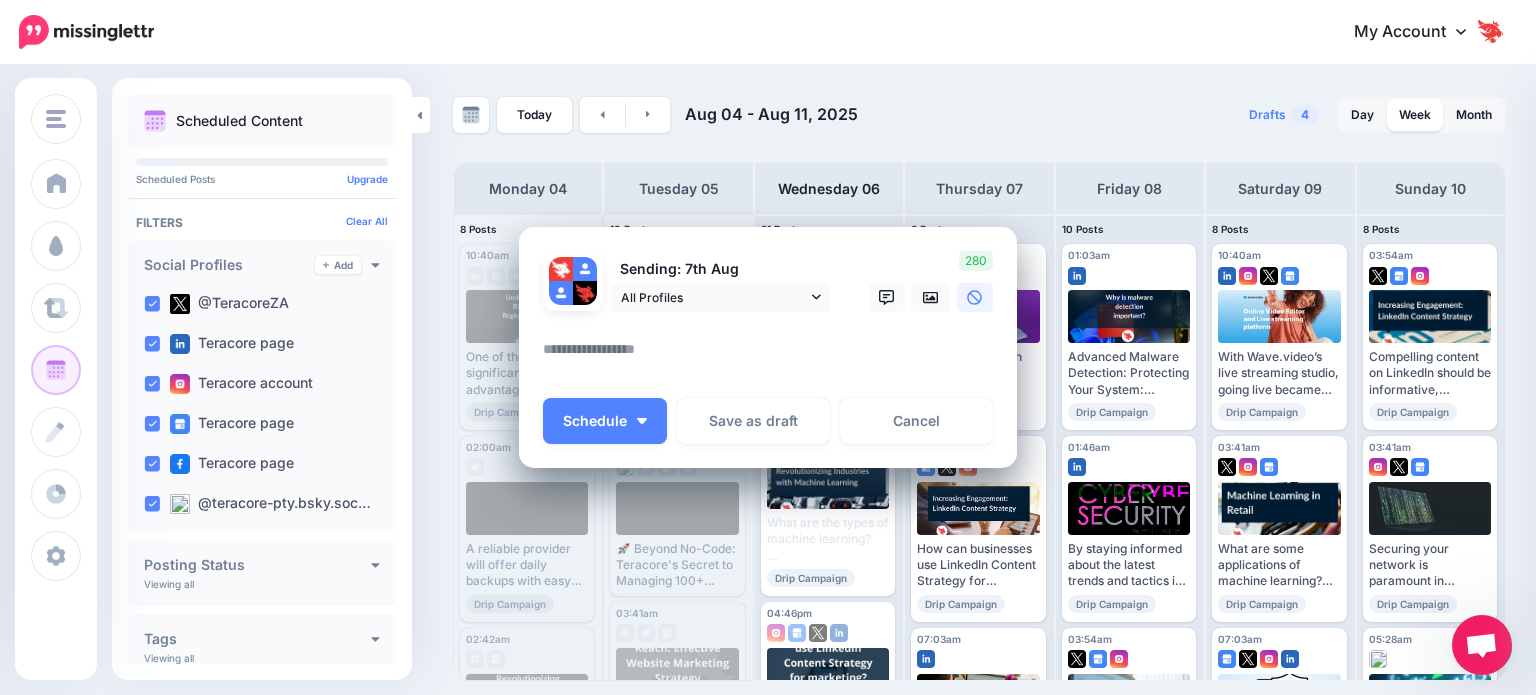 paste on "**********" 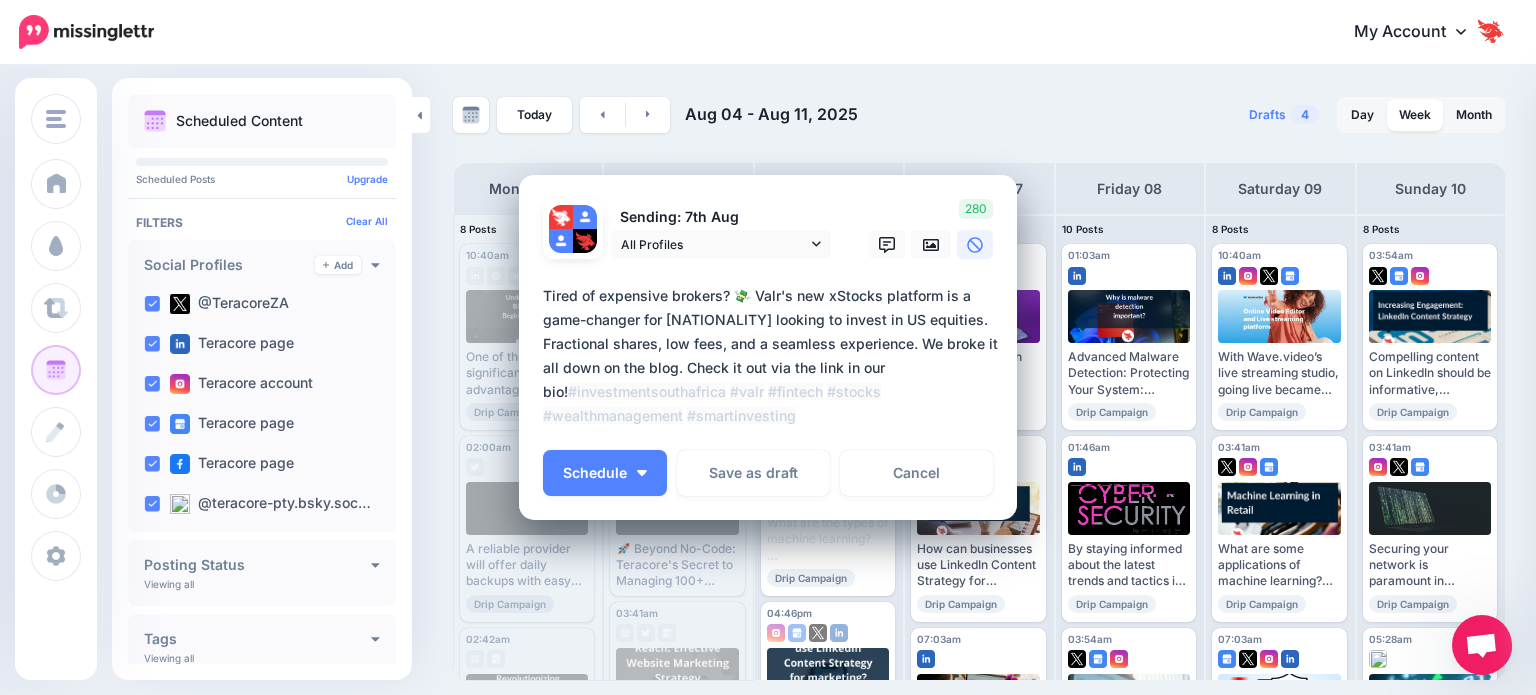 click on "**********" at bounding box center (773, 356) 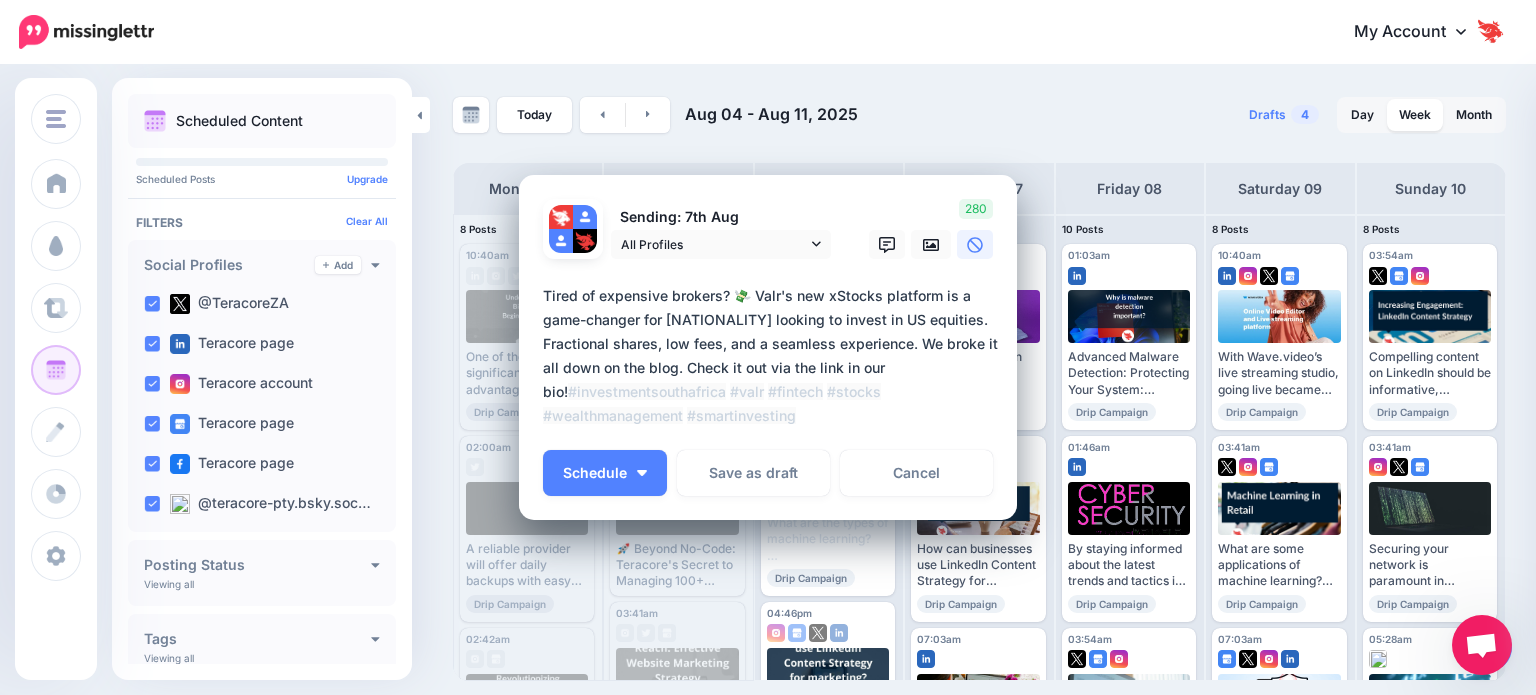 click on "**********" at bounding box center (773, 356) 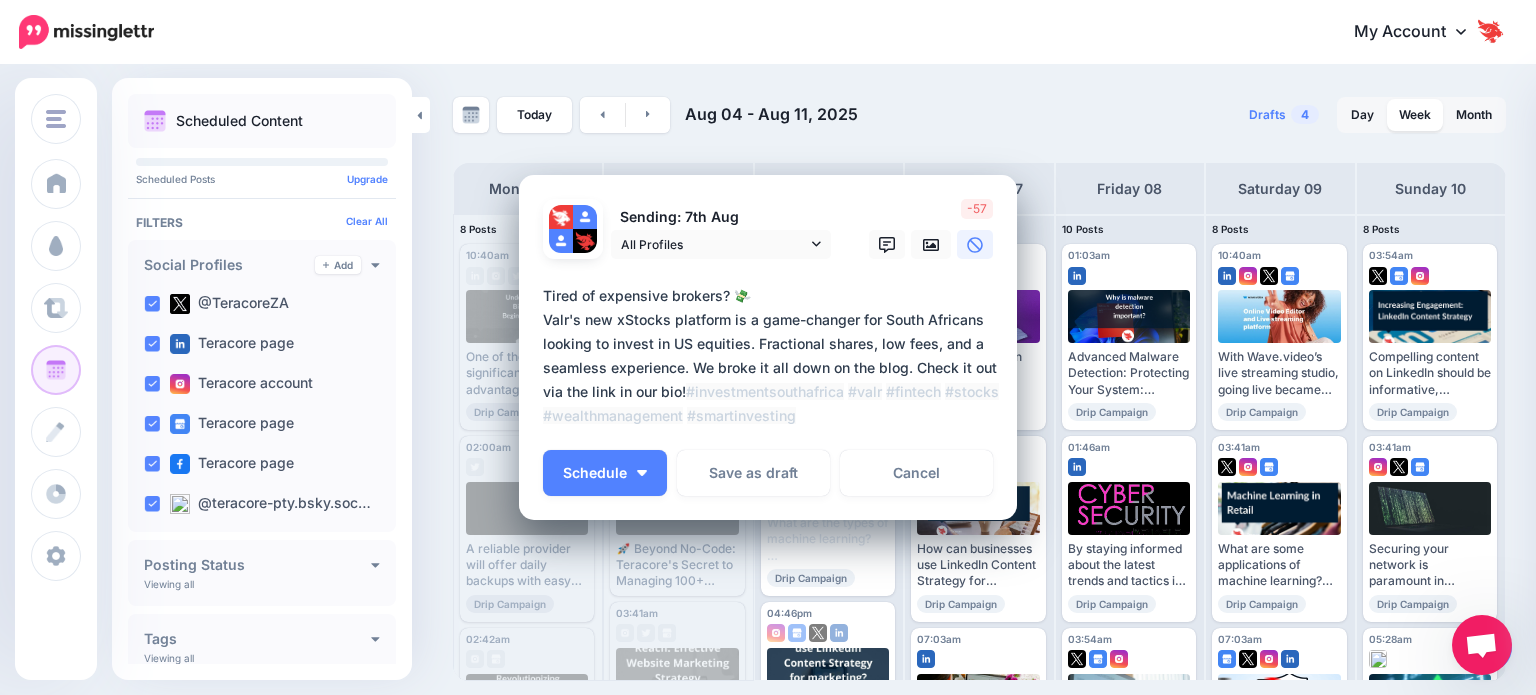 click on "**********" at bounding box center [773, 356] 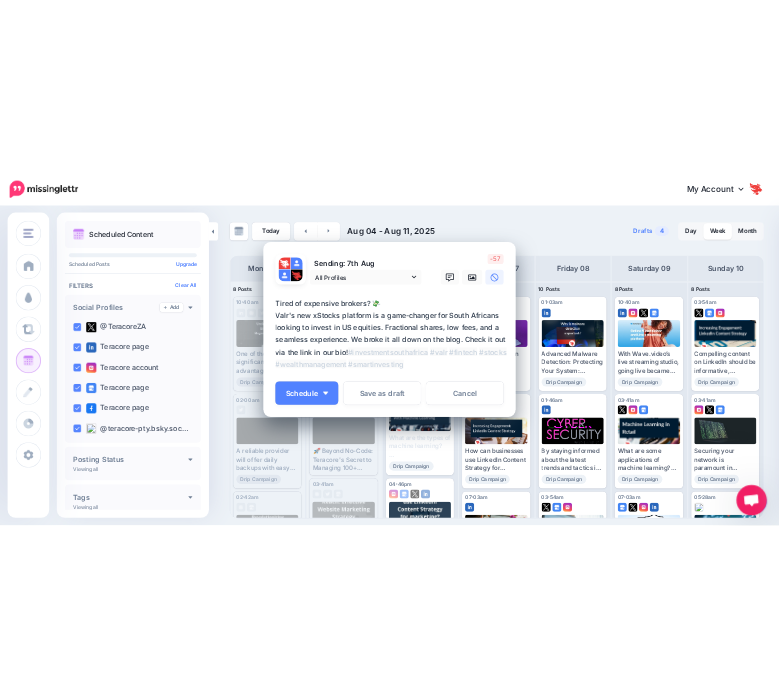 scroll, scrollTop: 42, scrollLeft: 0, axis: vertical 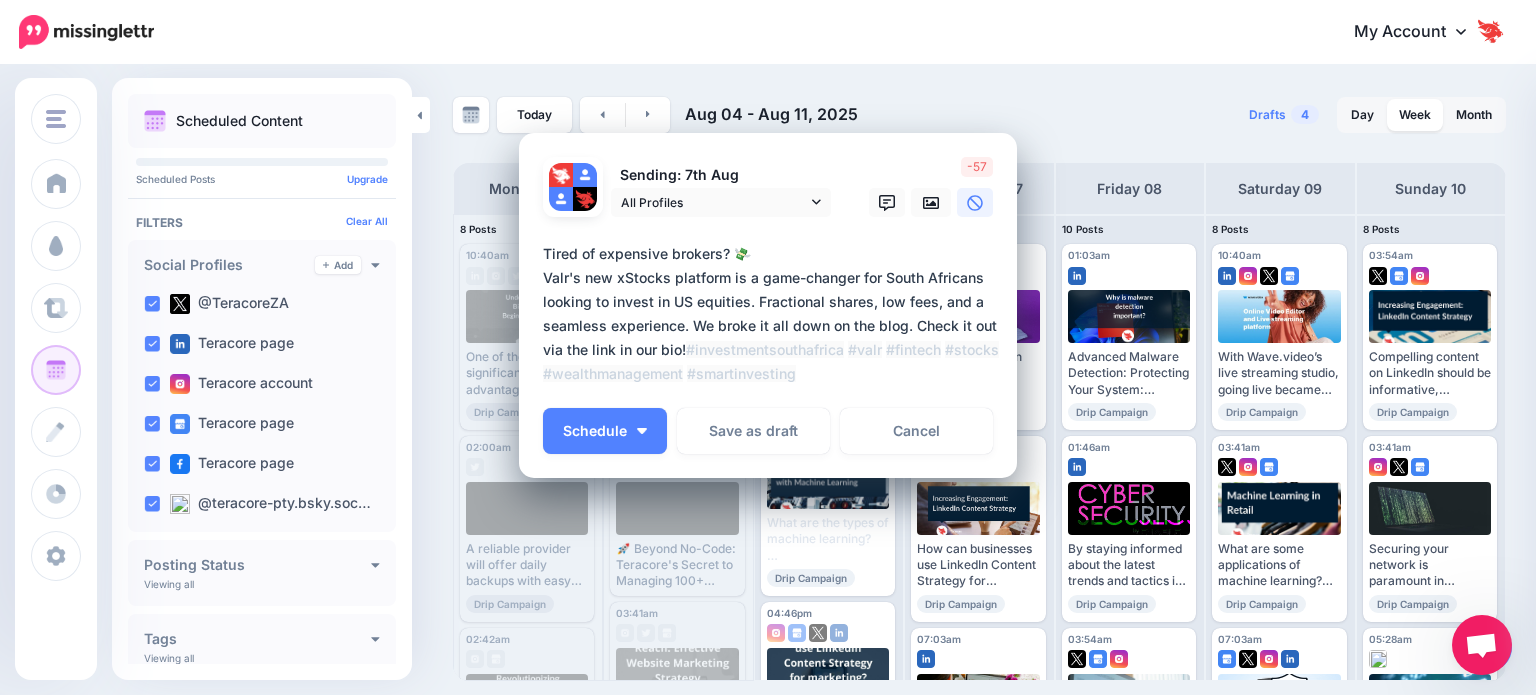 drag, startPoint x: 683, startPoint y: 322, endPoint x: 724, endPoint y: 317, distance: 41.303753 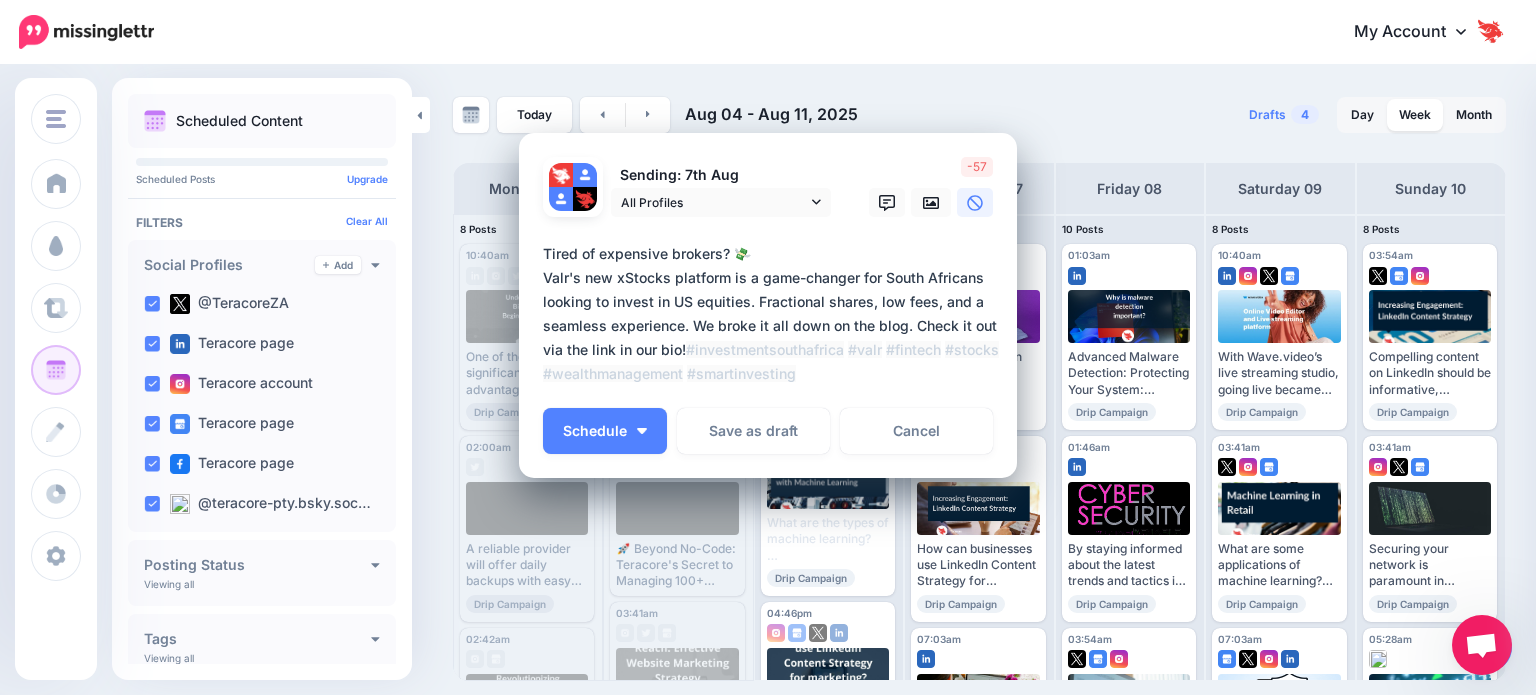 click on "**********" at bounding box center [773, 314] 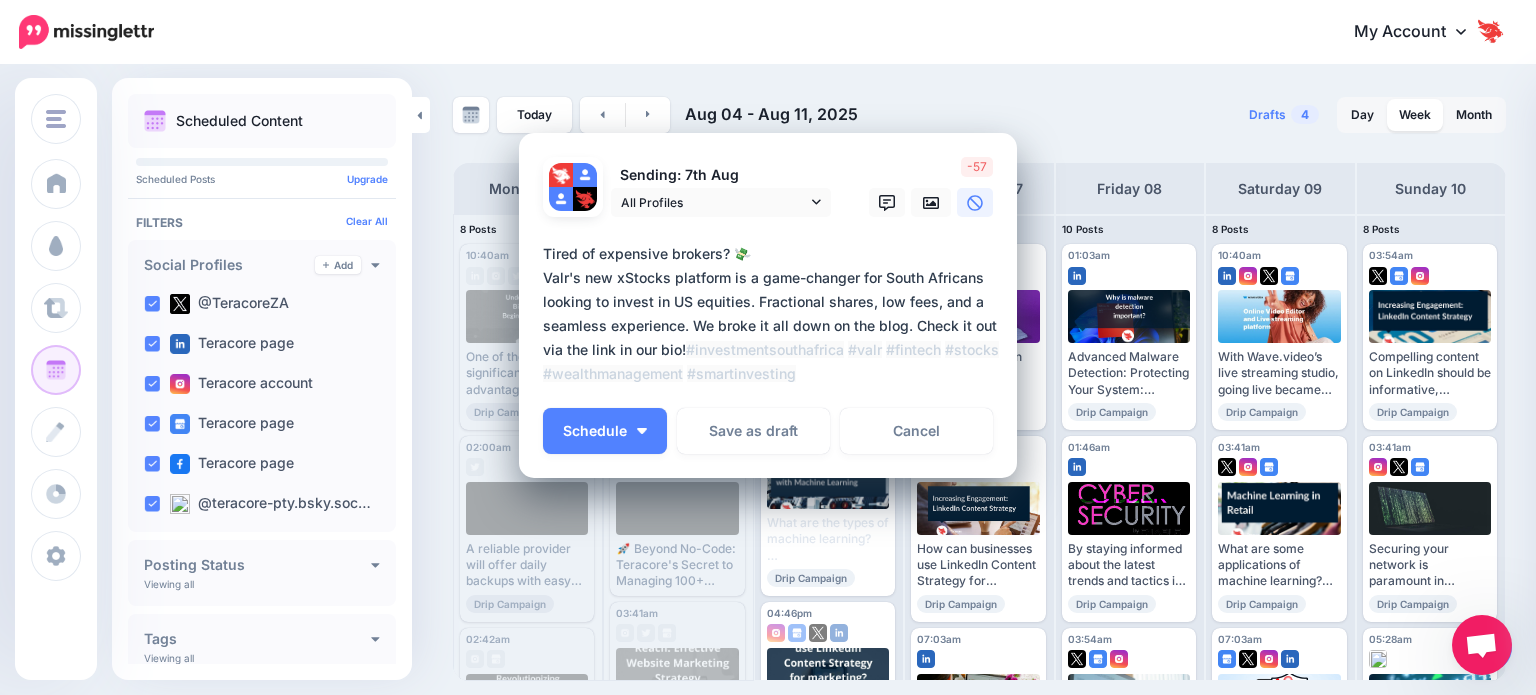 click on "**********" at bounding box center [773, 314] 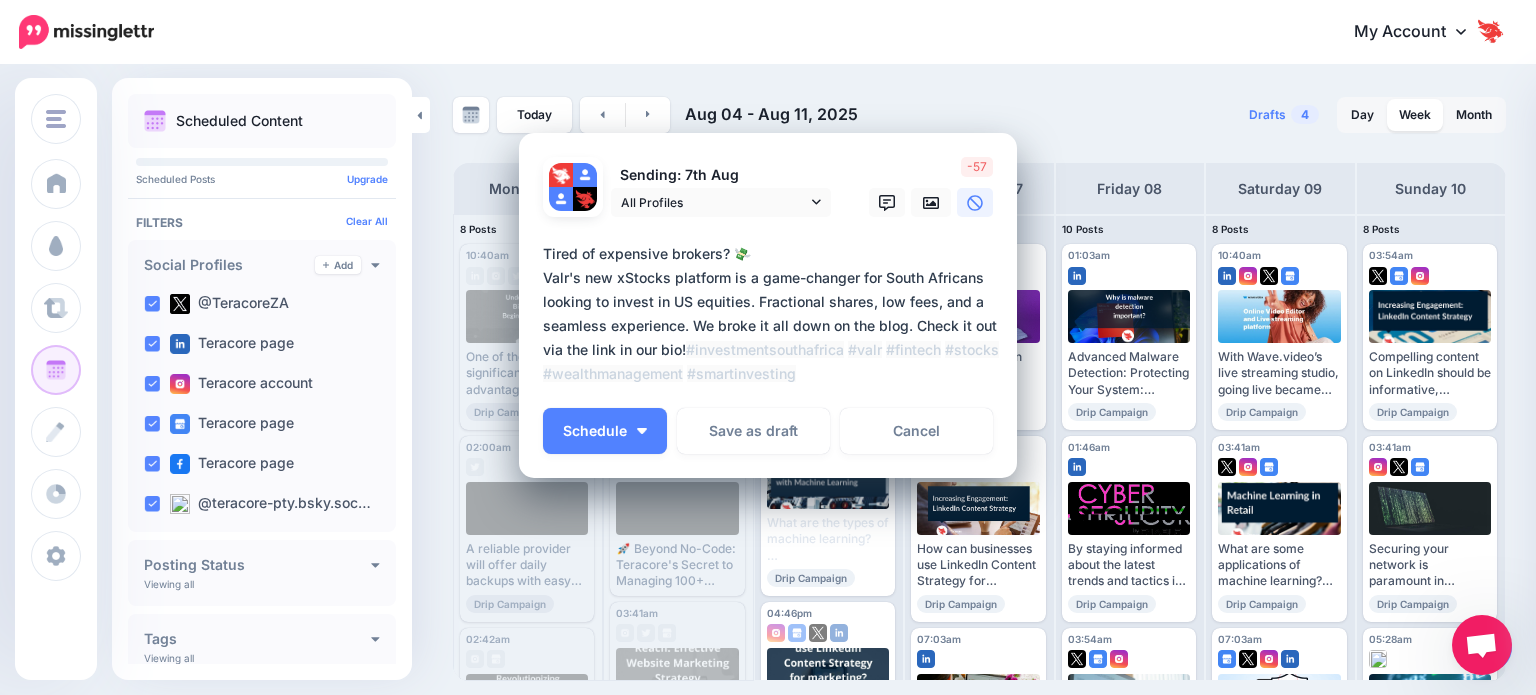 drag, startPoint x: 688, startPoint y: 323, endPoint x: 536, endPoint y: 355, distance: 155.33191 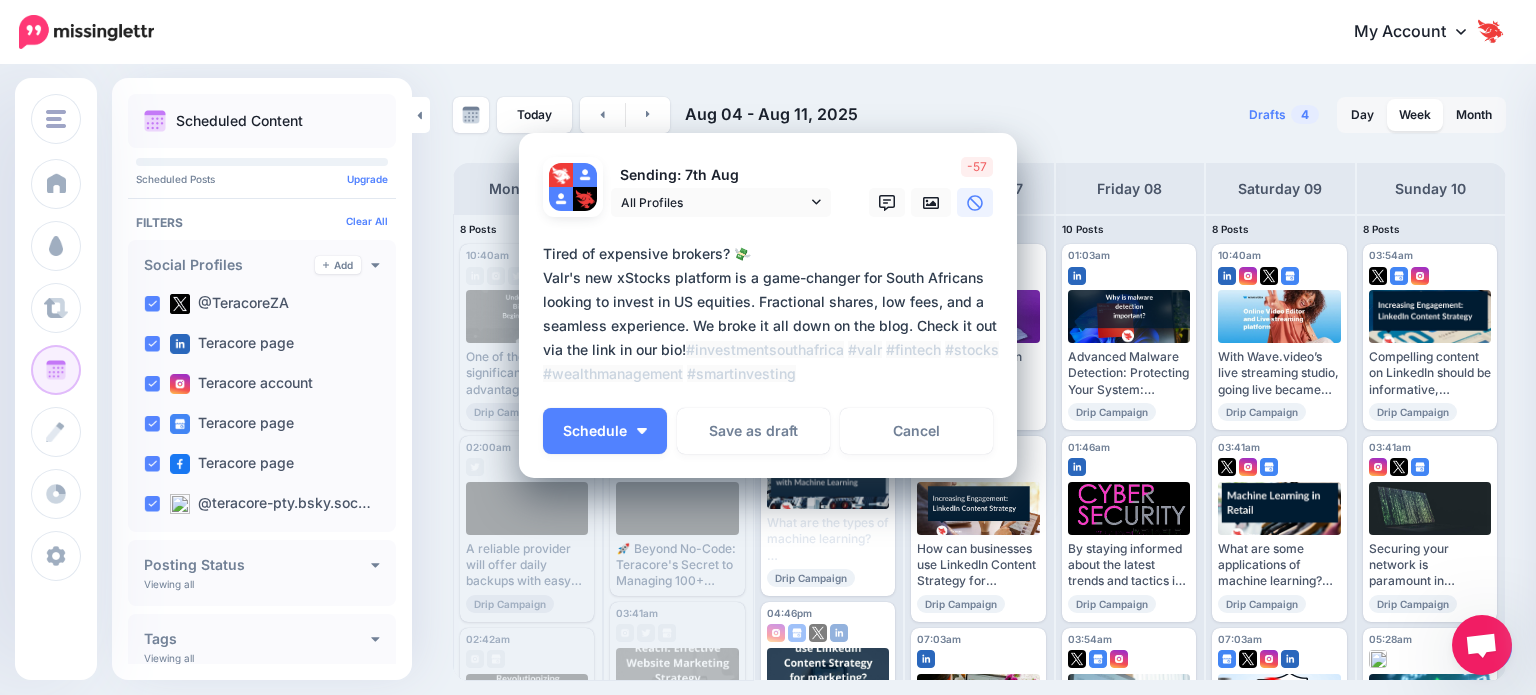 click on "**********" at bounding box center (773, 314) 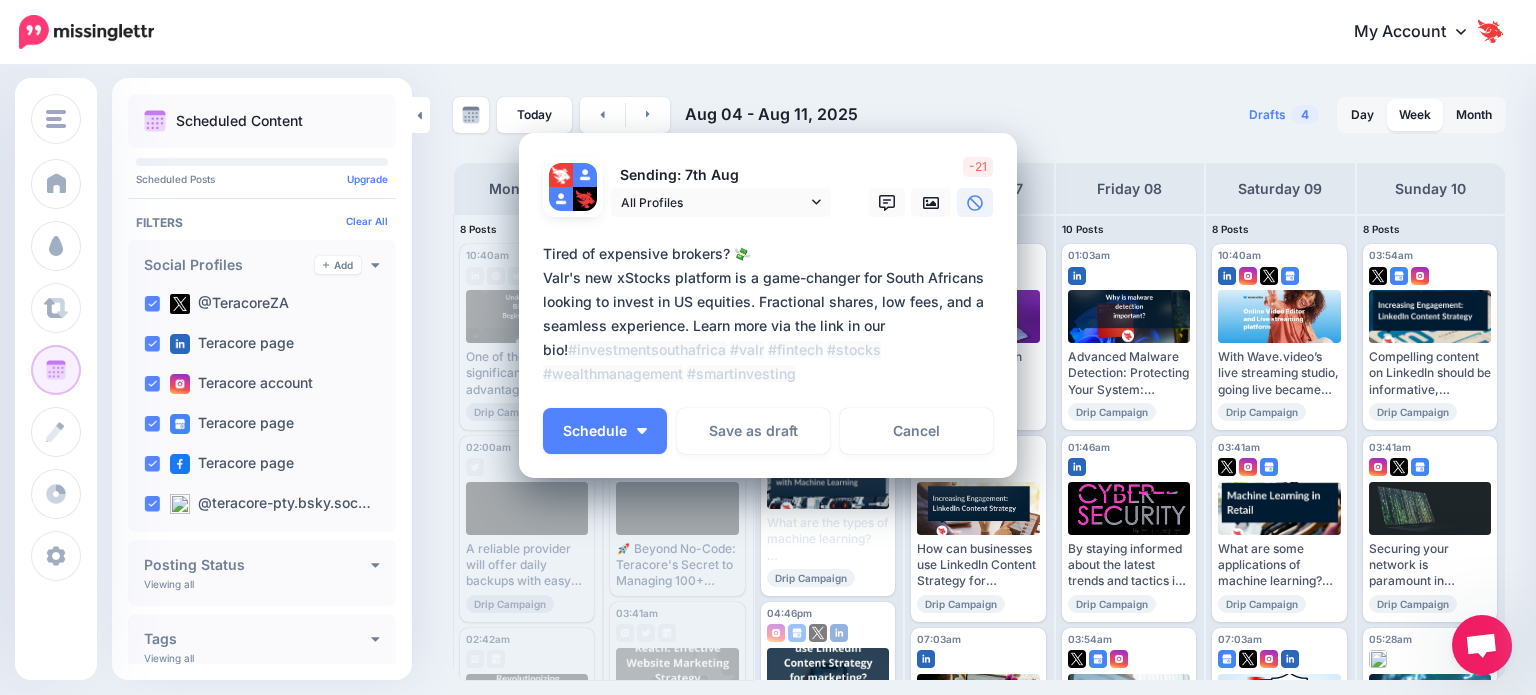 drag, startPoint x: 839, startPoint y: 322, endPoint x: 927, endPoint y: 322, distance: 88 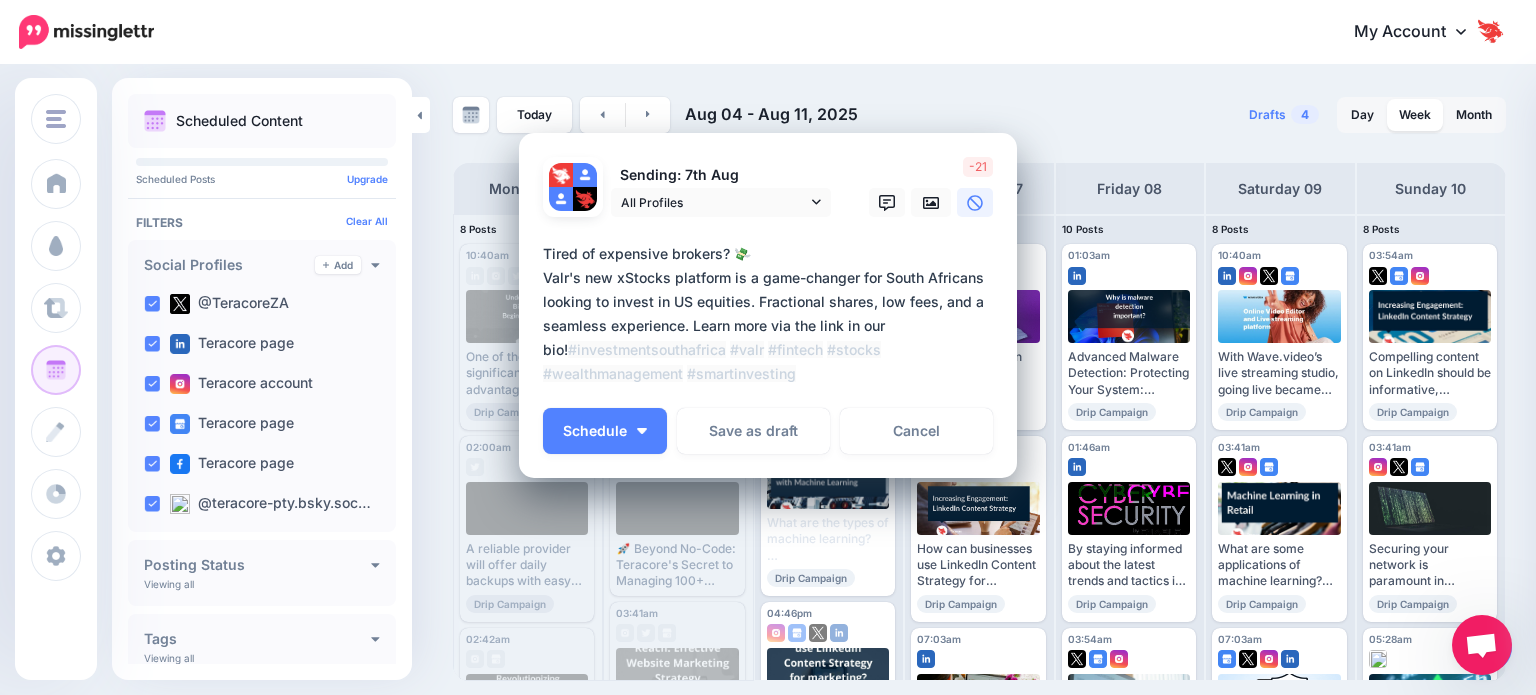 click on "**********" at bounding box center [773, 314] 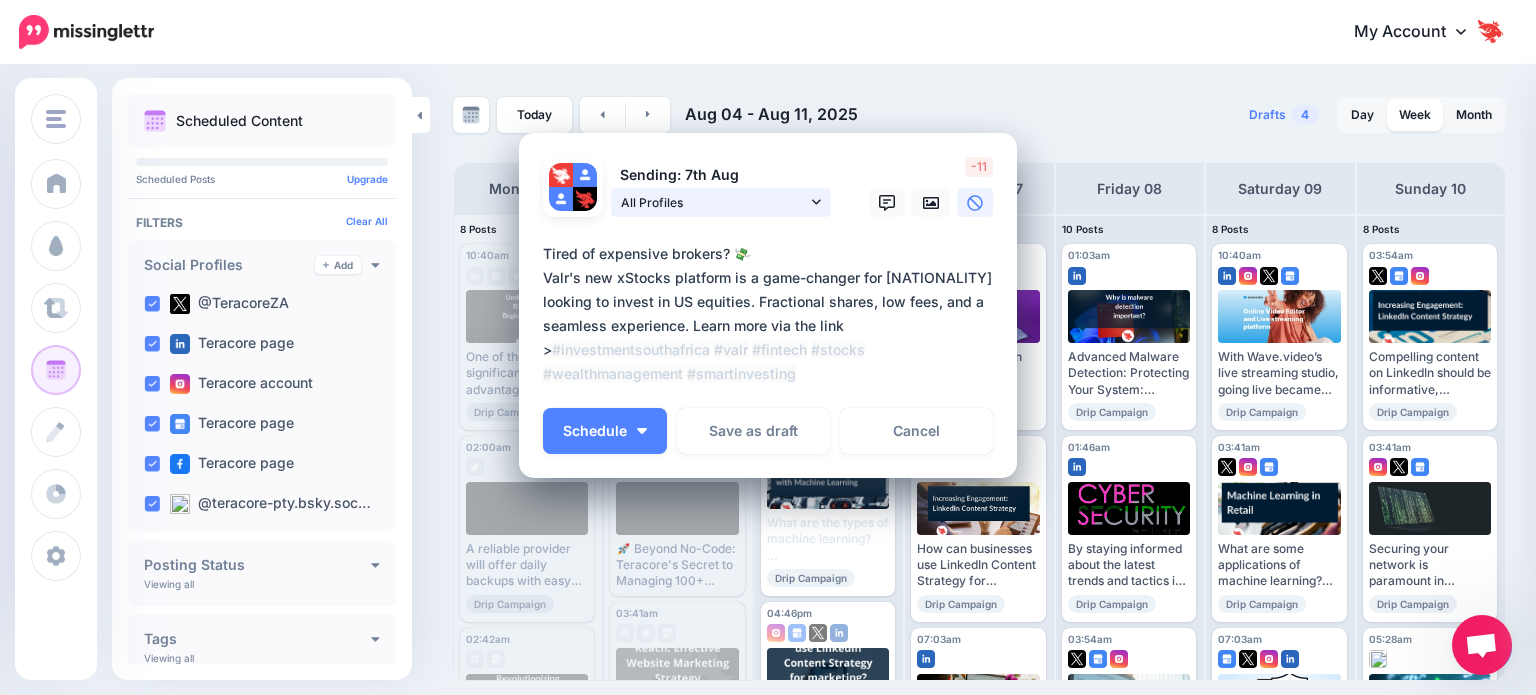 click 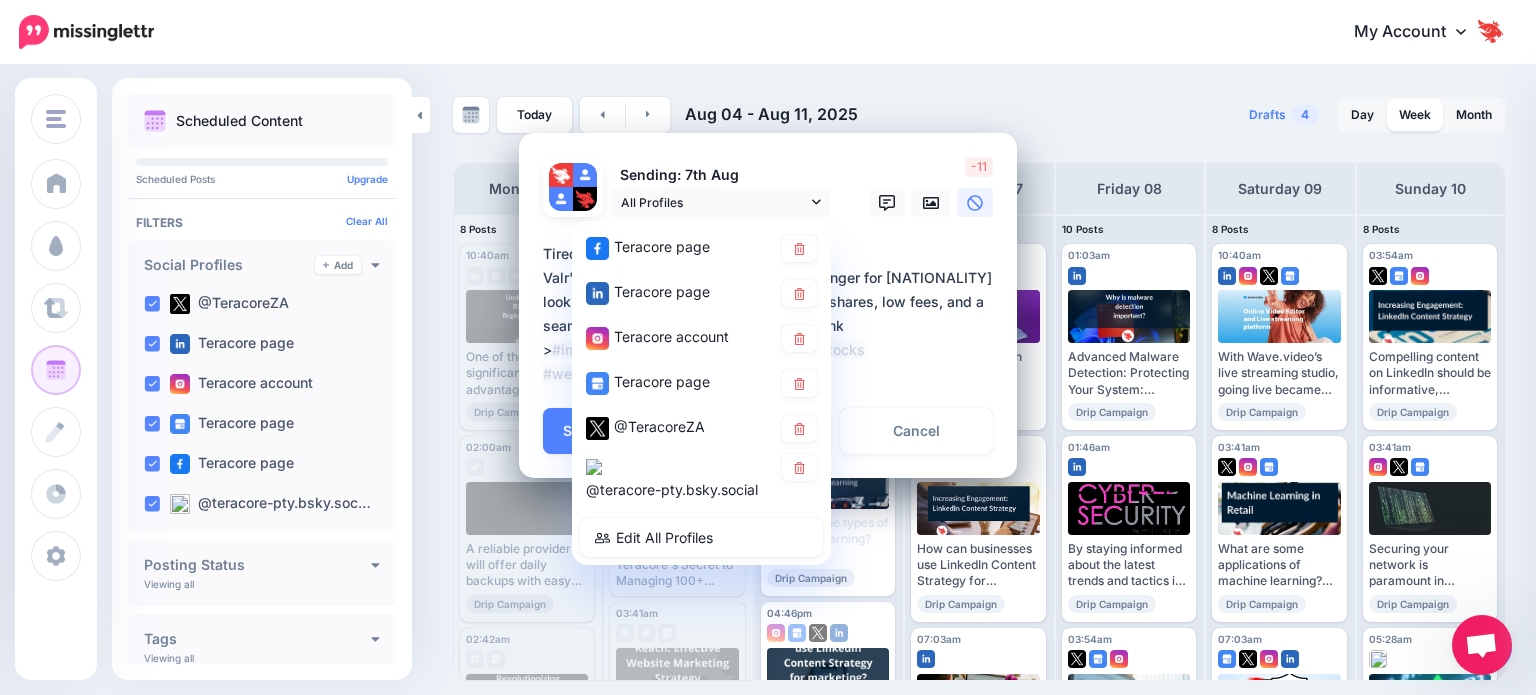 click on "**********" at bounding box center [773, 314] 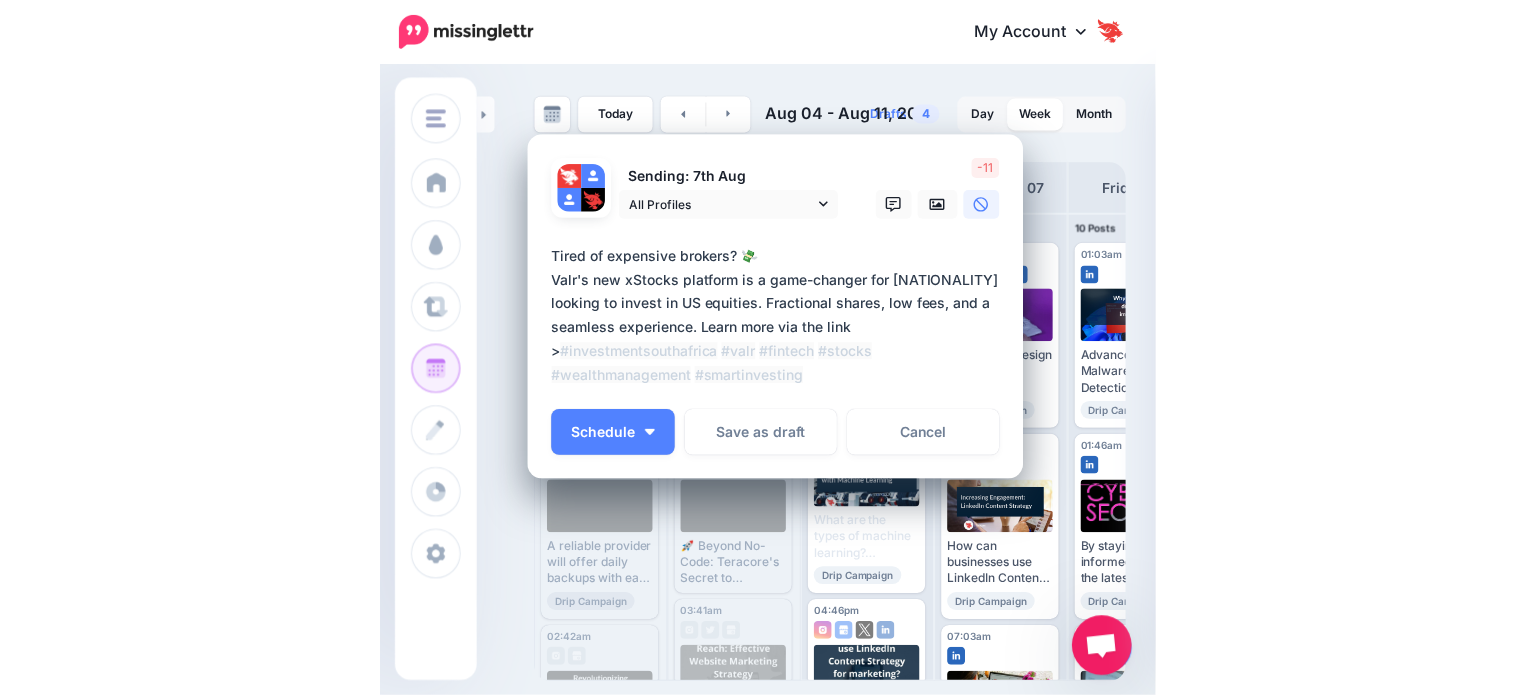 scroll, scrollTop: 40, scrollLeft: 0, axis: vertical 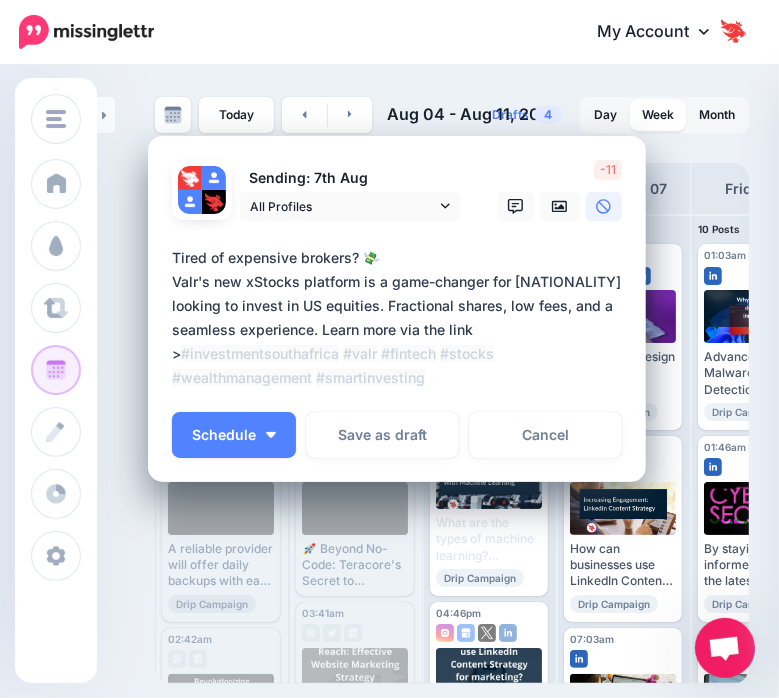 paste on "**********" 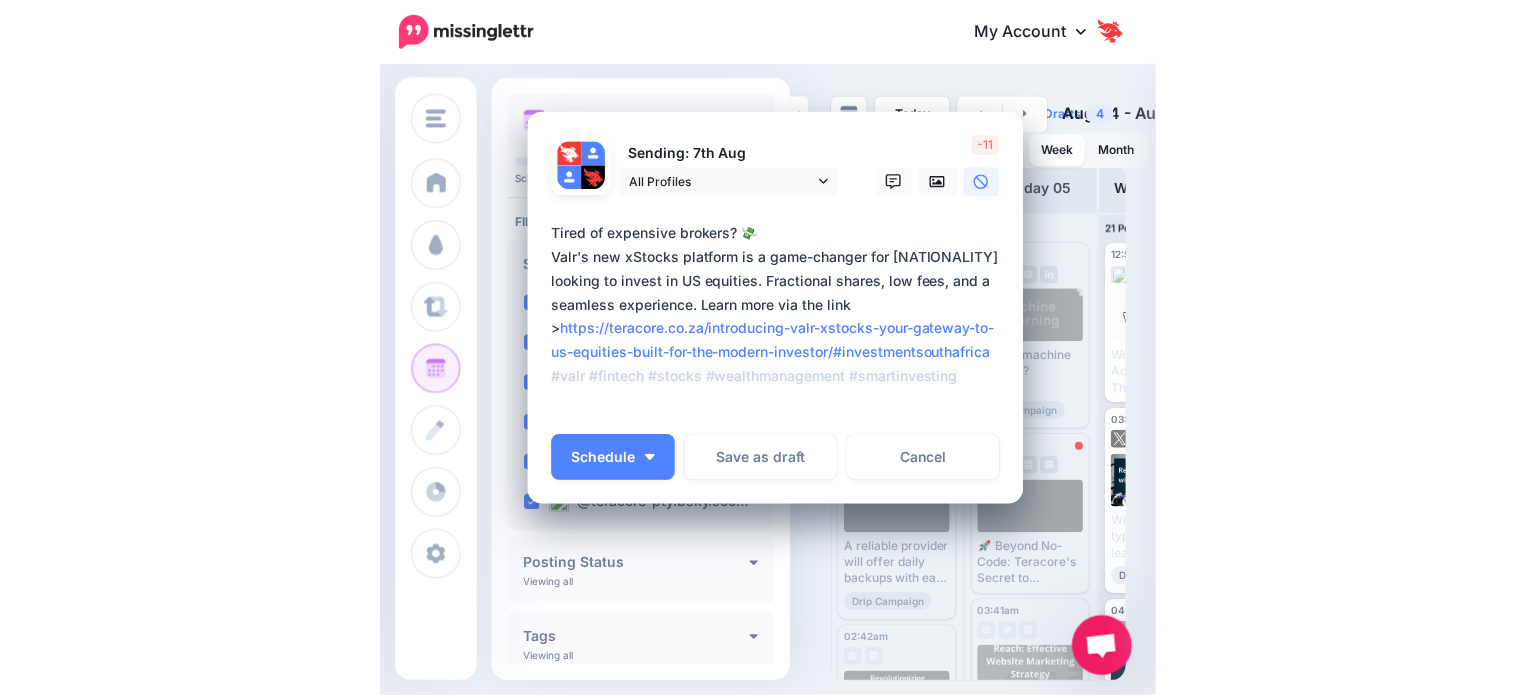 scroll, scrollTop: 40, scrollLeft: 0, axis: vertical 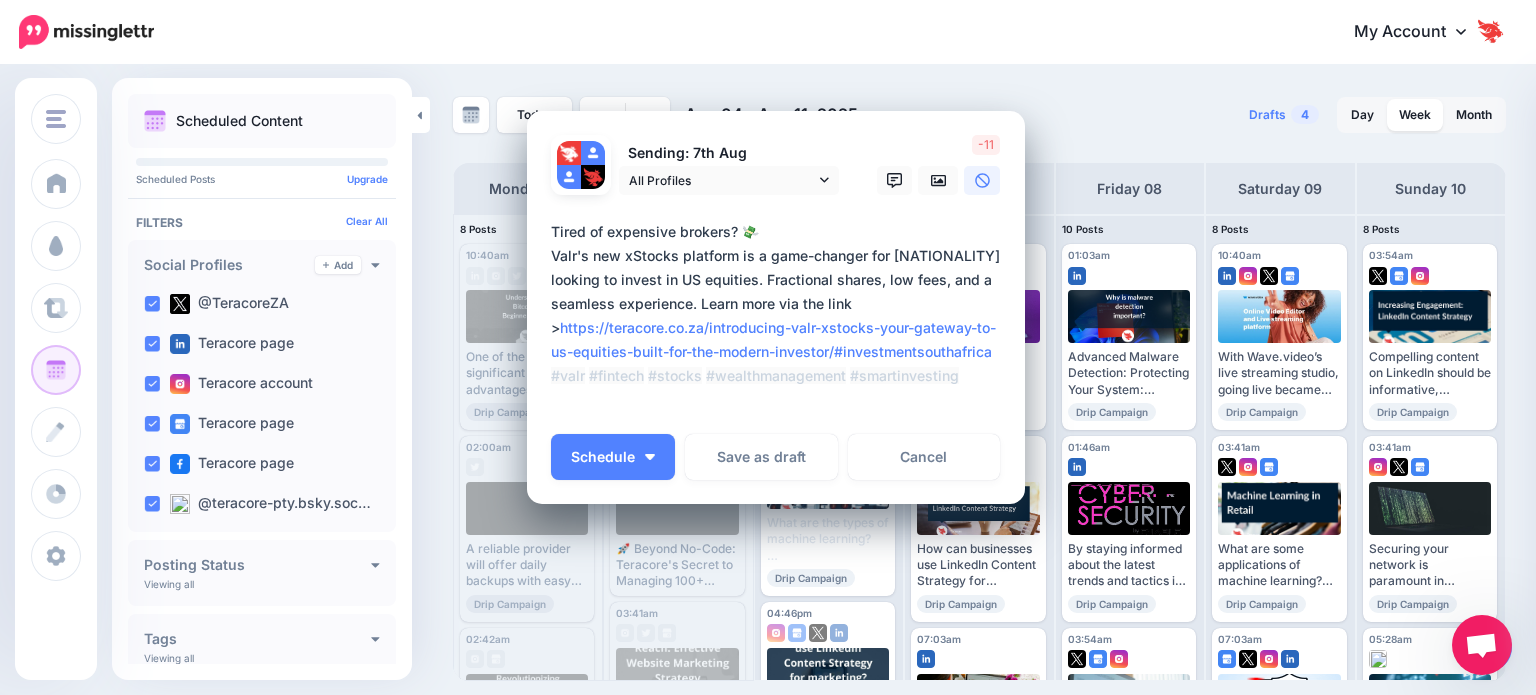 drag, startPoint x: 767, startPoint y: 306, endPoint x: 840, endPoint y: 301, distance: 73.171036 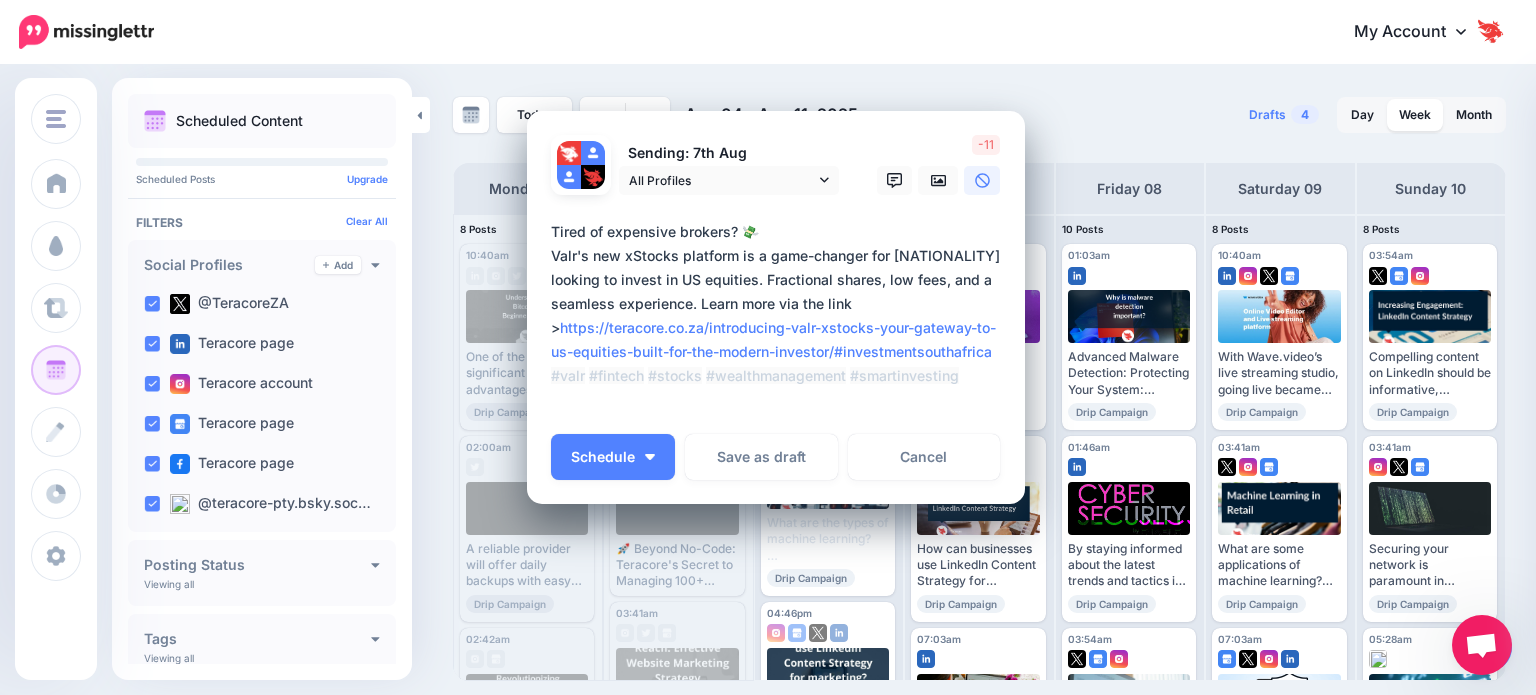 click on "**********" at bounding box center (781, 316) 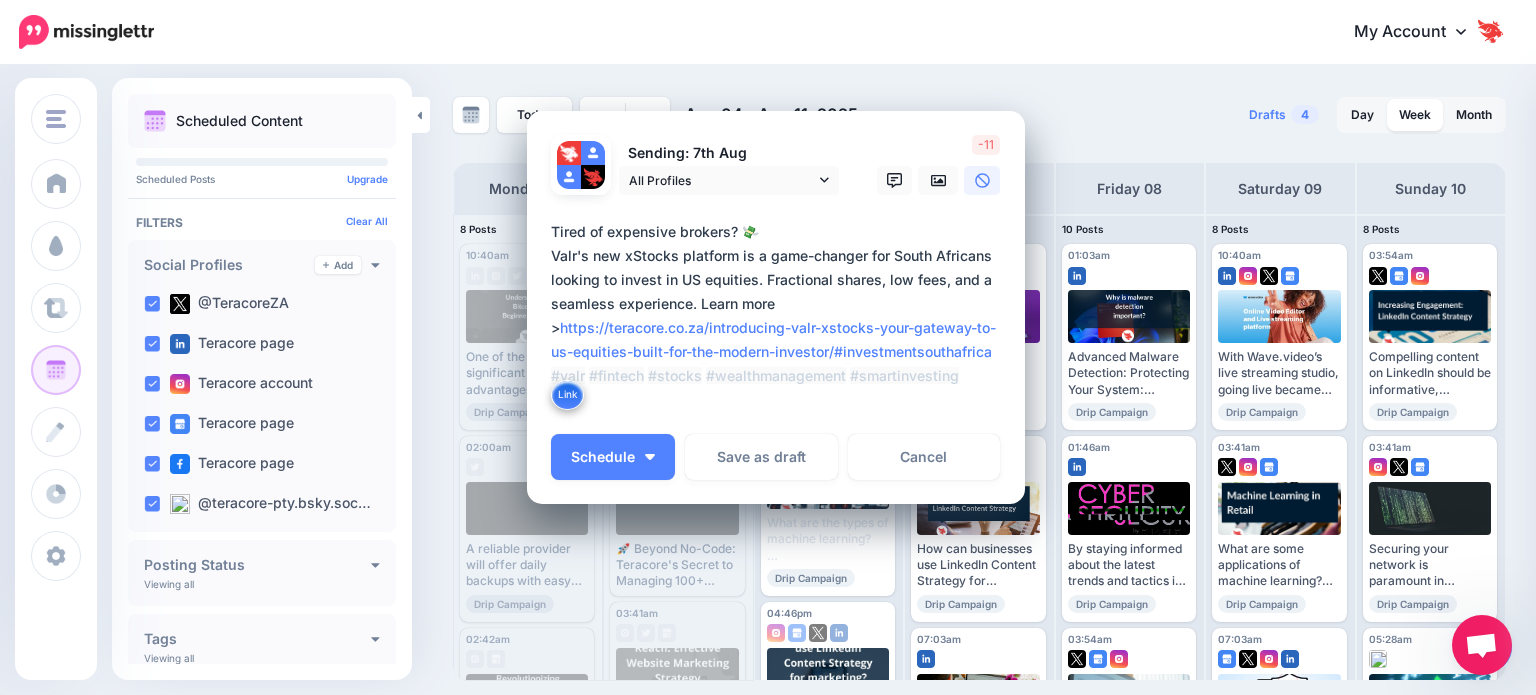 scroll, scrollTop: 0, scrollLeft: 0, axis: both 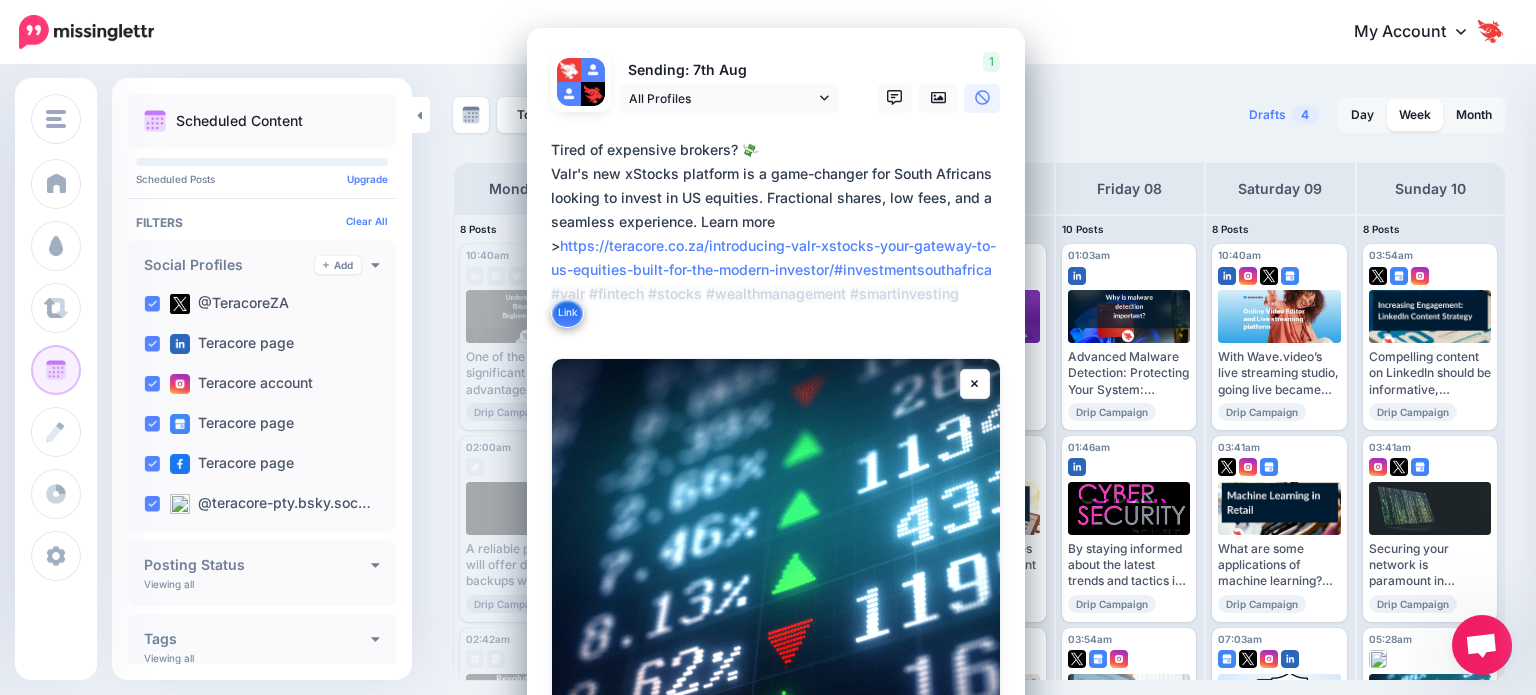 click on "**********" at bounding box center [781, 234] 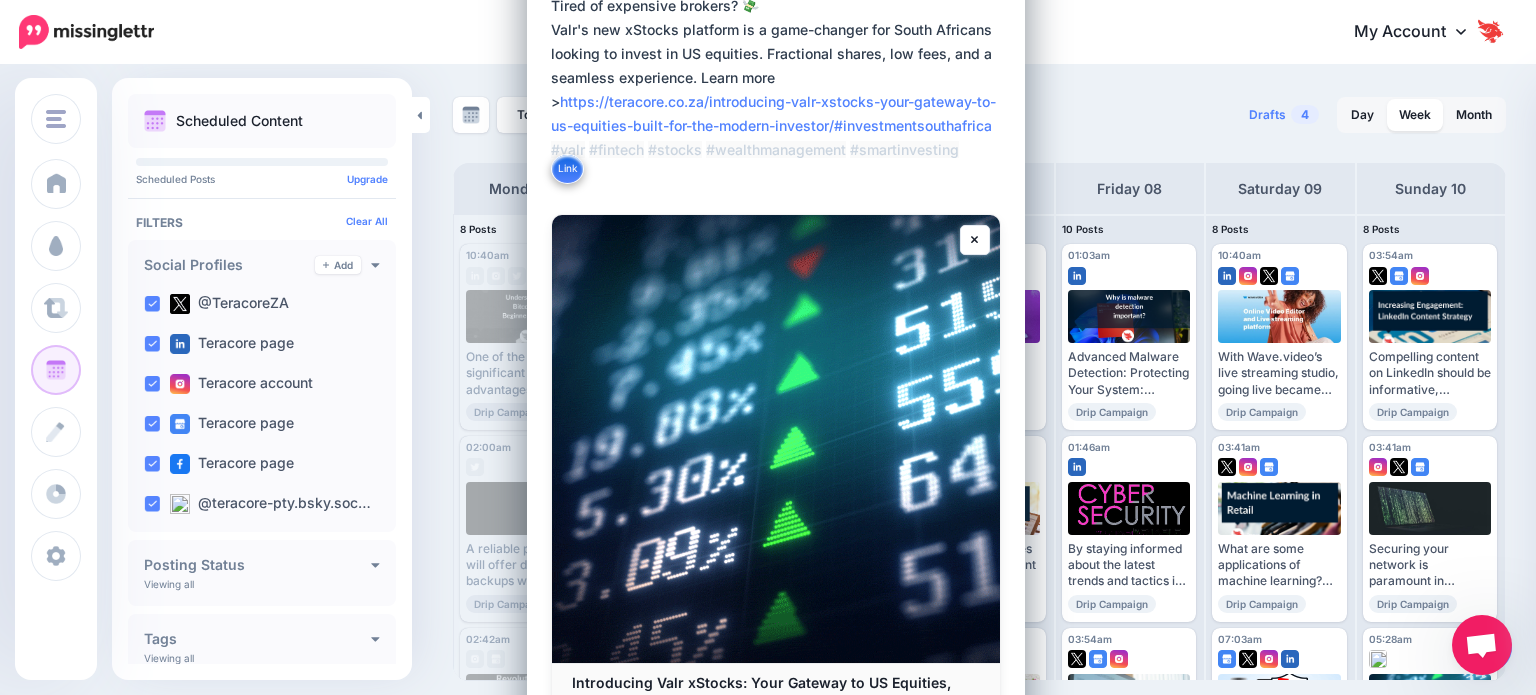 scroll, scrollTop: 200, scrollLeft: 0, axis: vertical 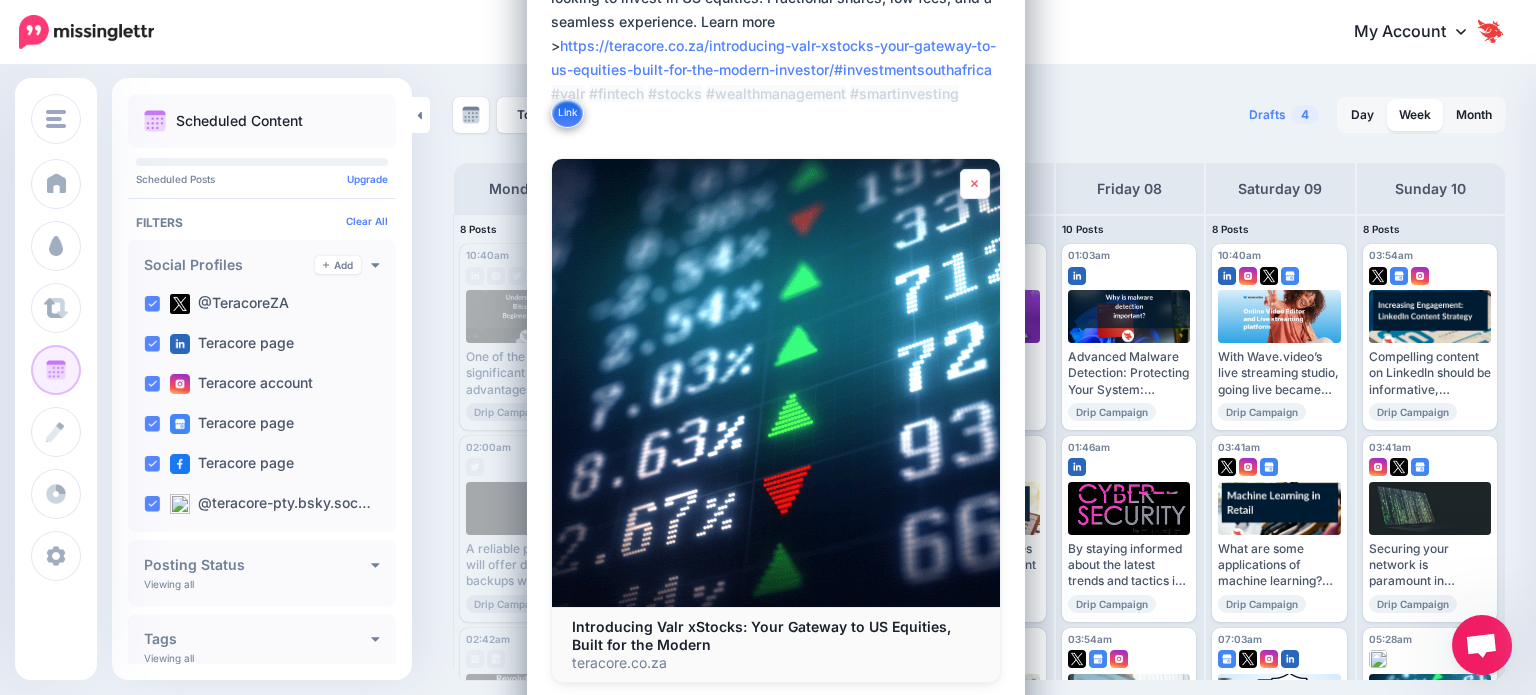 type on "**********" 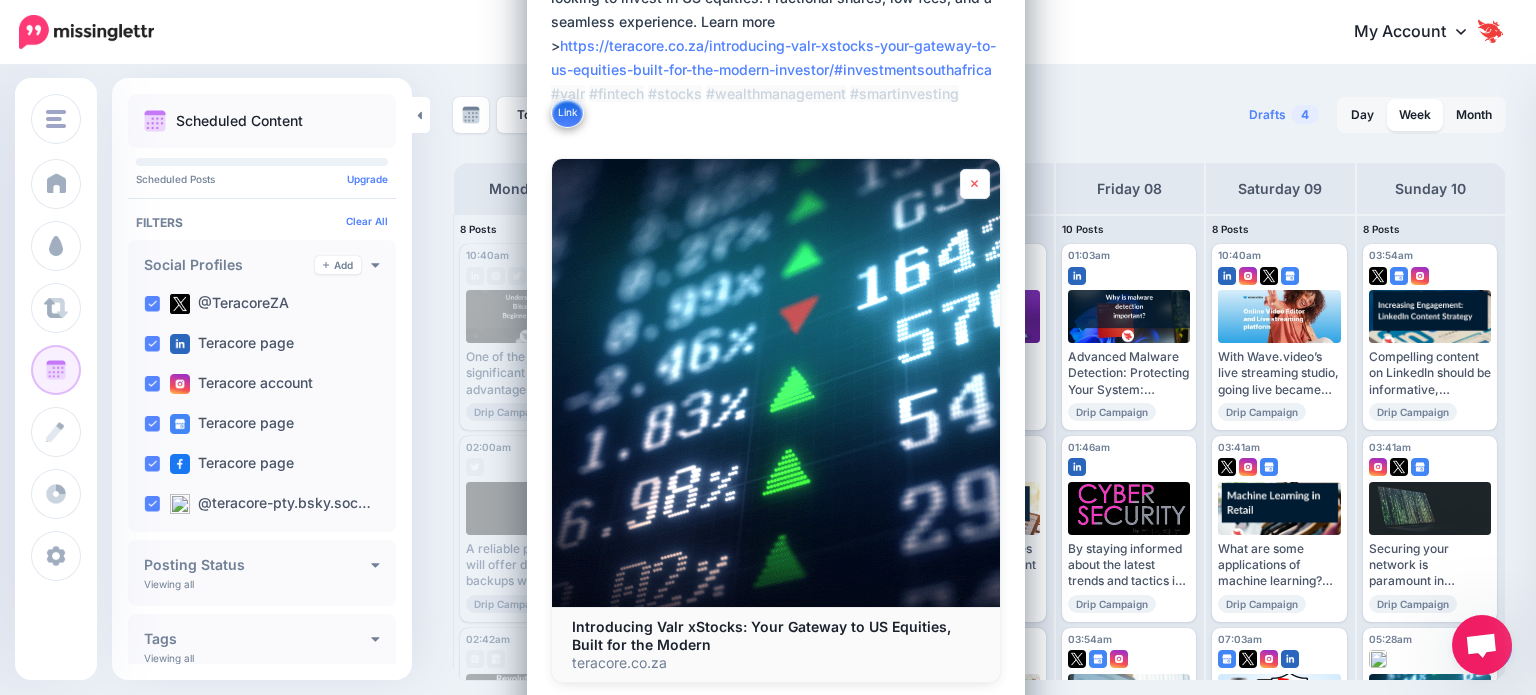 click at bounding box center [975, 184] 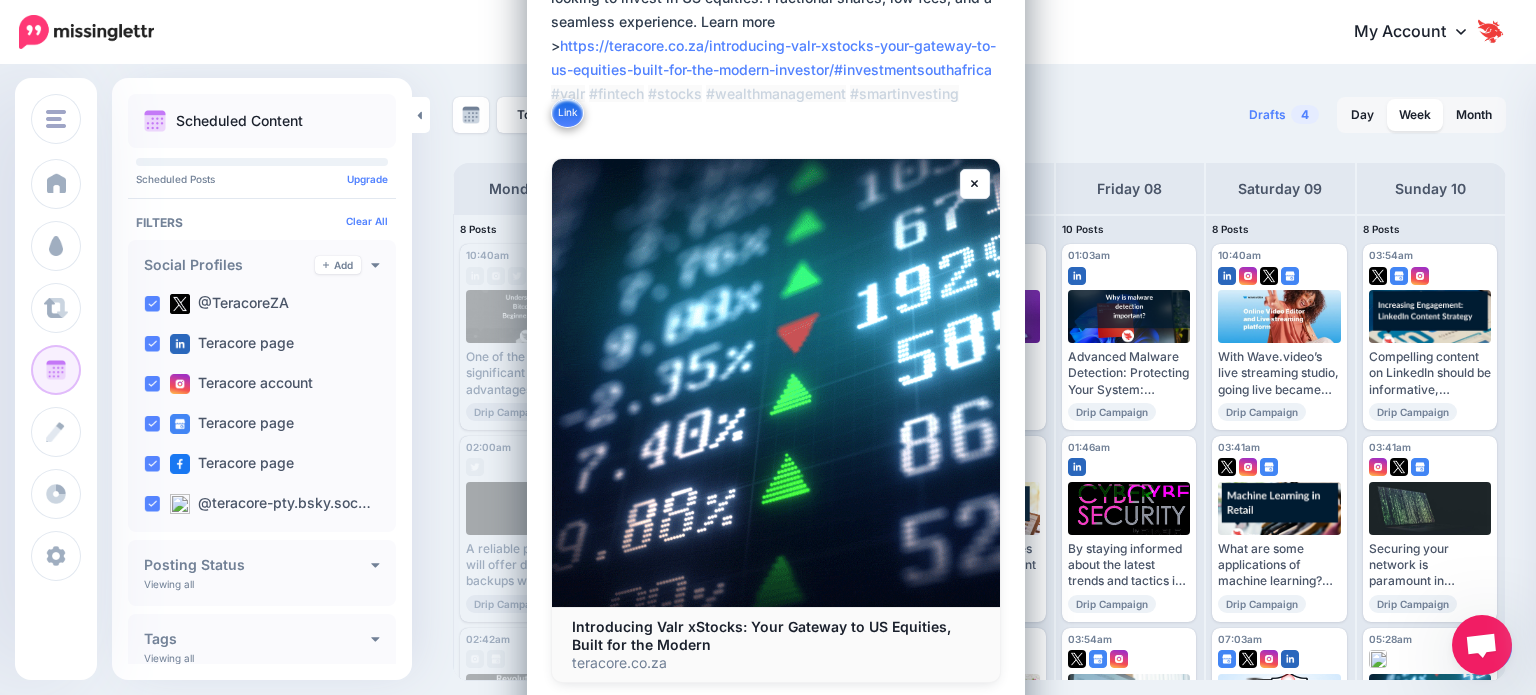 scroll, scrollTop: 66, scrollLeft: 0, axis: vertical 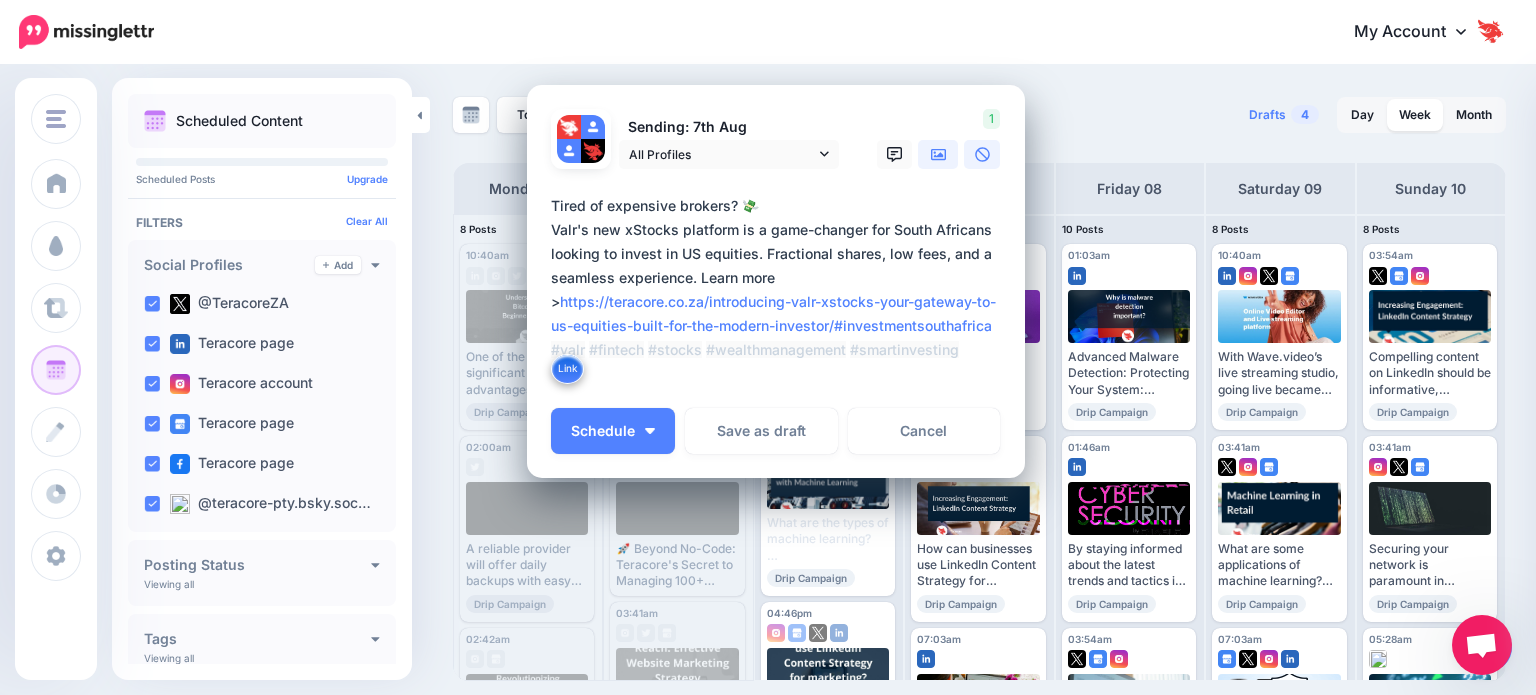click 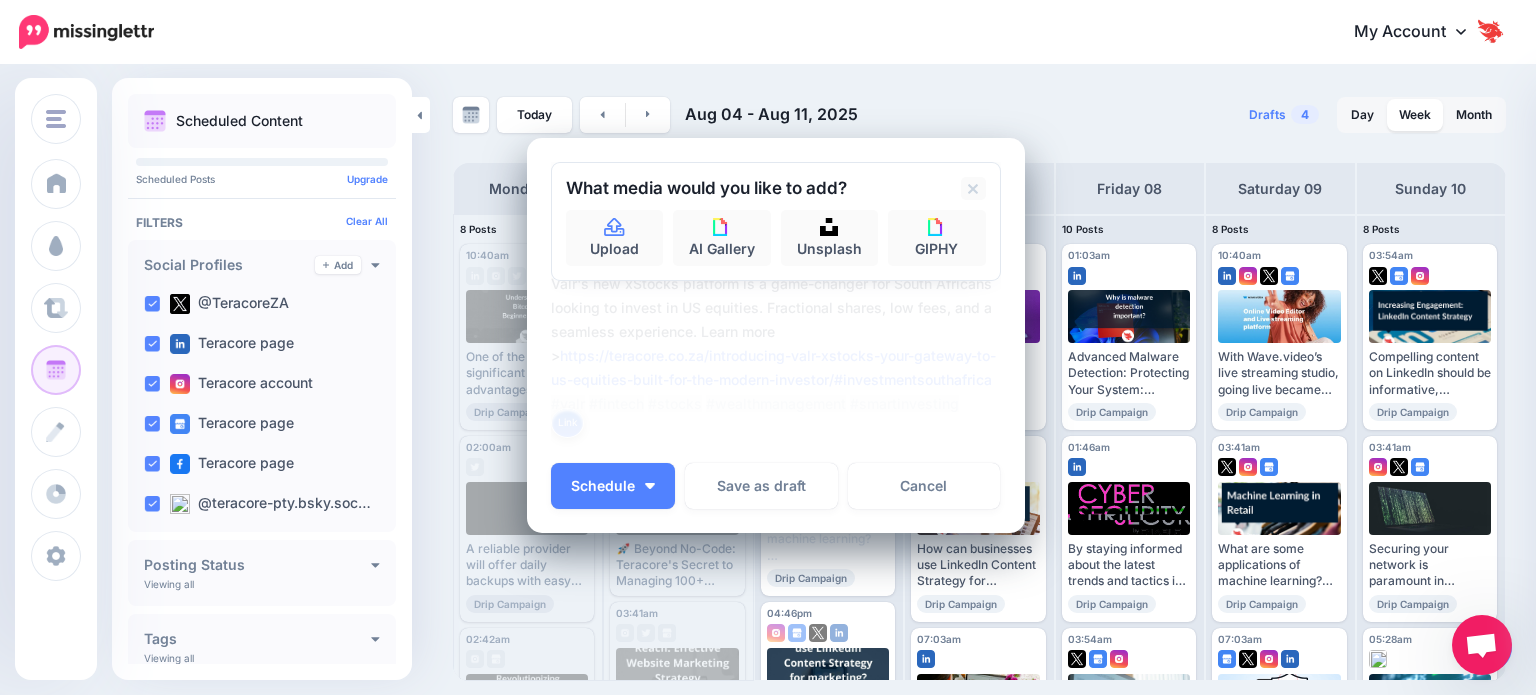 scroll, scrollTop: 0, scrollLeft: 0, axis: both 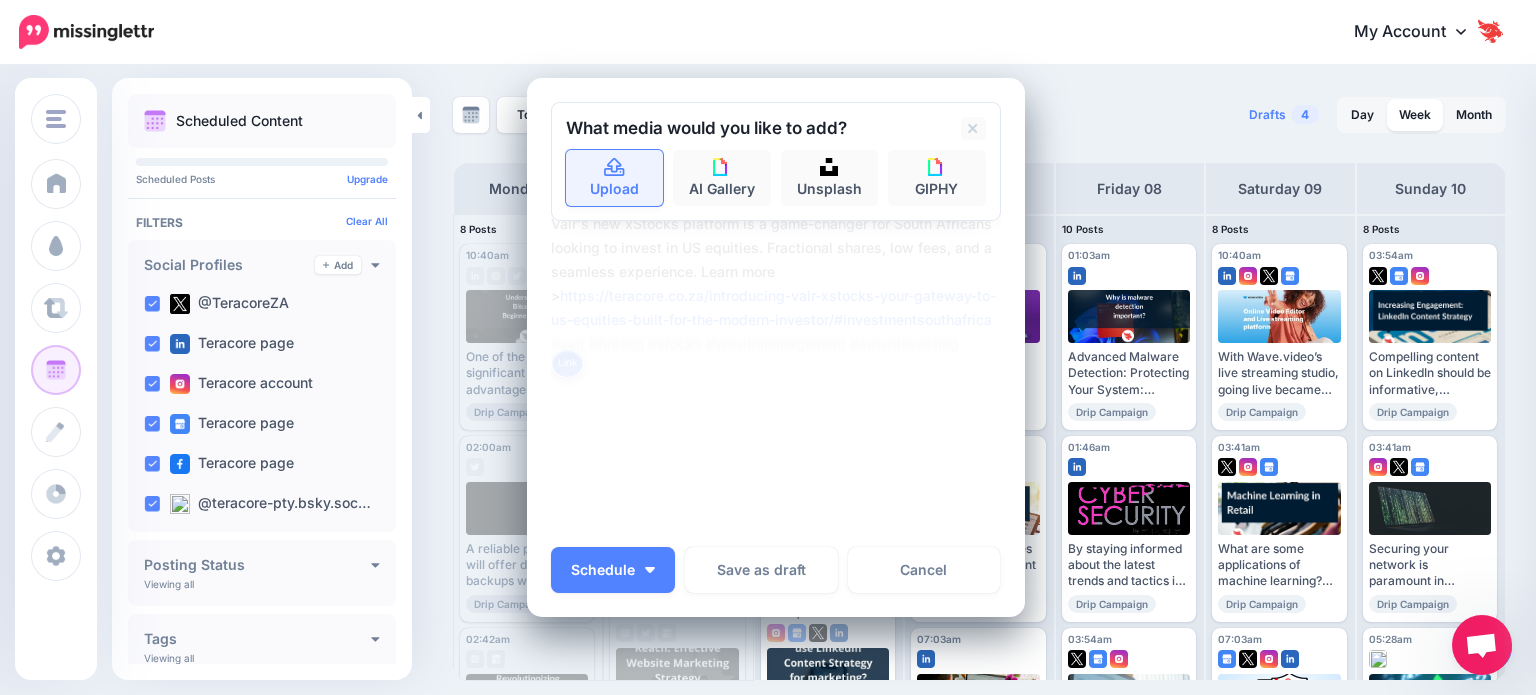 click on "Upload" at bounding box center [615, 178] 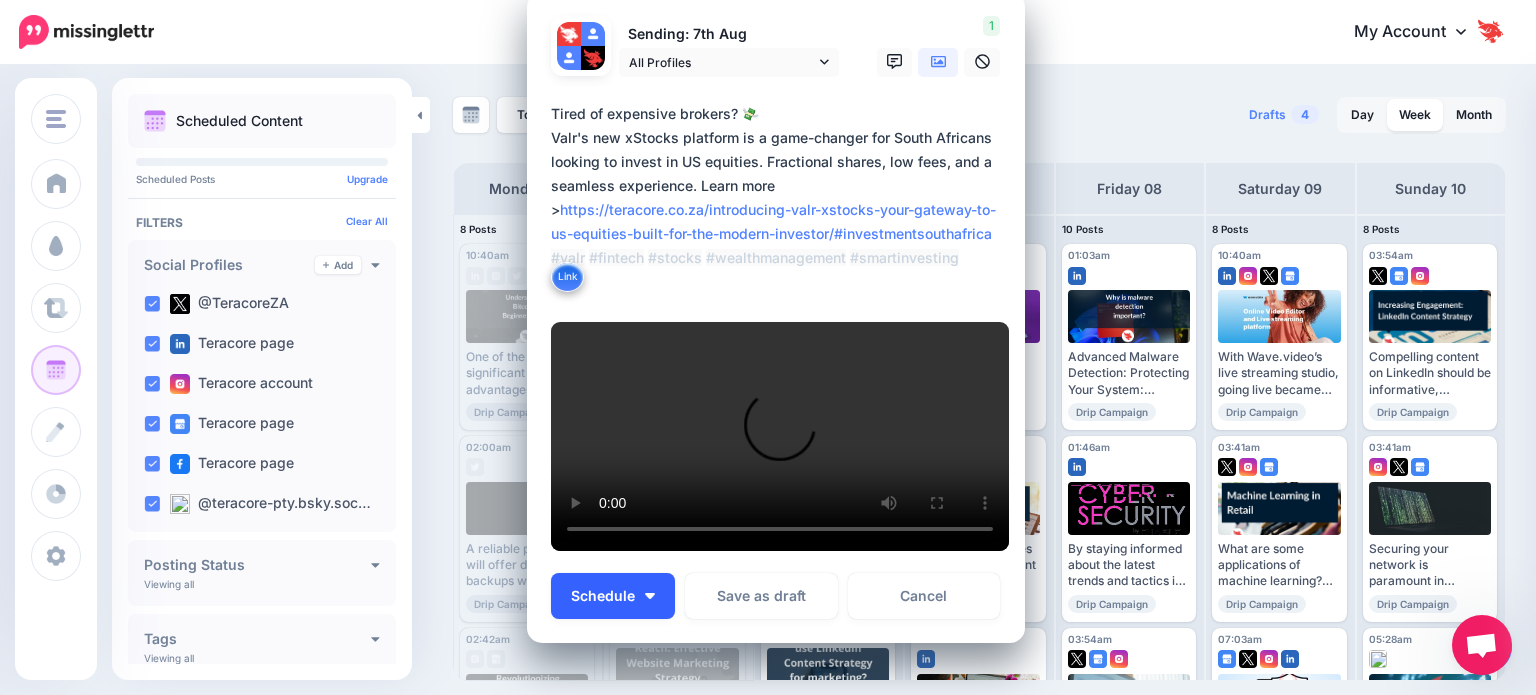scroll, scrollTop: 100, scrollLeft: 0, axis: vertical 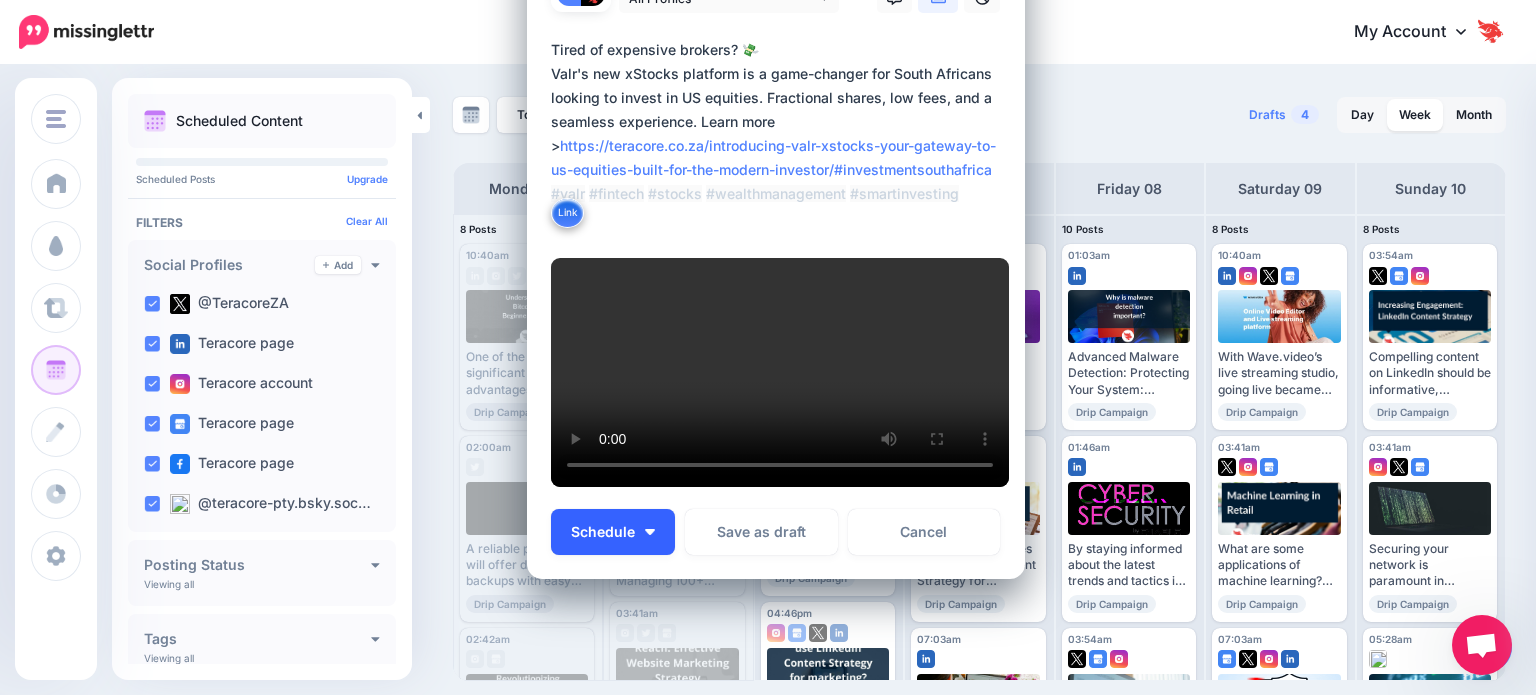 click on "Schedule" at bounding box center [613, 532] 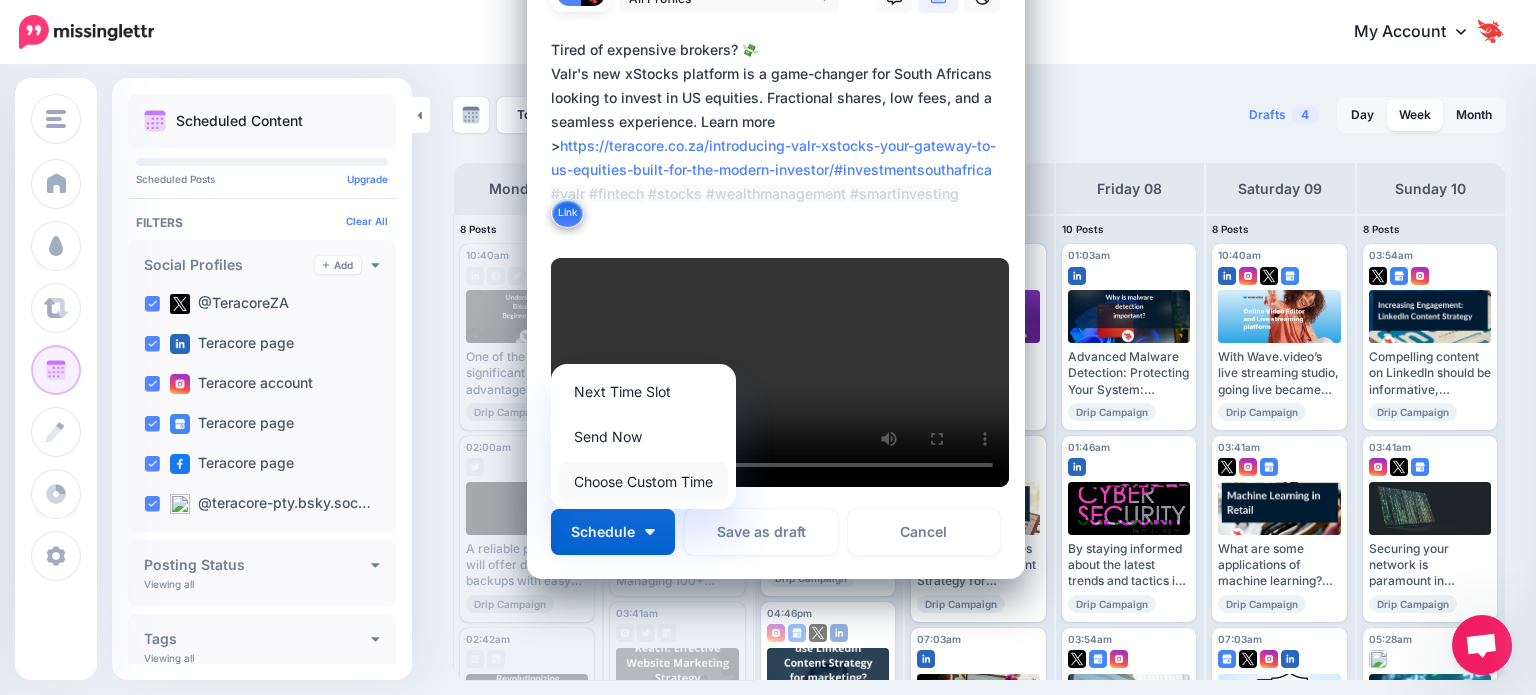 click on "Choose Custom Time" at bounding box center (643, 481) 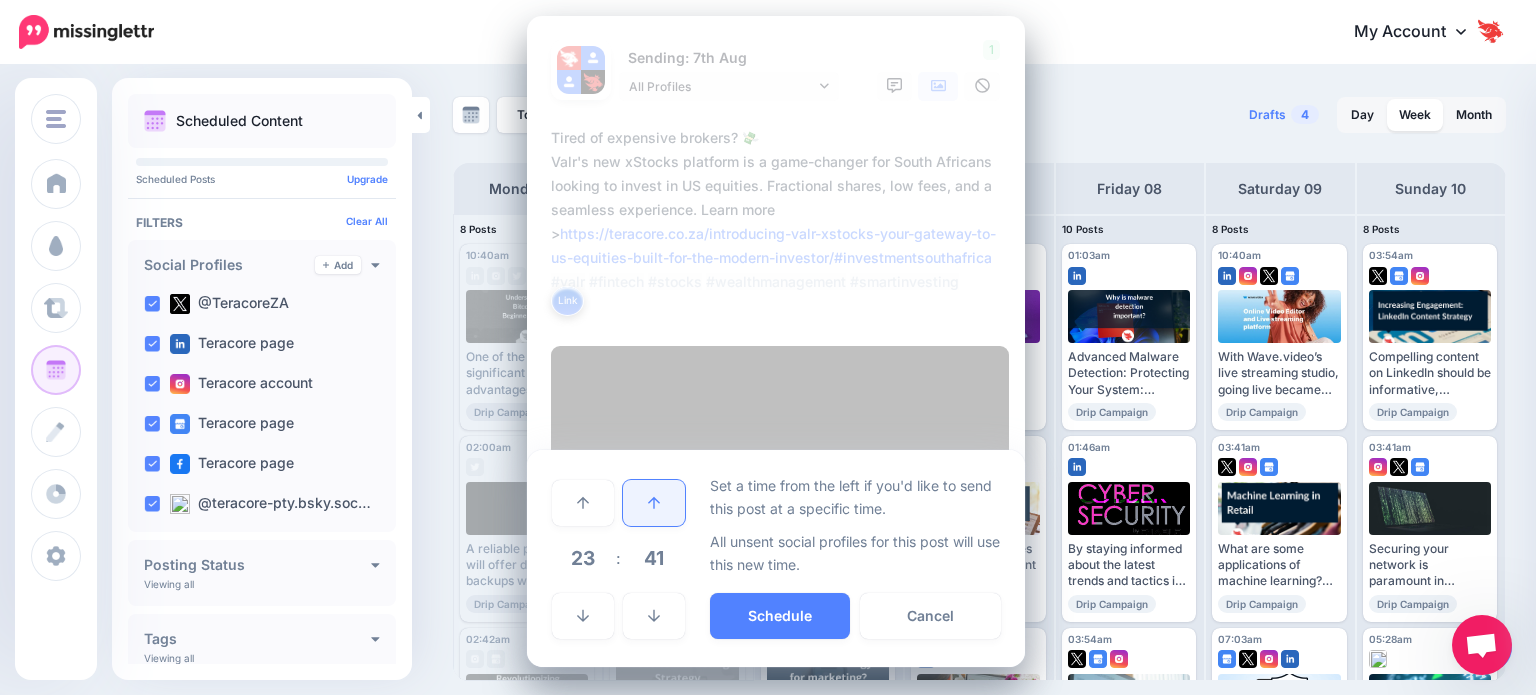 scroll, scrollTop: 39, scrollLeft: 0, axis: vertical 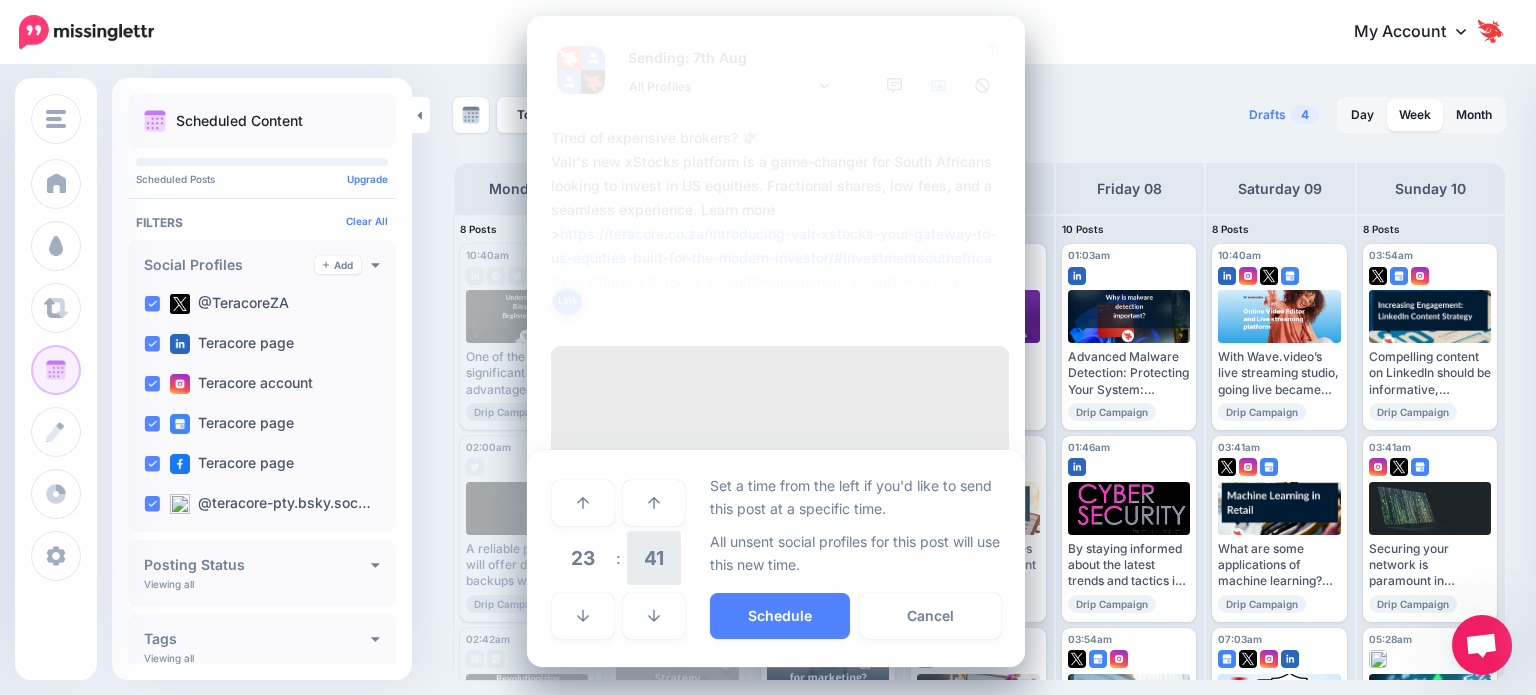 click on "41" at bounding box center [654, 558] 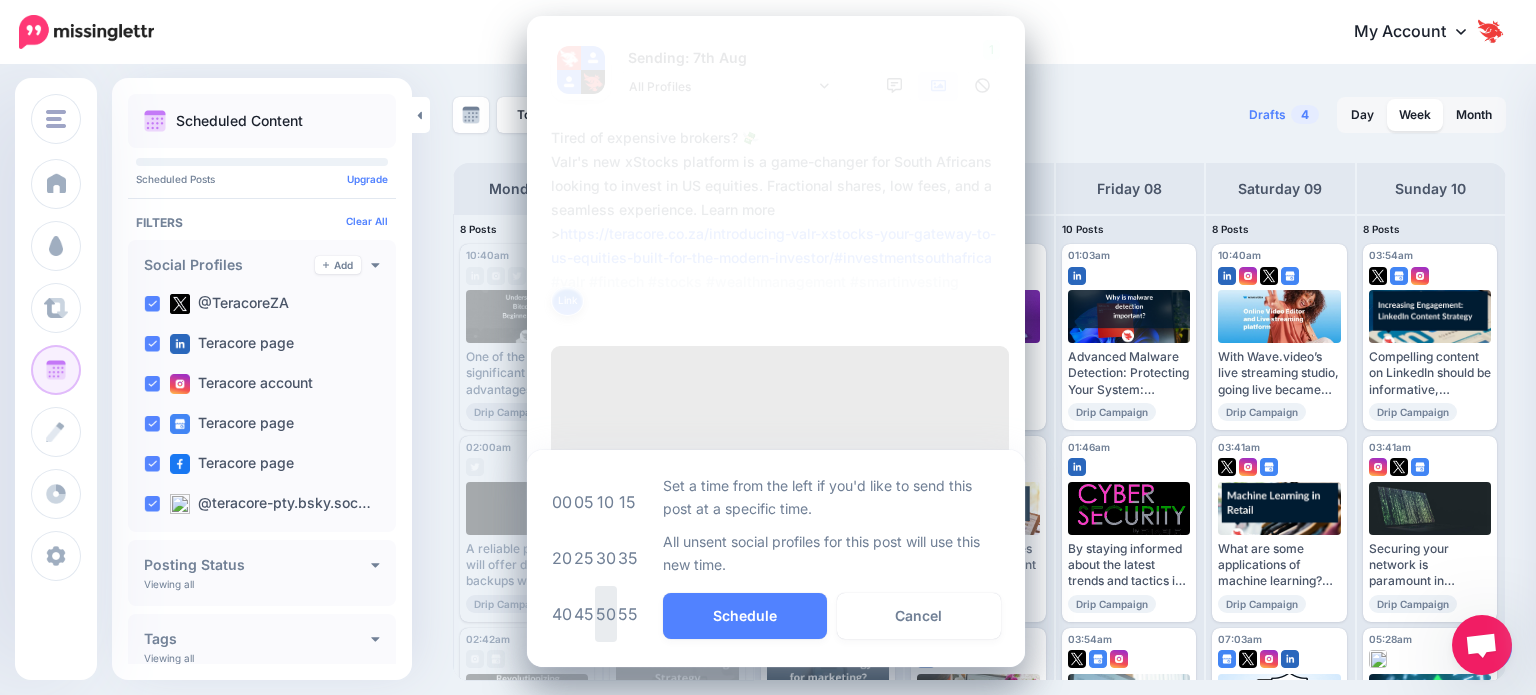 click on "50" at bounding box center [606, 614] 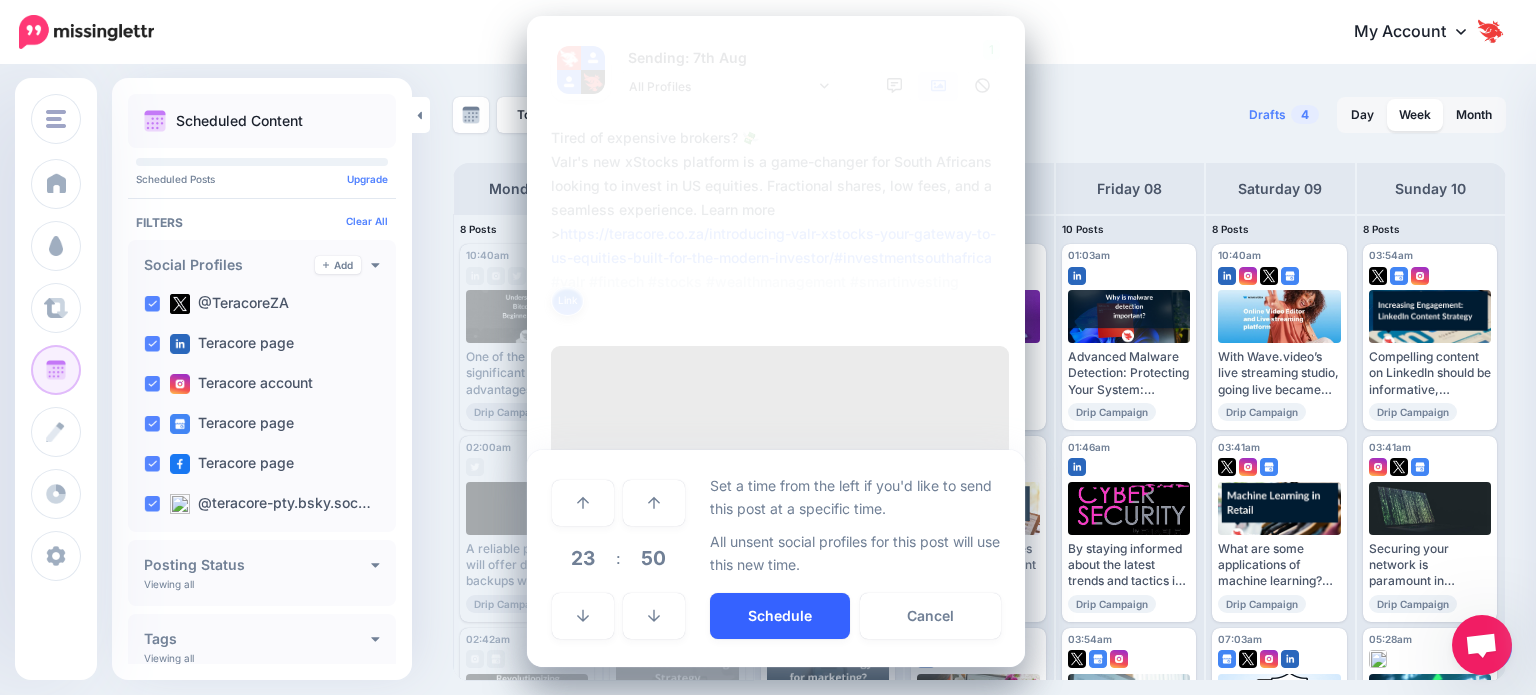 click on "Schedule" at bounding box center [780, 616] 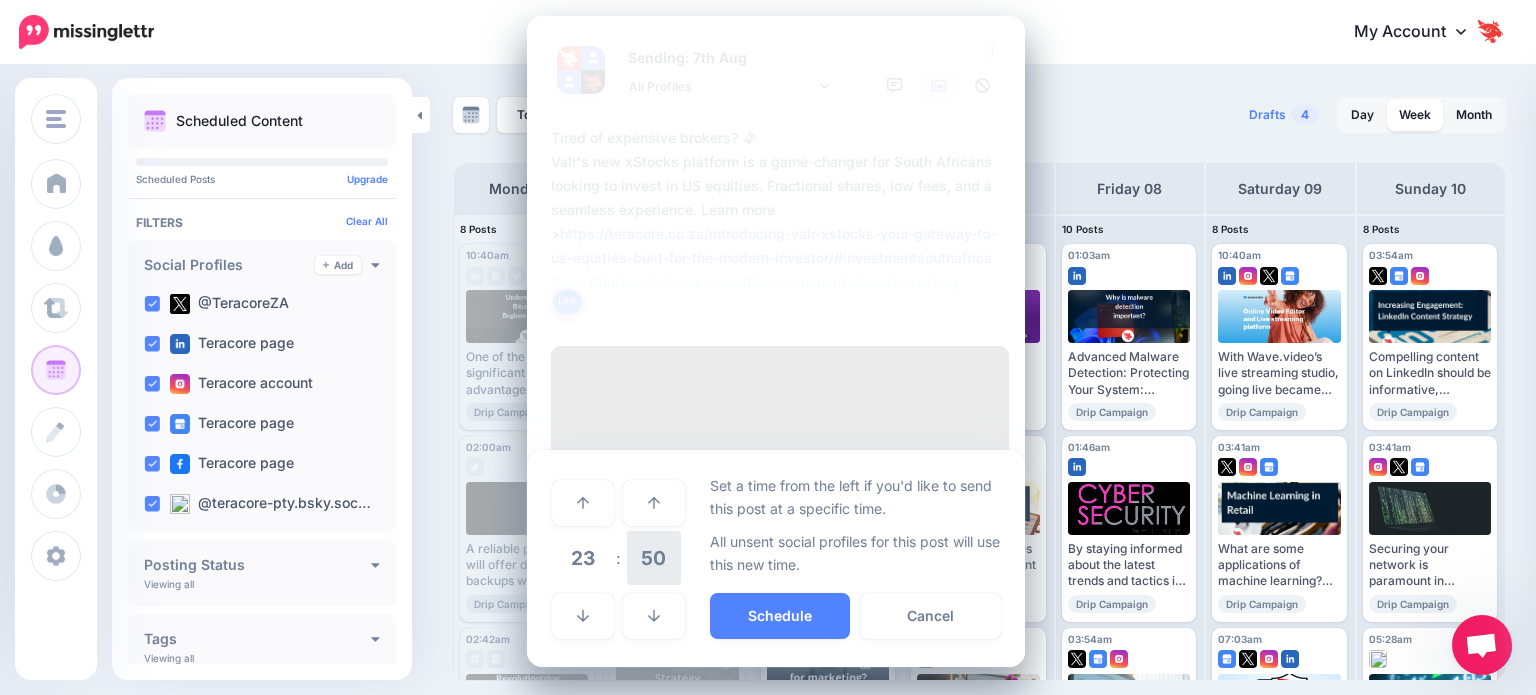click on "50" at bounding box center [654, 558] 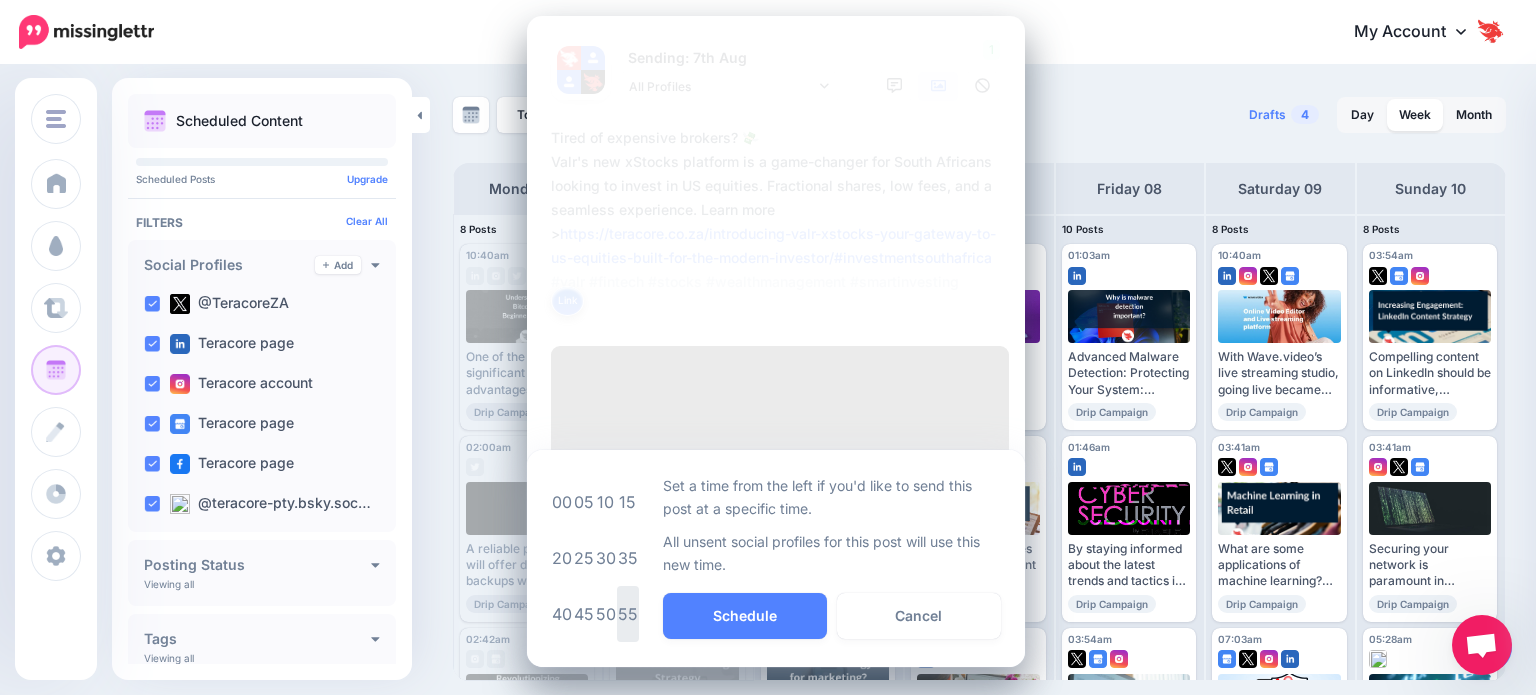 click on "55" at bounding box center [628, 614] 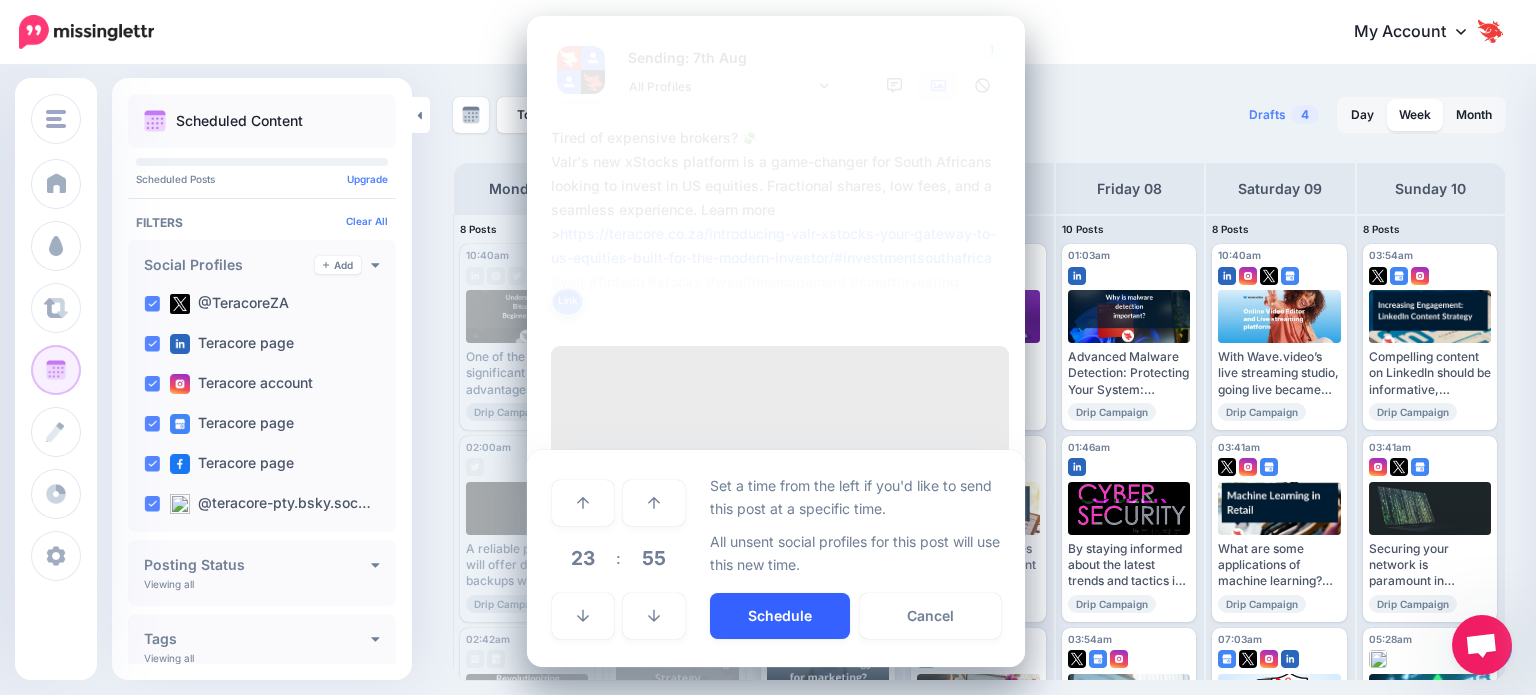 click on "Schedule" at bounding box center [780, 616] 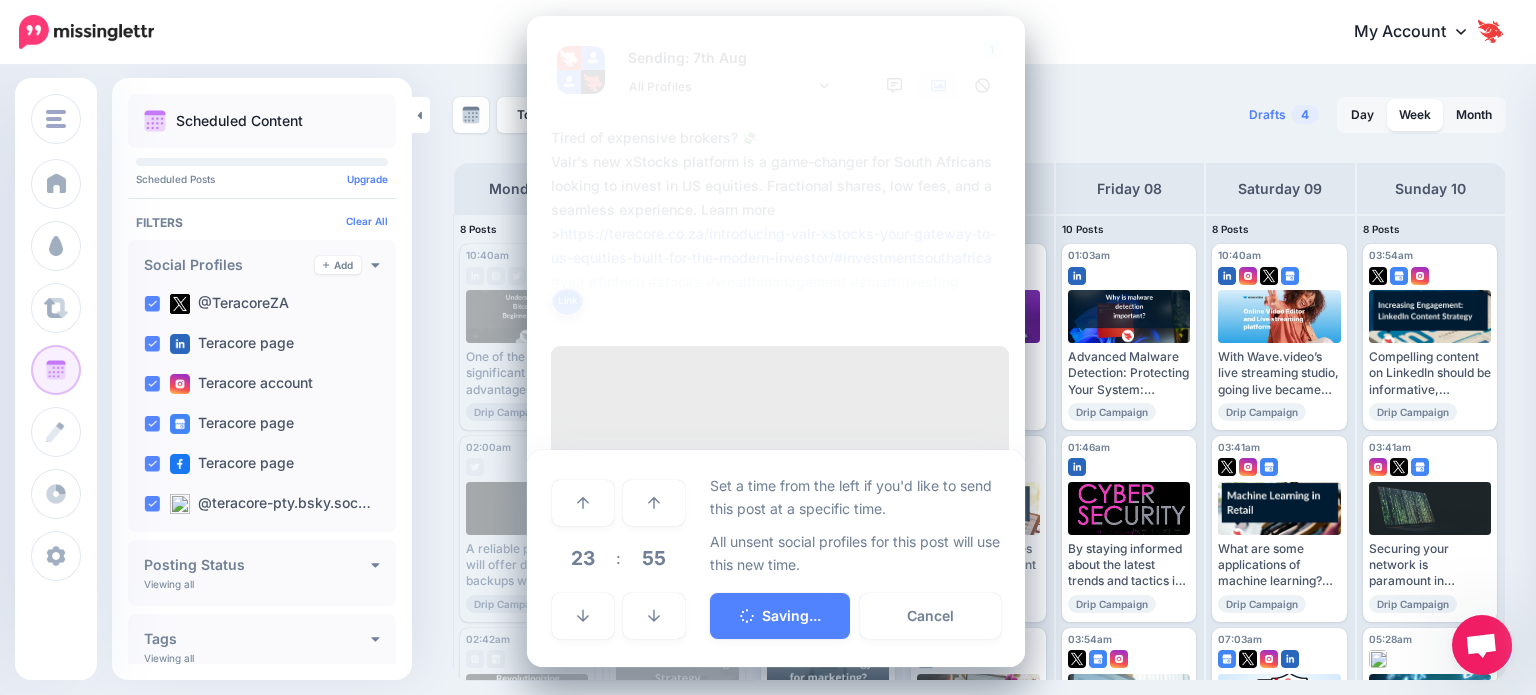 scroll, scrollTop: 0, scrollLeft: 0, axis: both 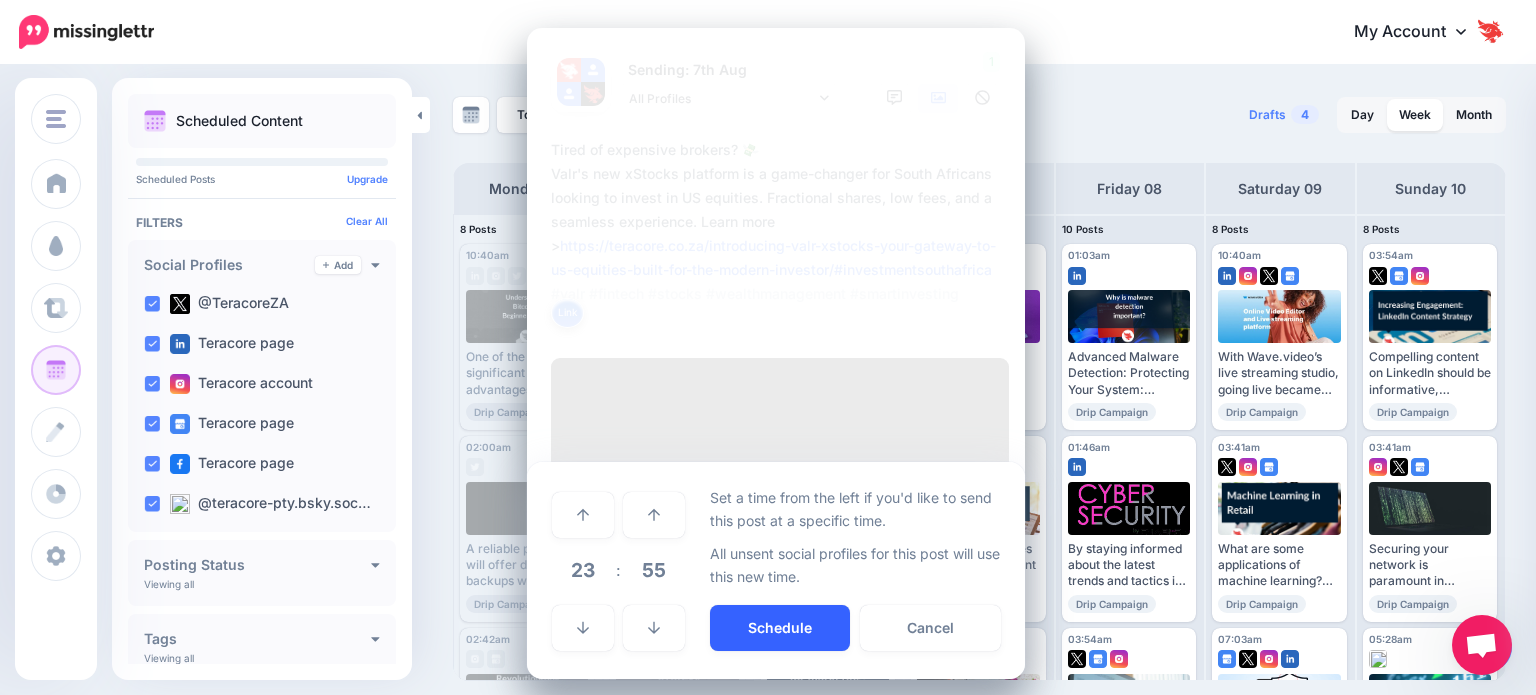 click on "Schedule" at bounding box center [780, 628] 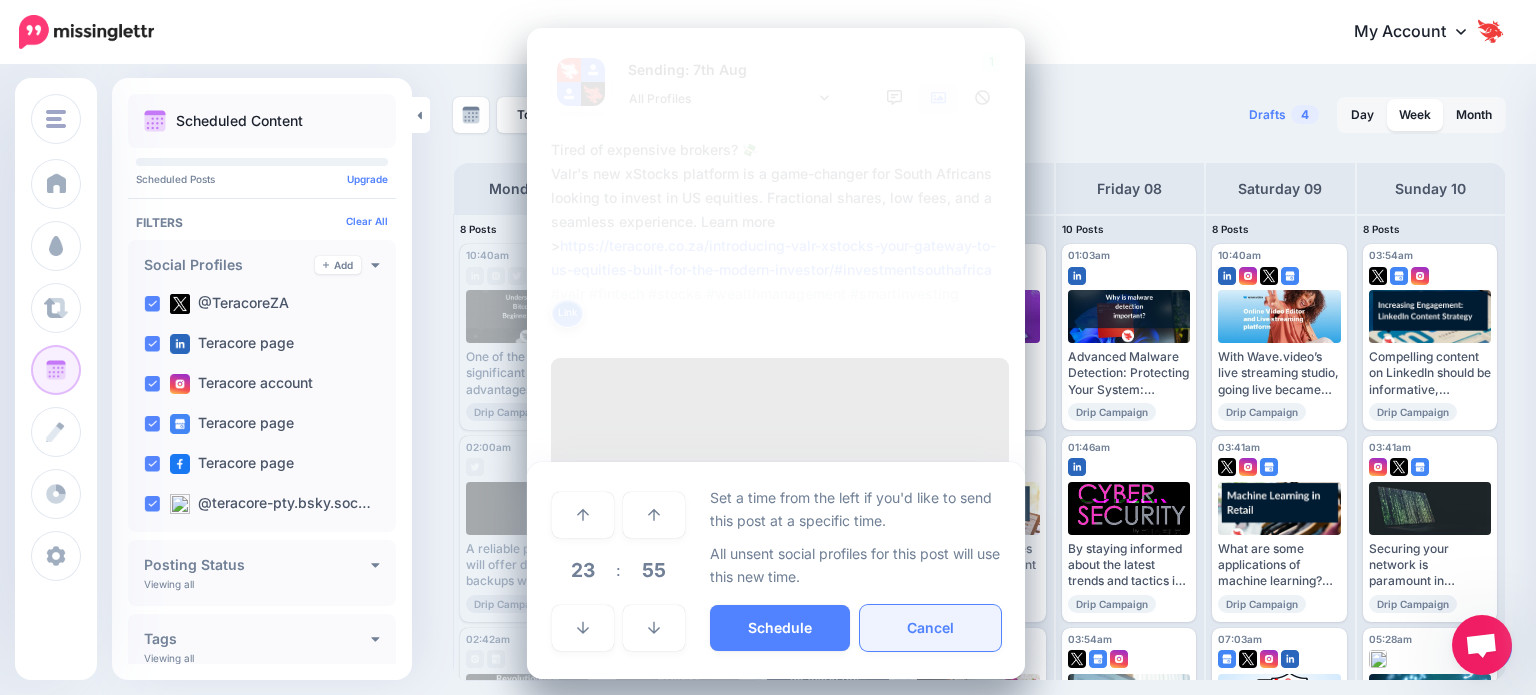 click on "Cancel" at bounding box center (930, 628) 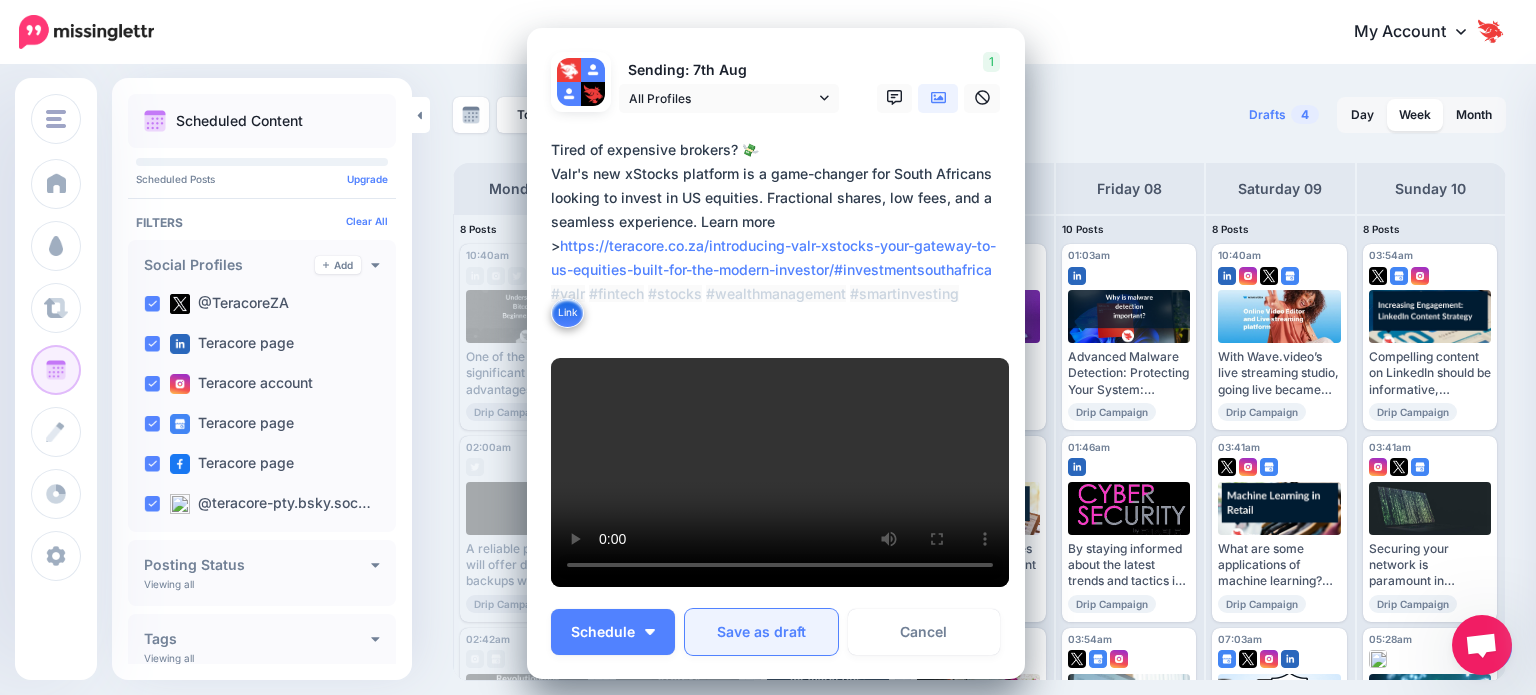 click on "Save as draft" at bounding box center [761, 632] 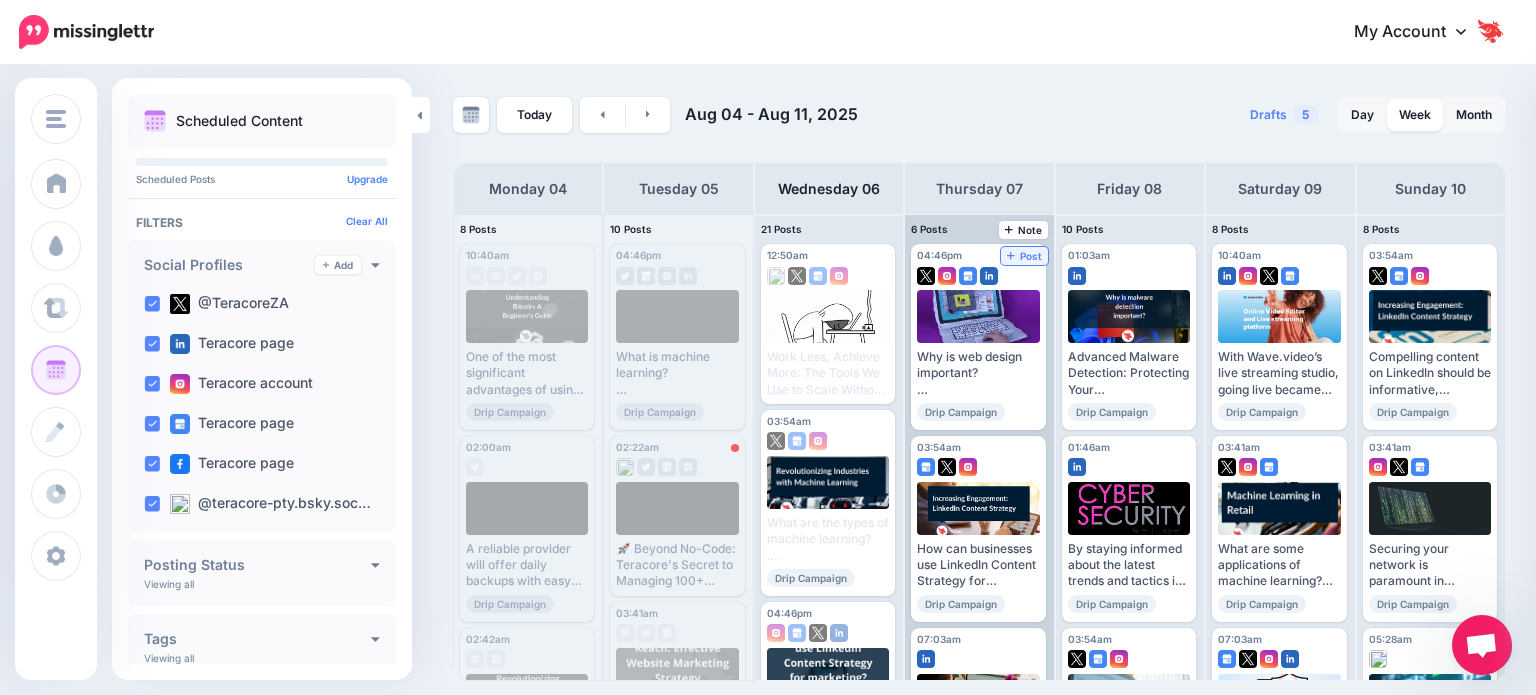 click on "Post" at bounding box center [1024, 256] 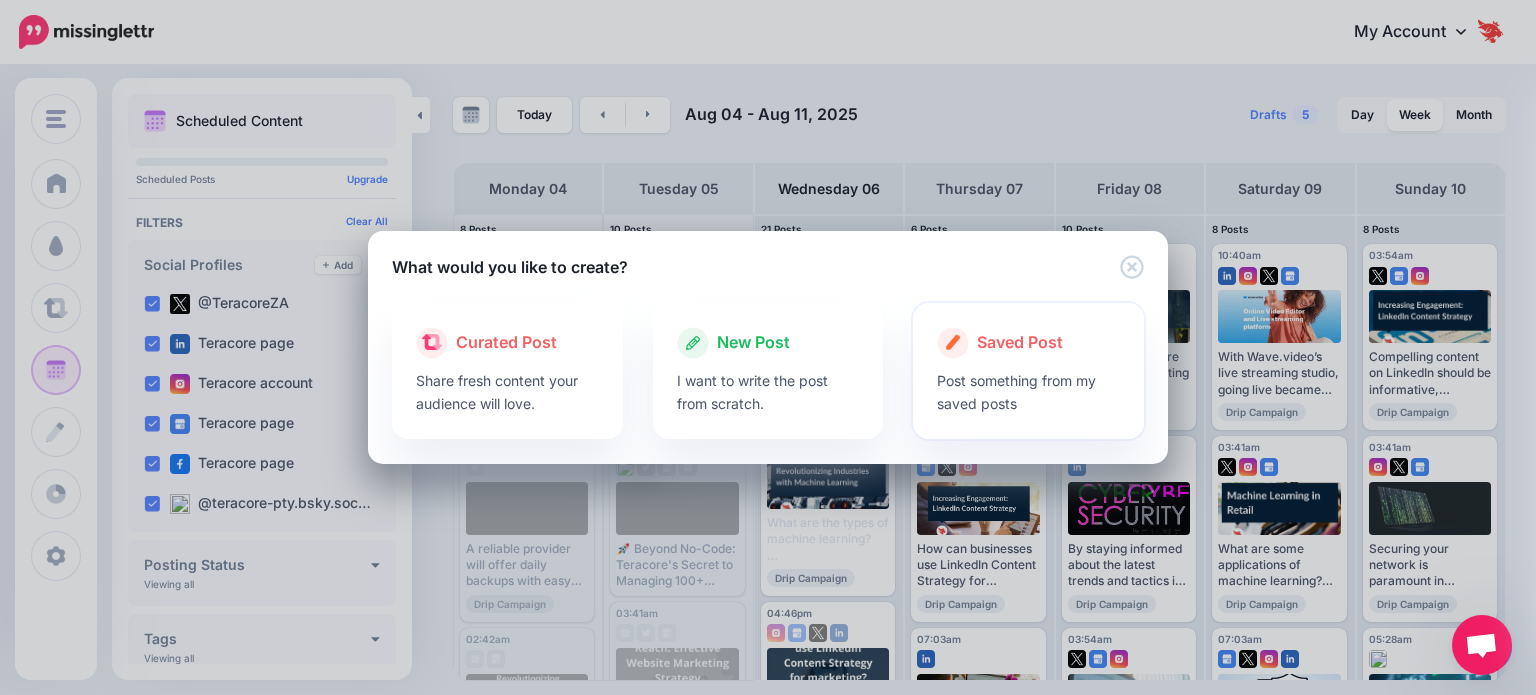 click on "Post something from my saved posts" at bounding box center (1028, 392) 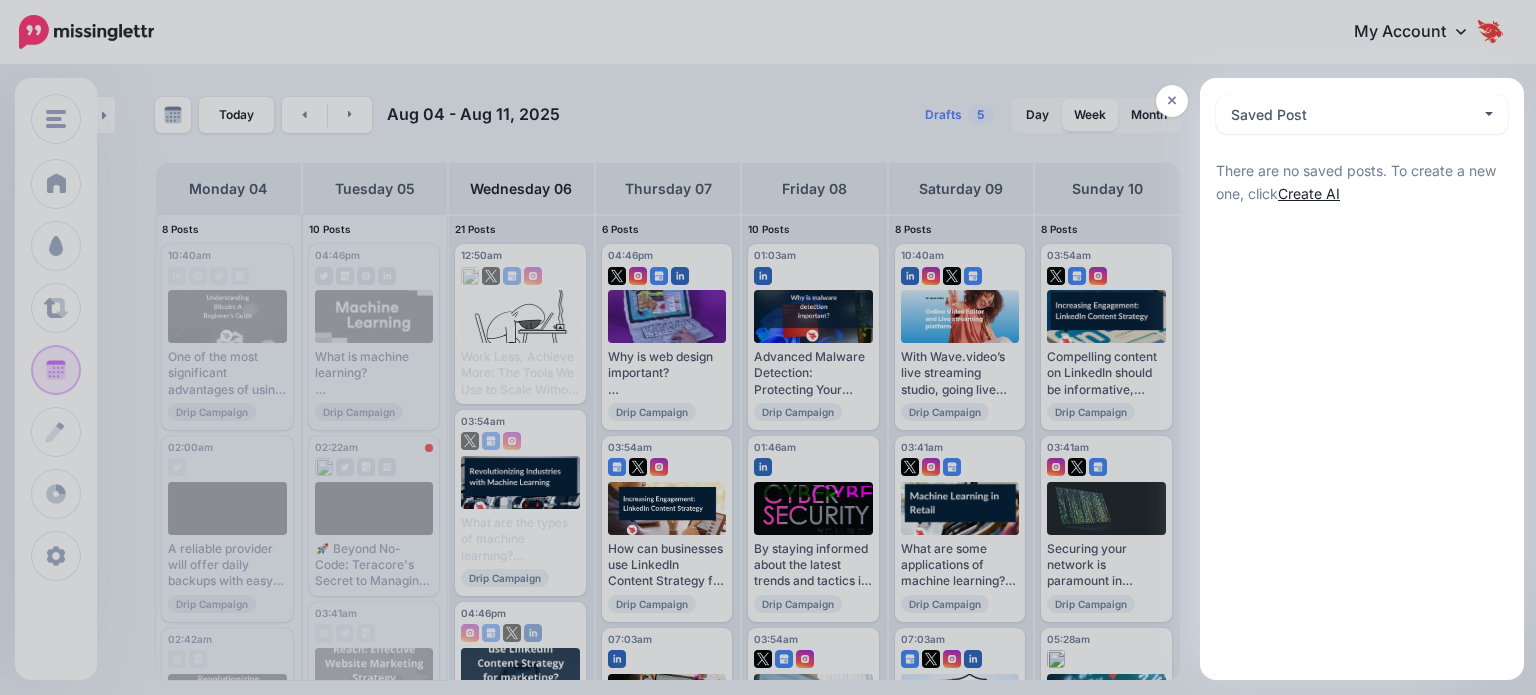 click on "Create AI" at bounding box center (1309, 193) 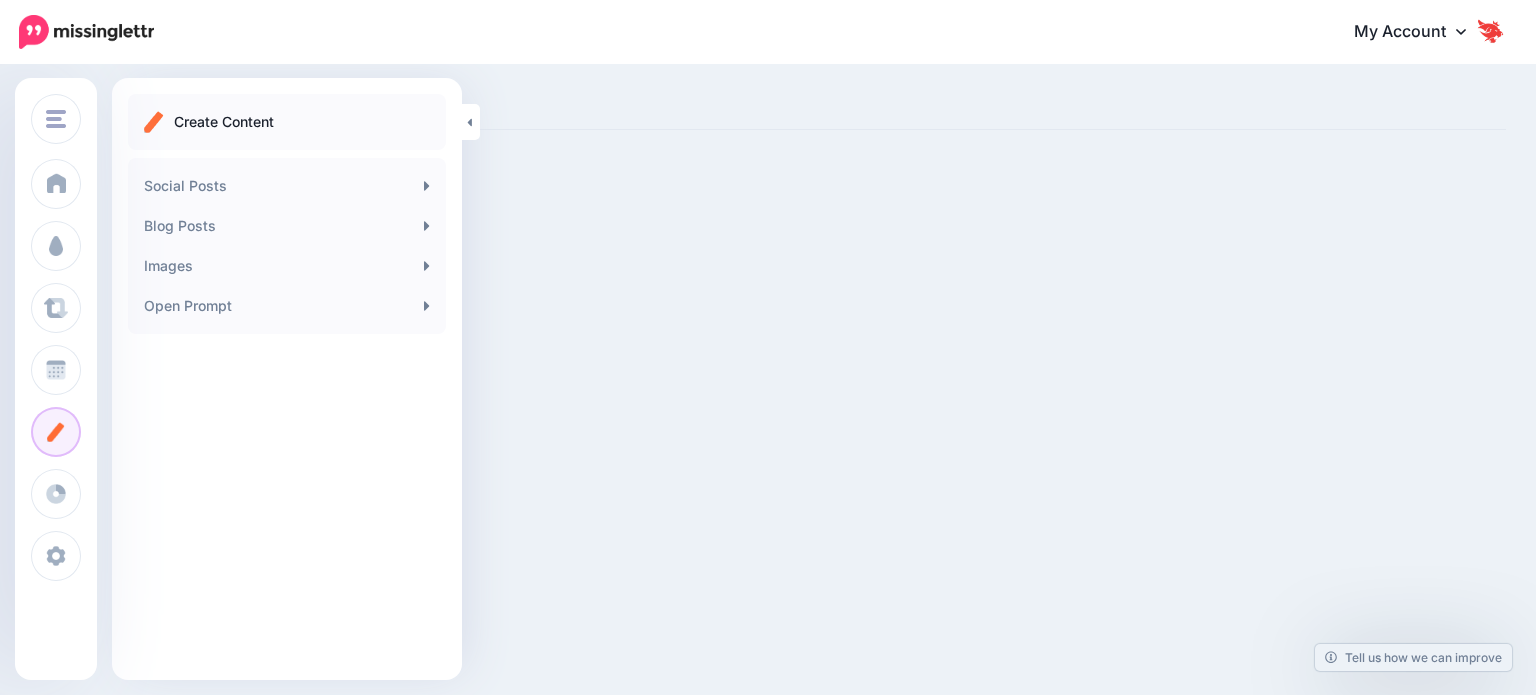 scroll, scrollTop: 0, scrollLeft: 0, axis: both 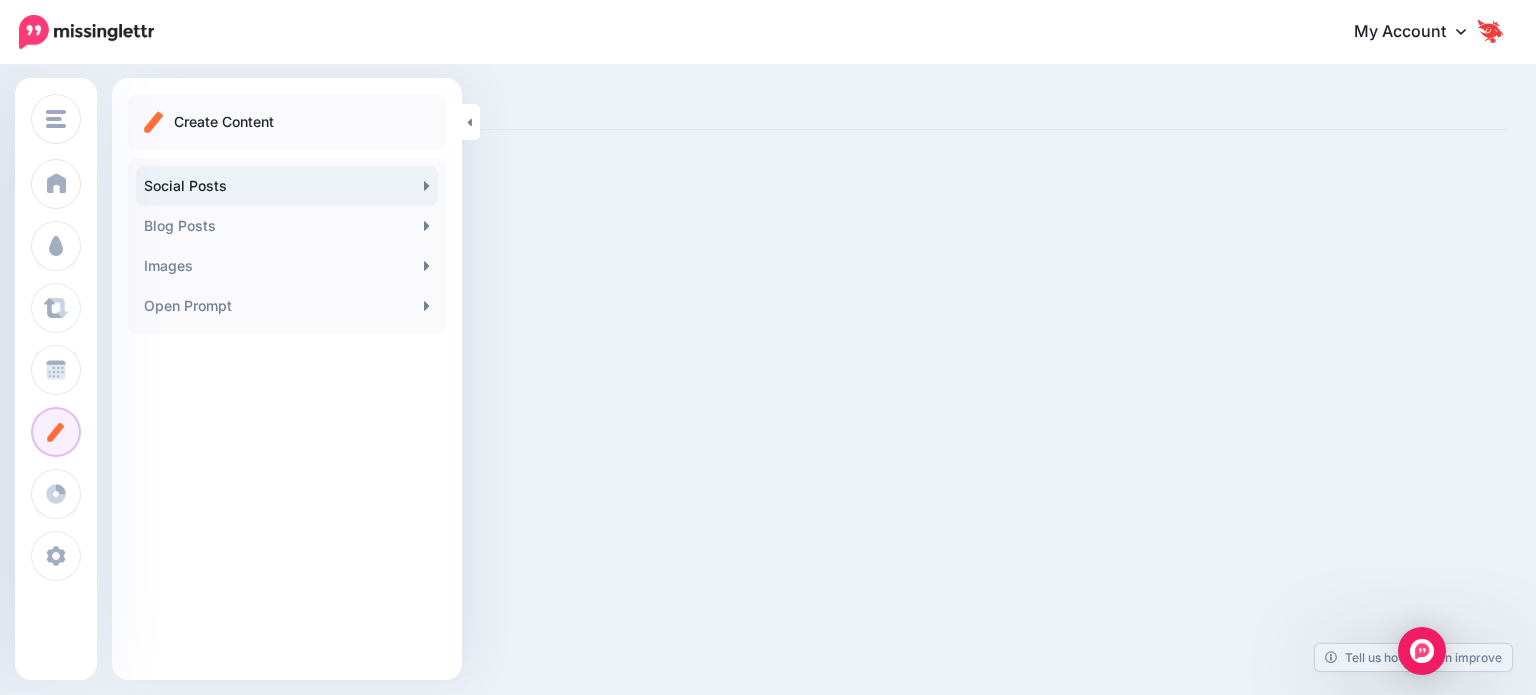 click on "Social Posts" at bounding box center (287, 186) 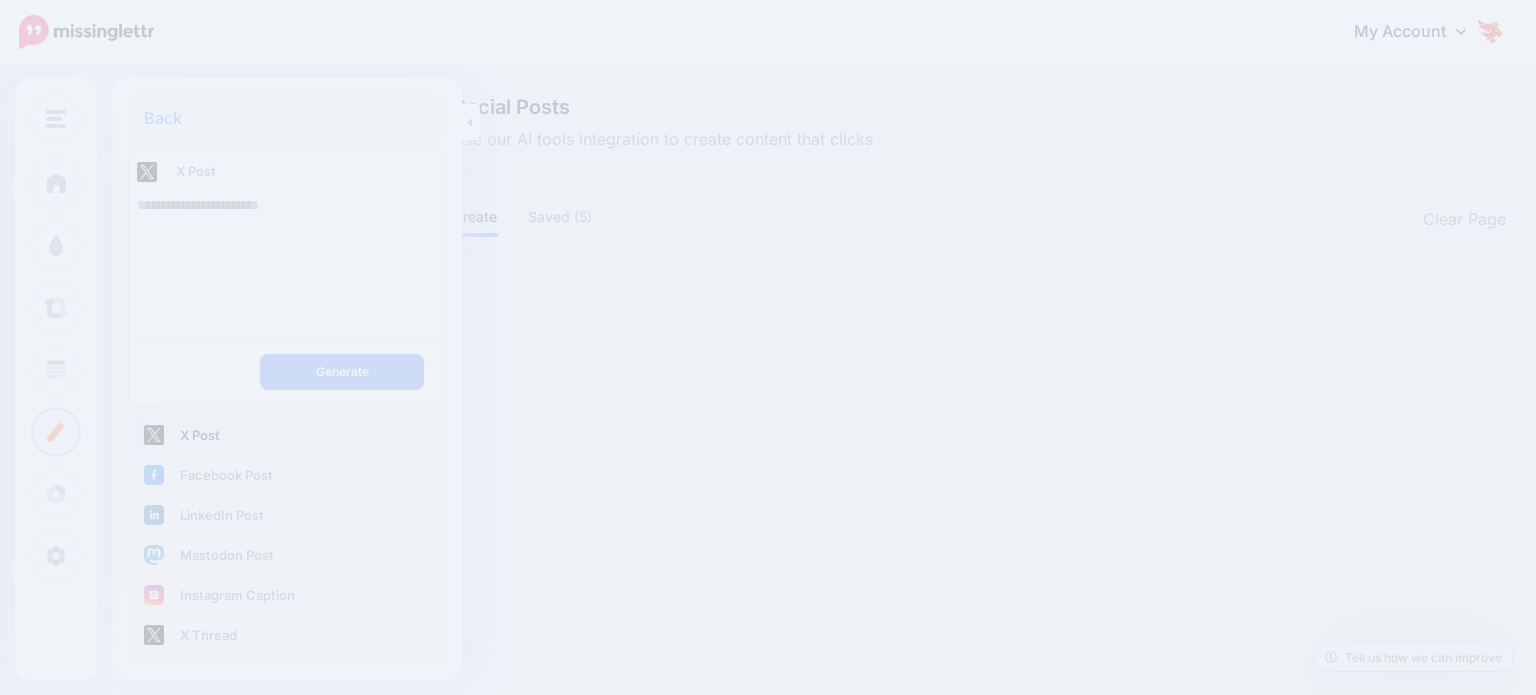 scroll, scrollTop: 0, scrollLeft: 0, axis: both 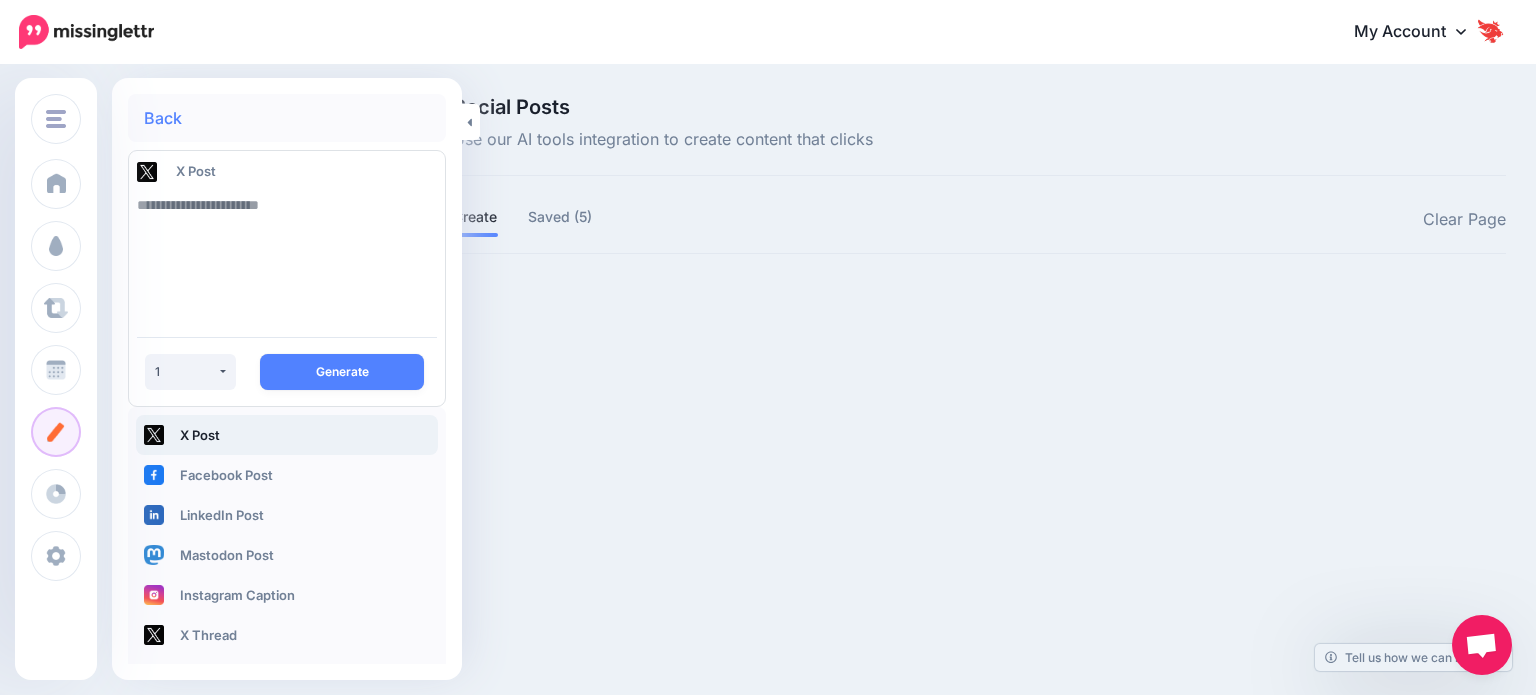 click at bounding box center [287, 253] 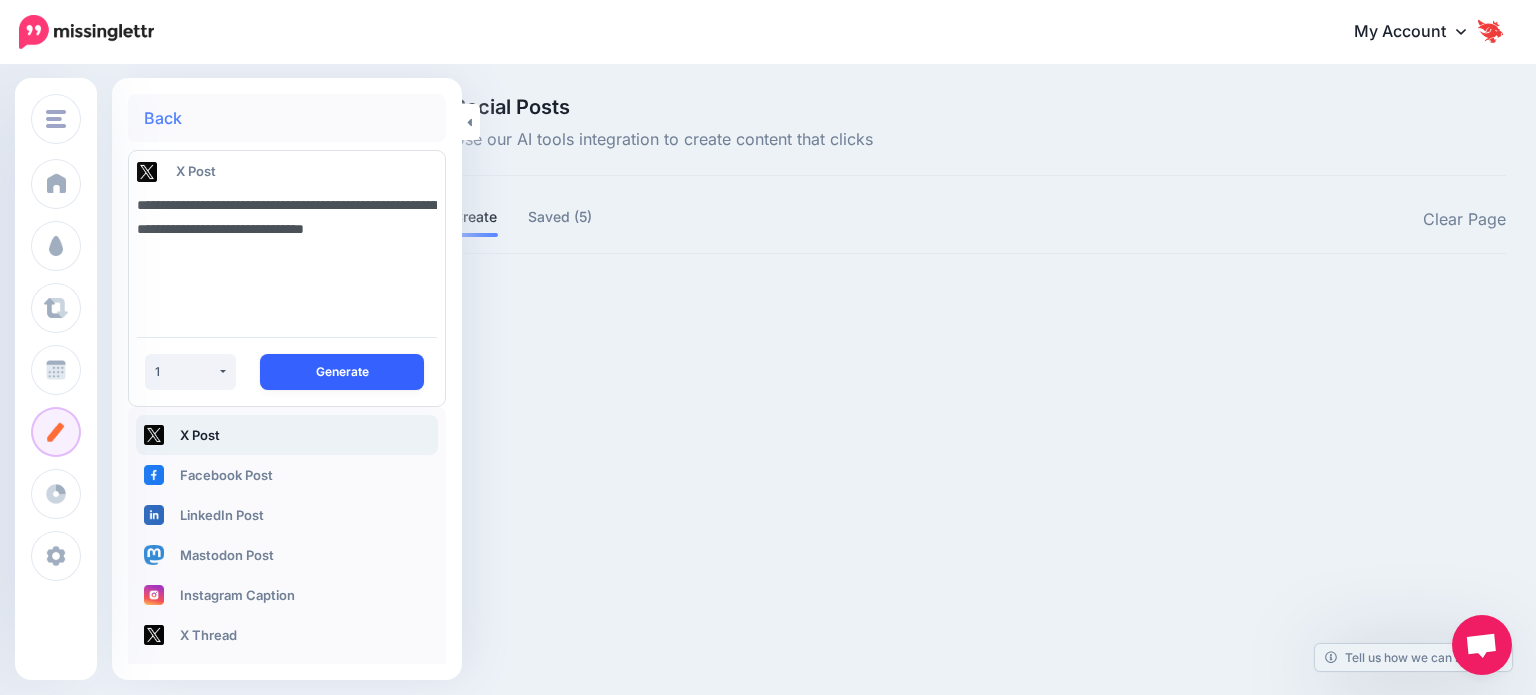 type on "**********" 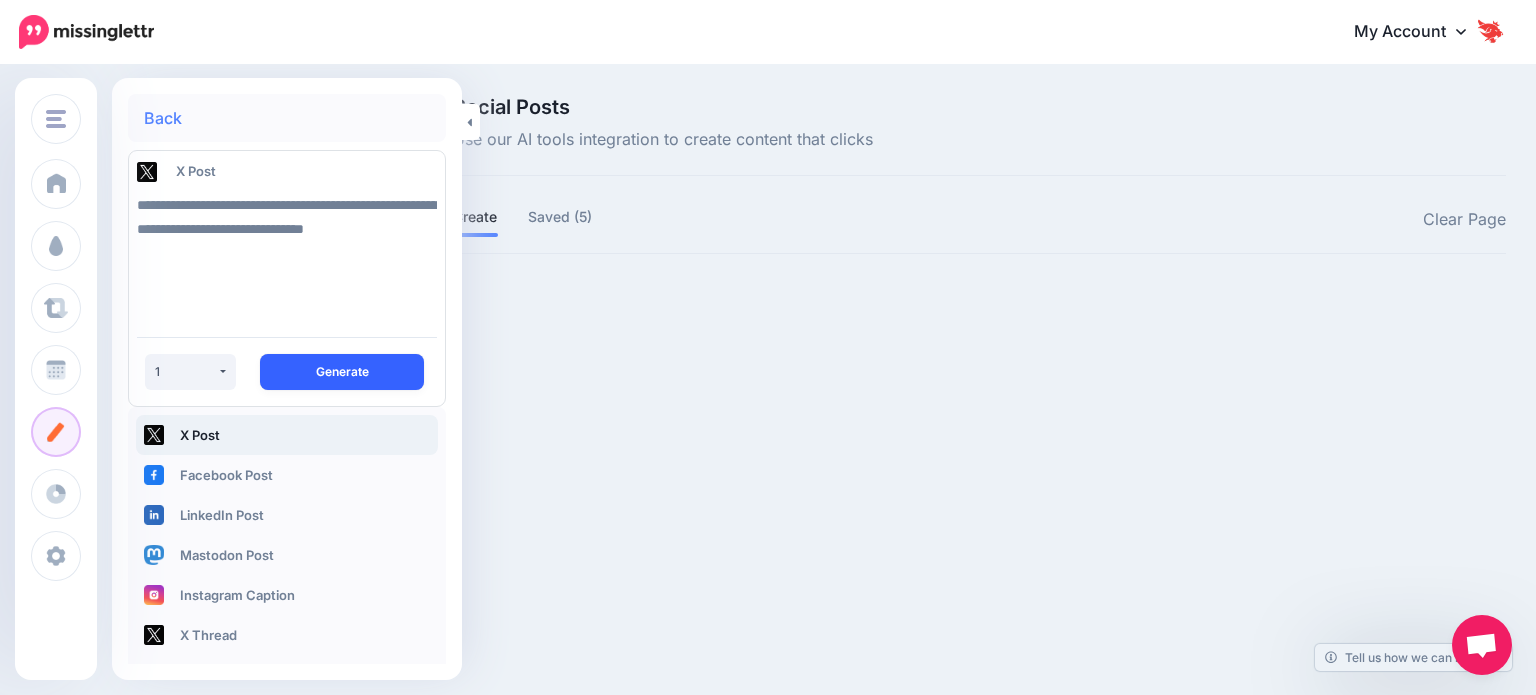 click on "Generate" at bounding box center [342, 372] 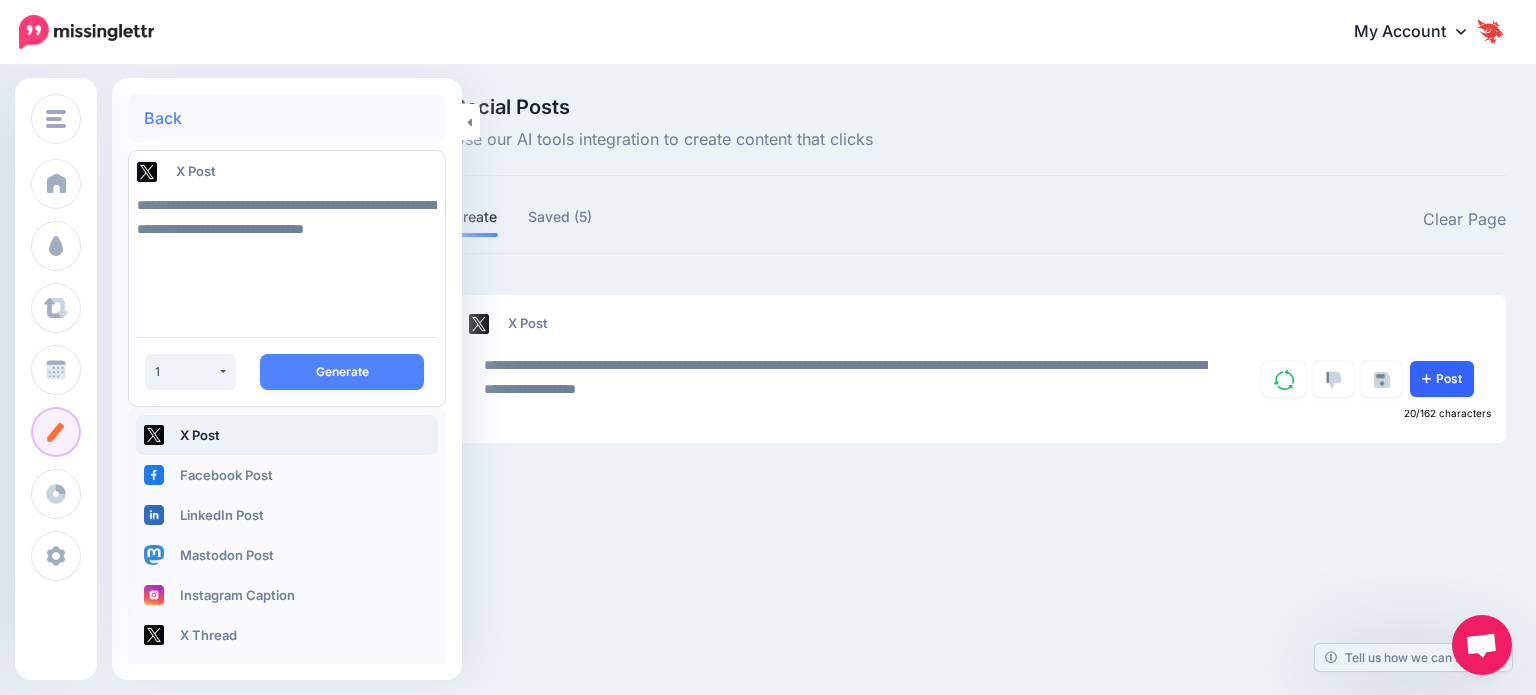 click on "Post" at bounding box center [1442, 379] 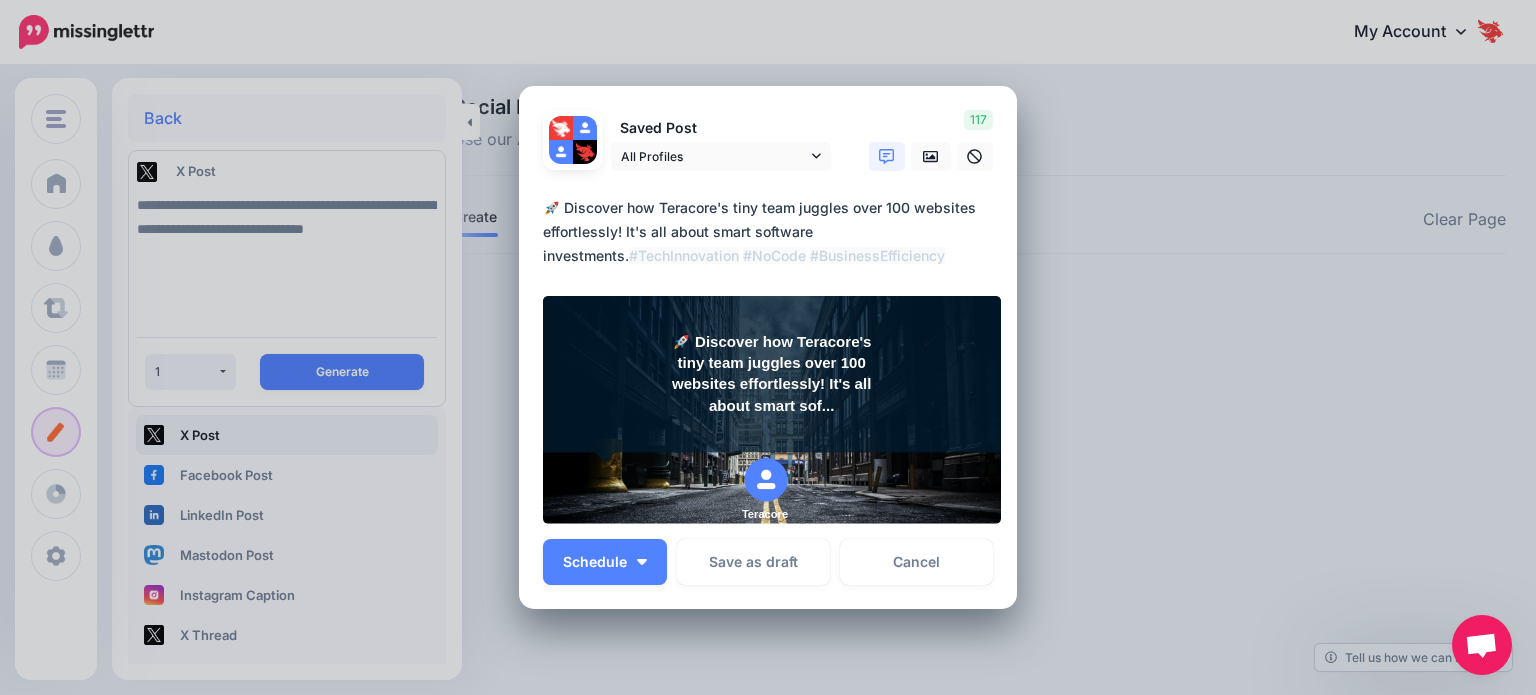 click on "**********" at bounding box center (773, 232) 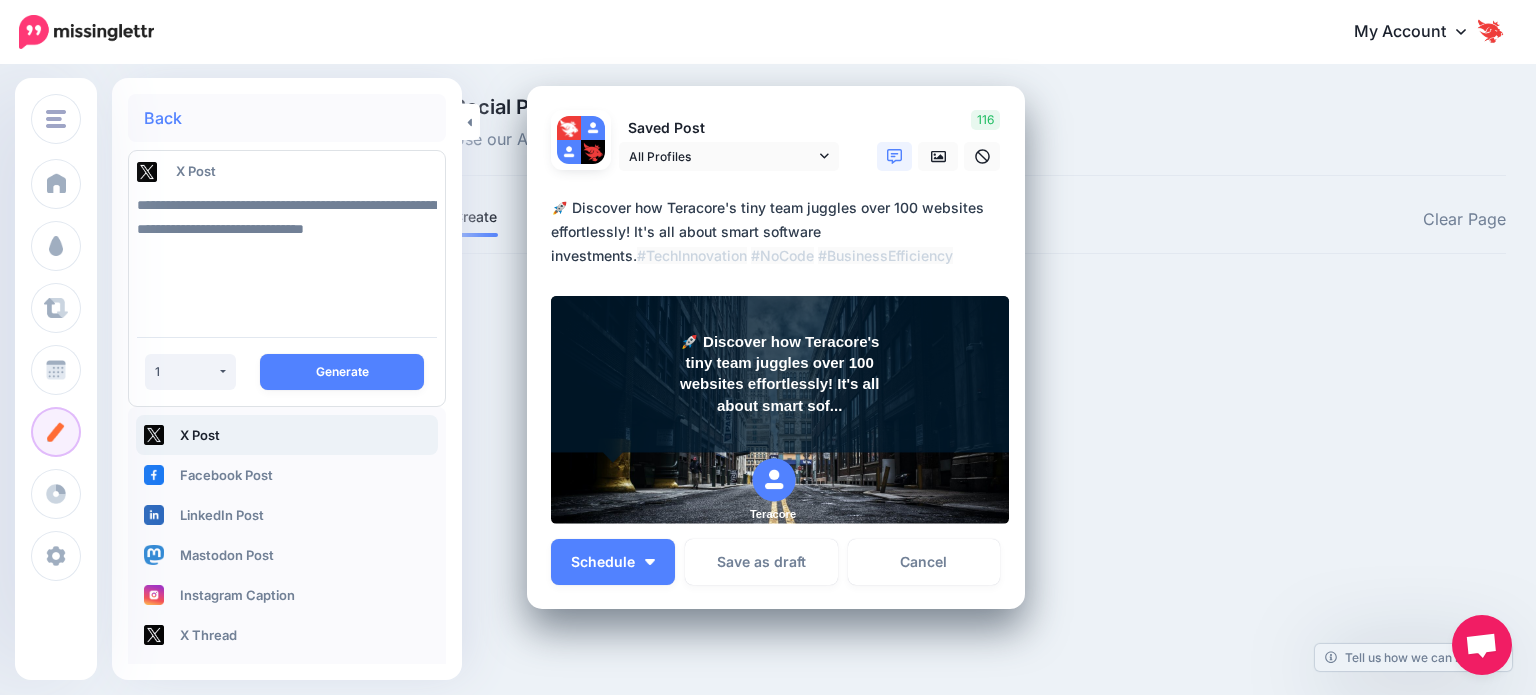 click on "**********" at bounding box center (781, 232) 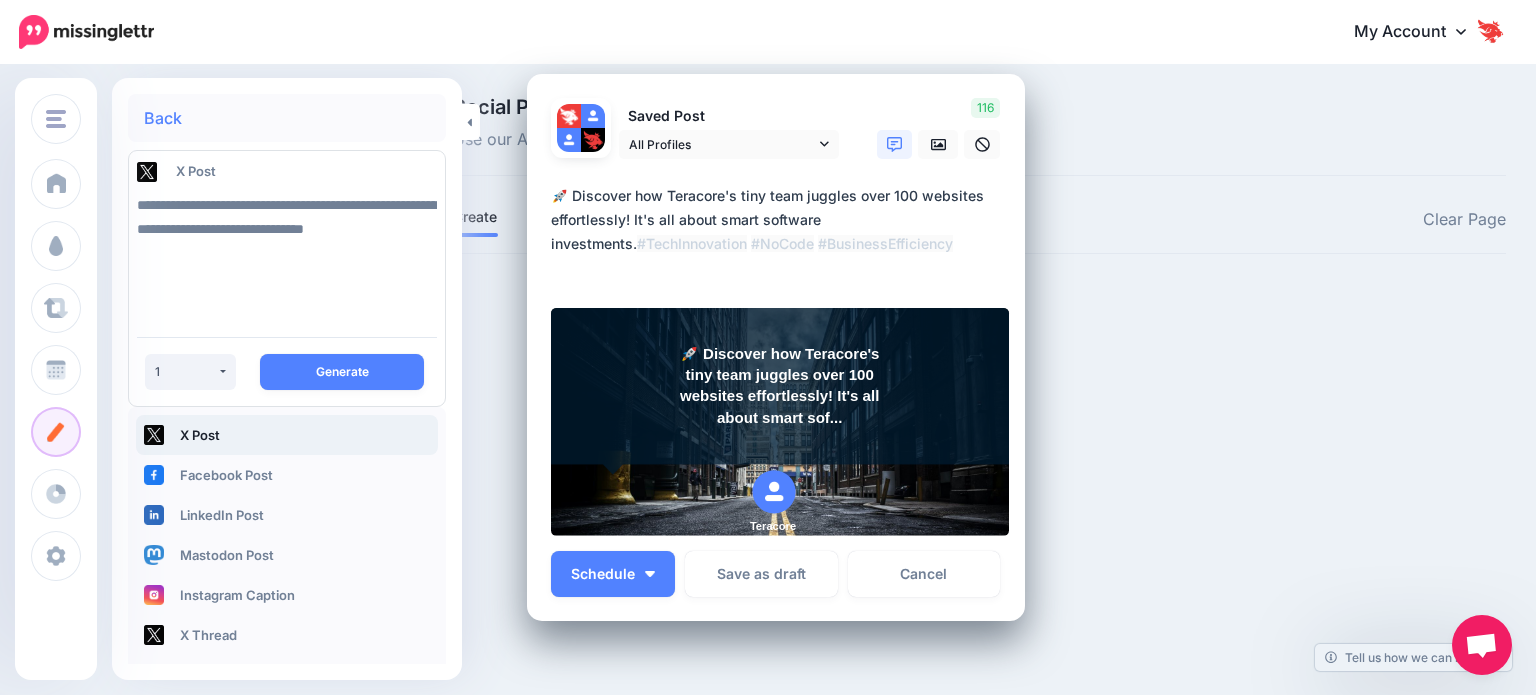 paste on "**********" 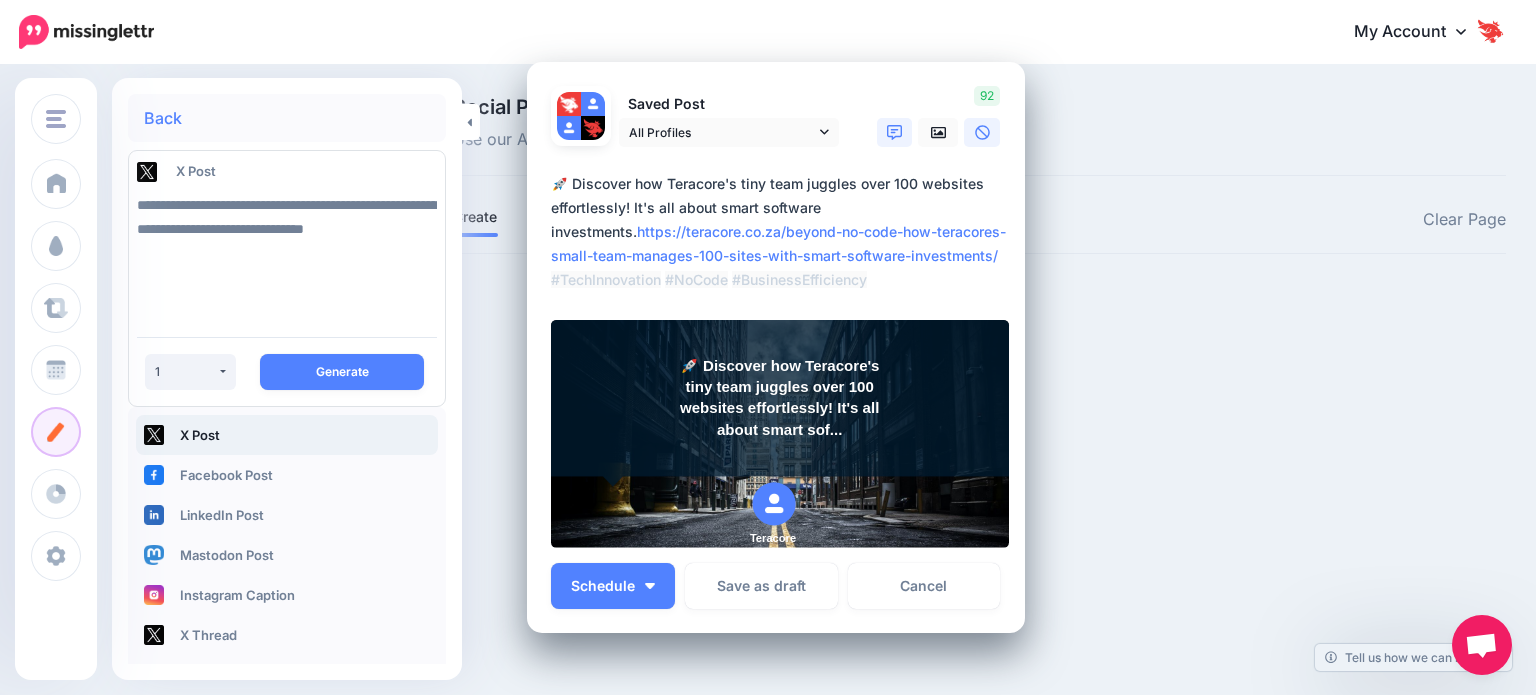 click 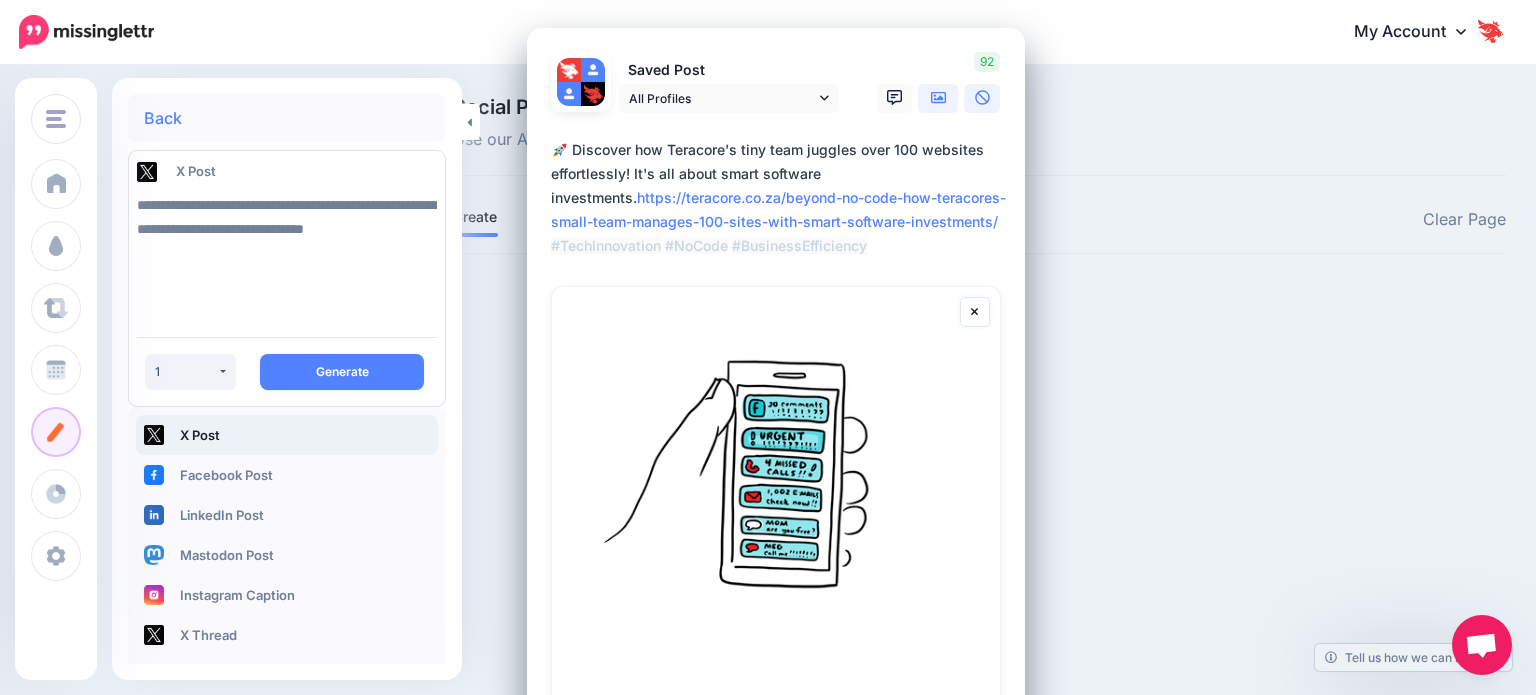 click at bounding box center [938, 98] 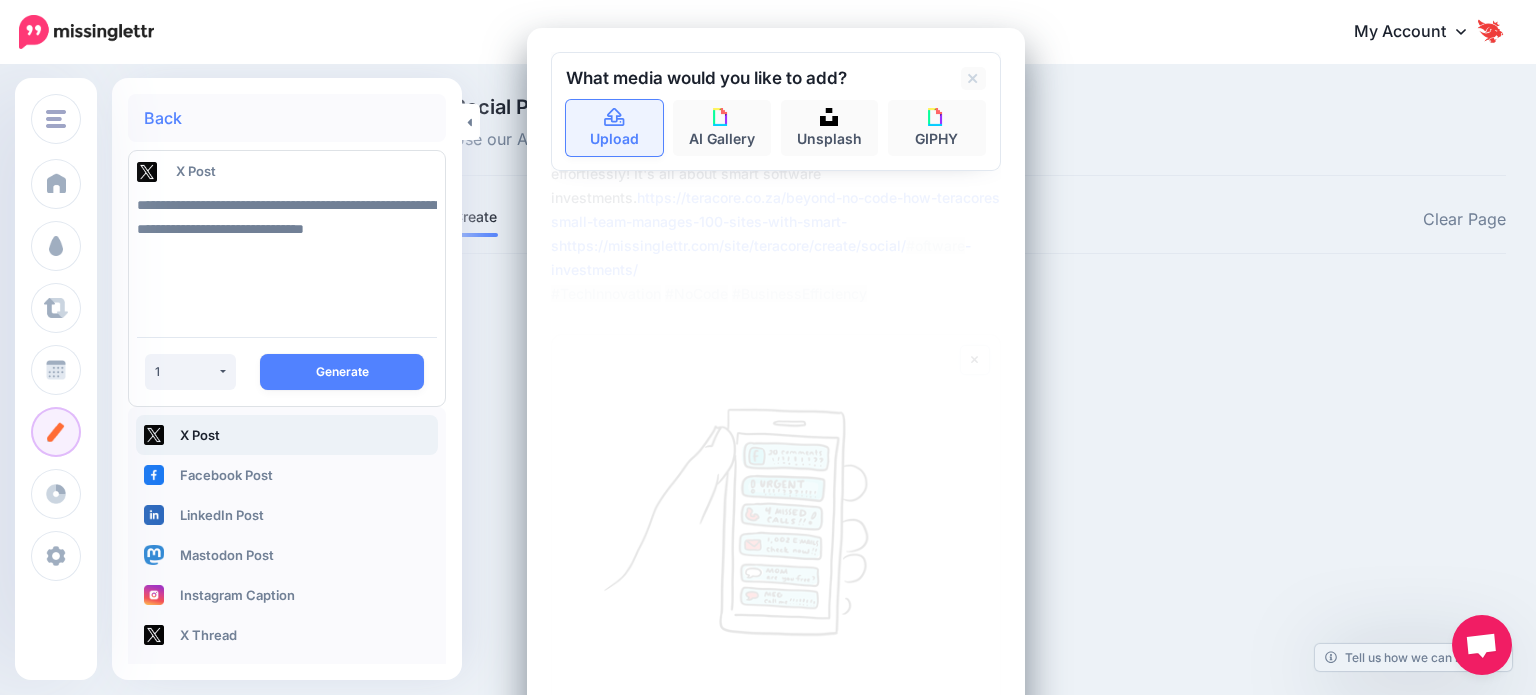 click on "Upload" at bounding box center (615, 128) 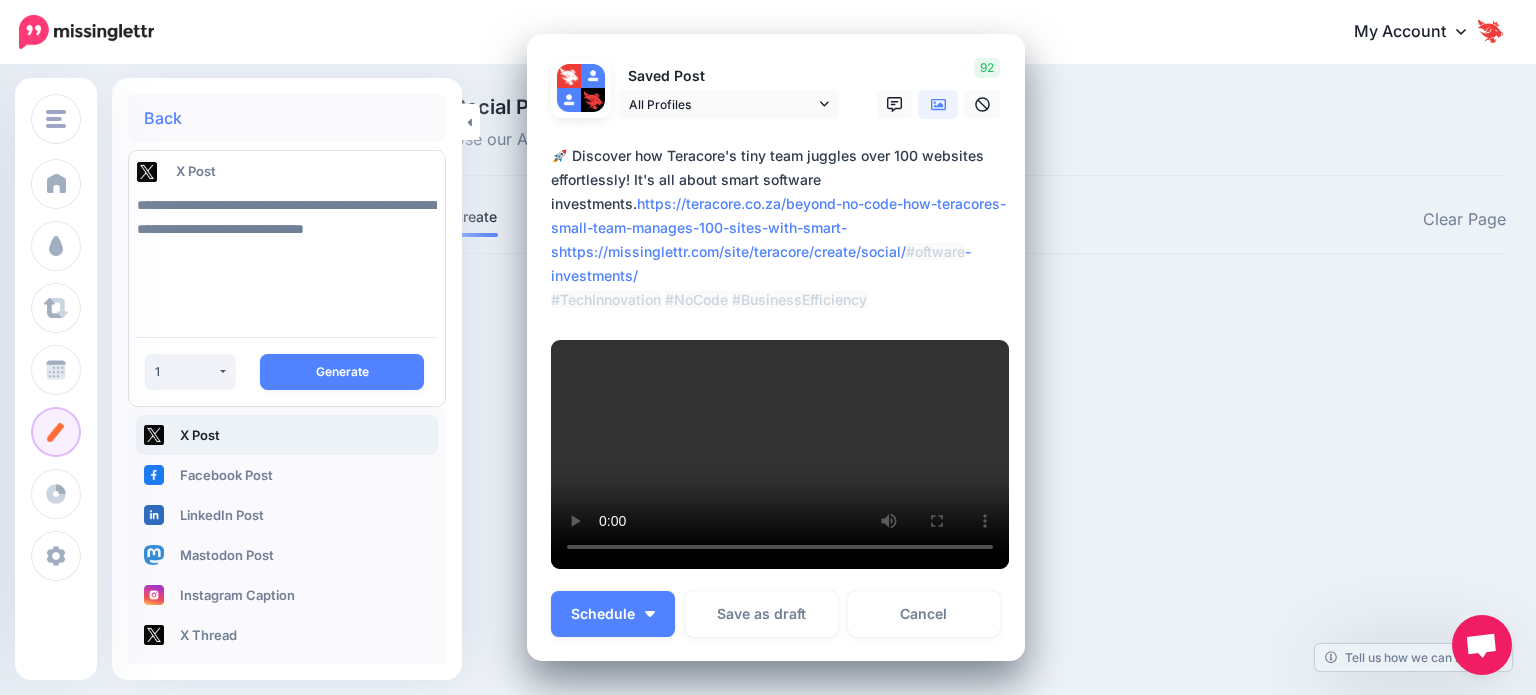 drag, startPoint x: 650, startPoint y: 272, endPoint x: 541, endPoint y: 197, distance: 132.31024 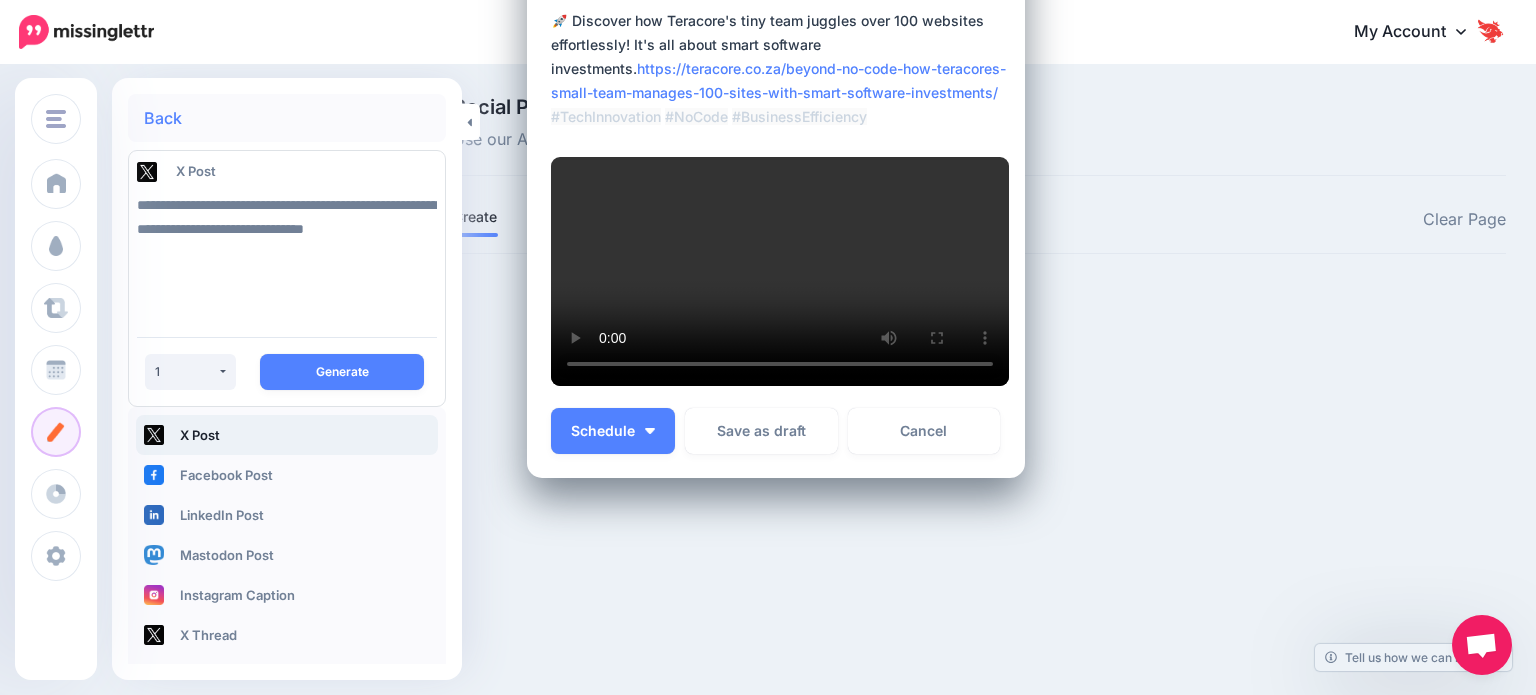 scroll, scrollTop: 712, scrollLeft: 0, axis: vertical 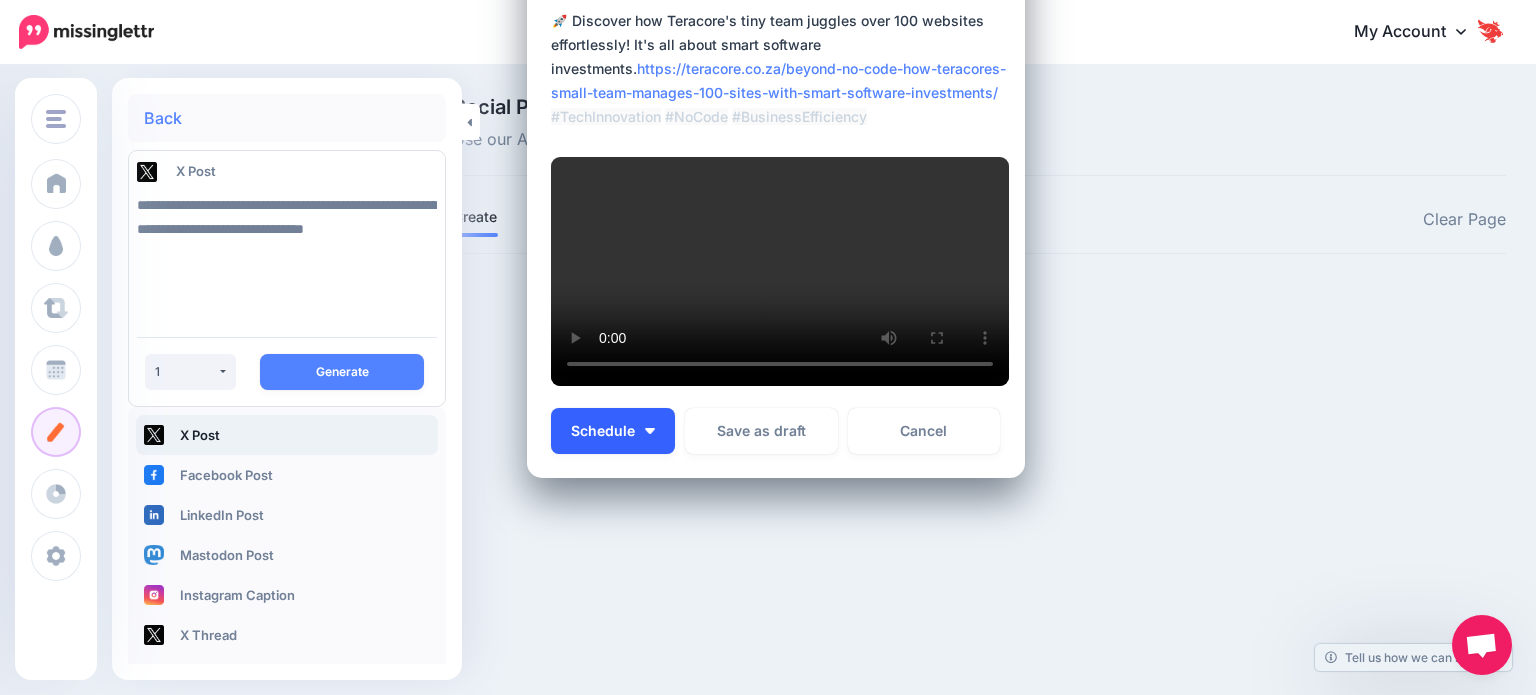 type on "**********" 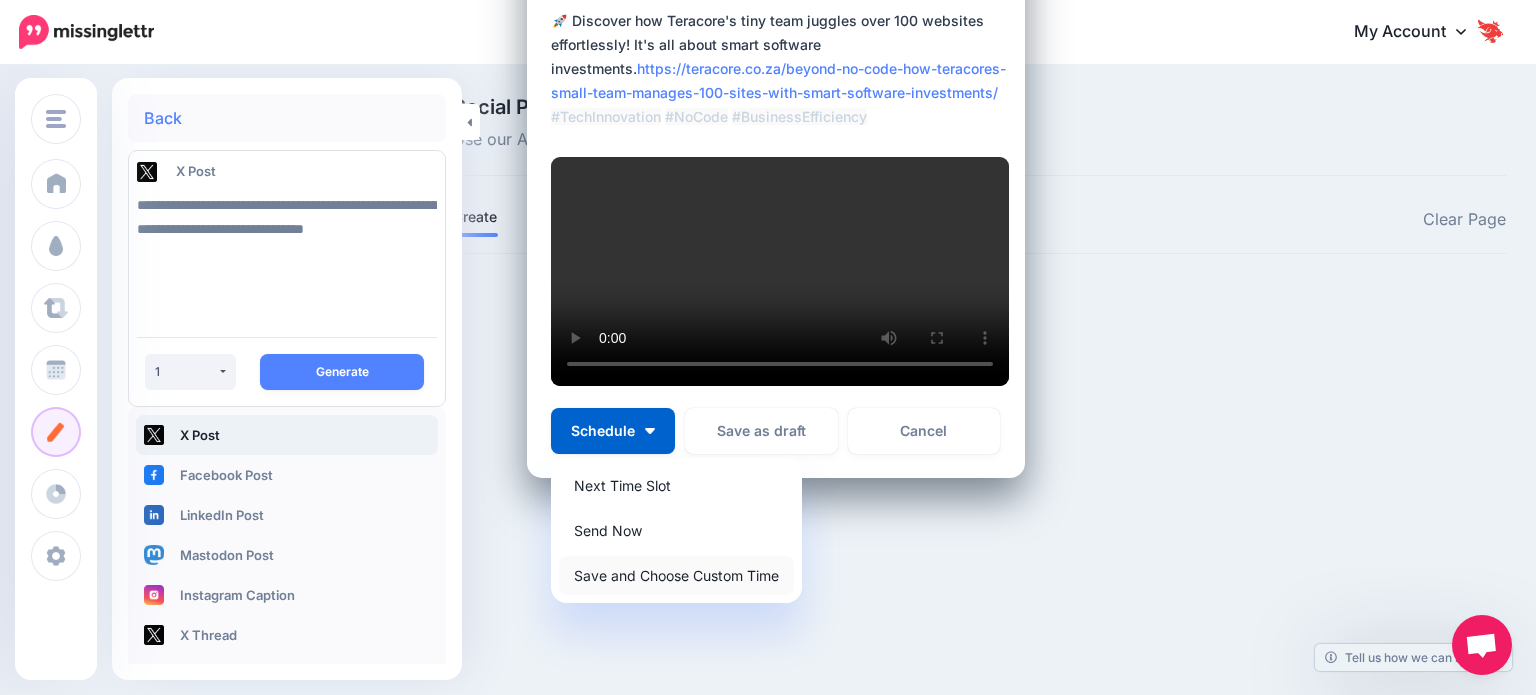 click on "Save and Choose Custom Time" at bounding box center (676, 575) 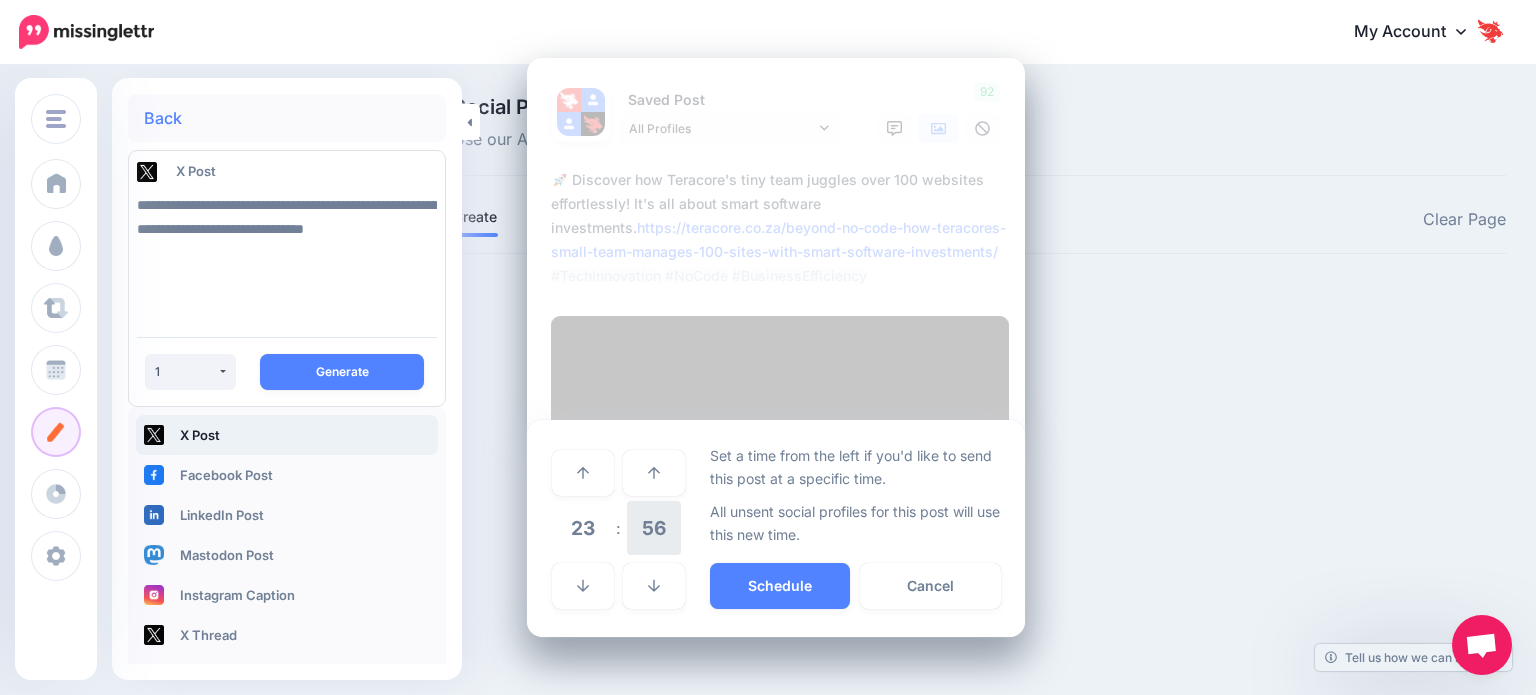 scroll, scrollTop: 524, scrollLeft: 0, axis: vertical 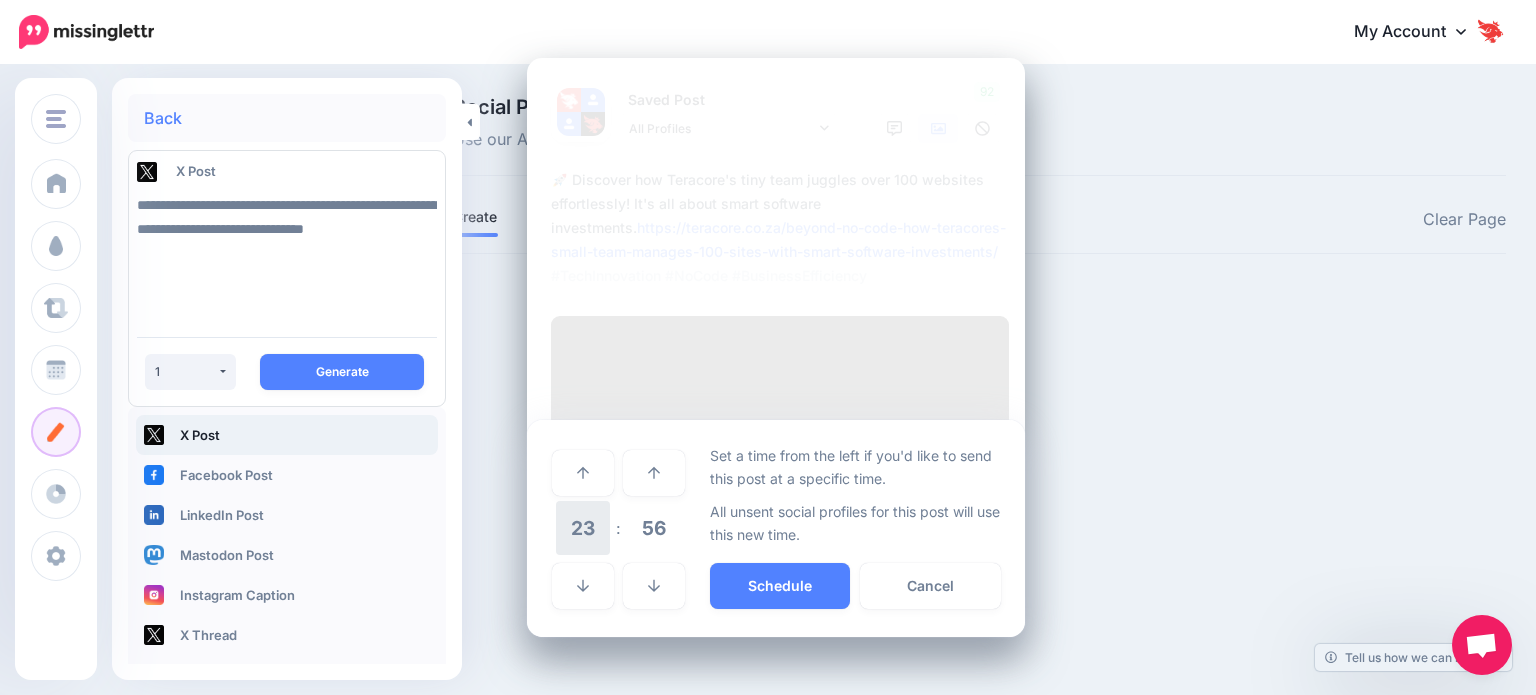 click on "23" at bounding box center (583, 528) 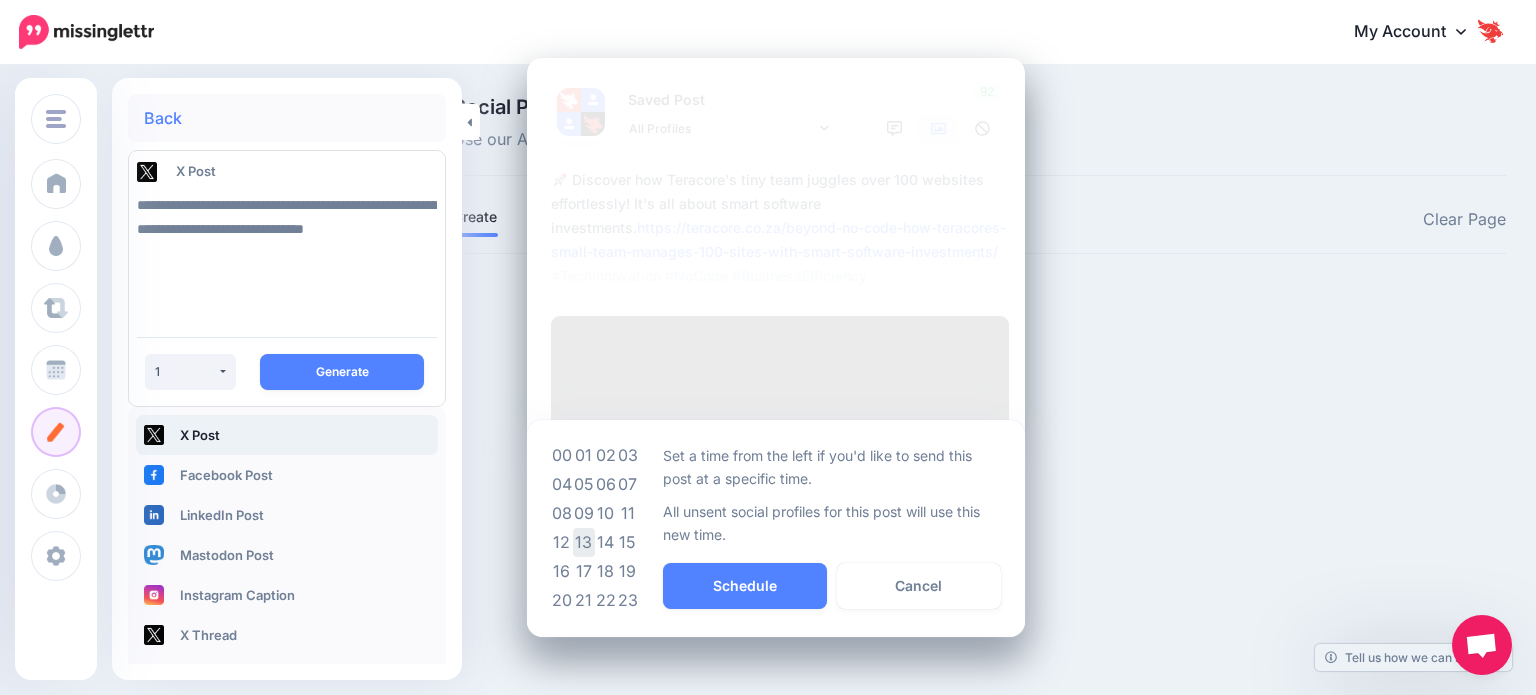 click on "13" at bounding box center [584, 542] 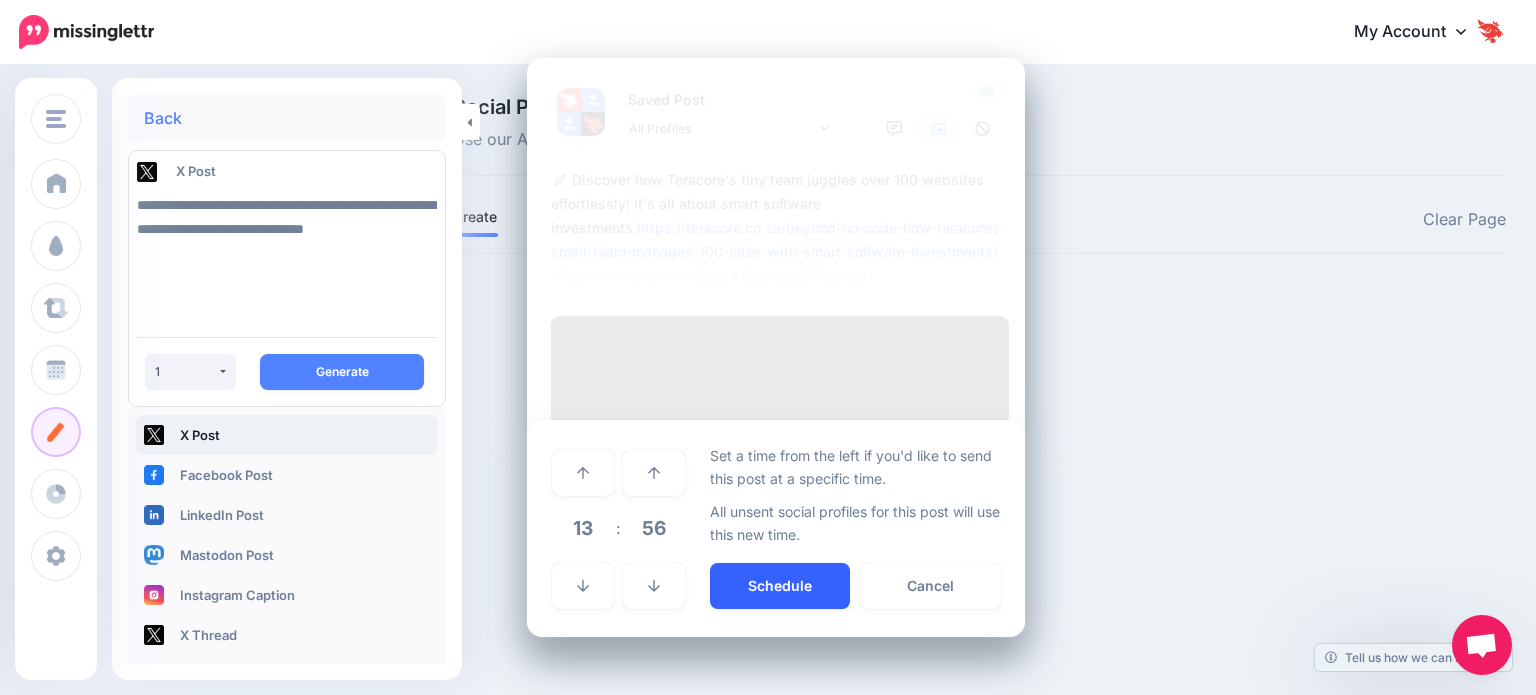 click on "Schedule" at bounding box center [780, 586] 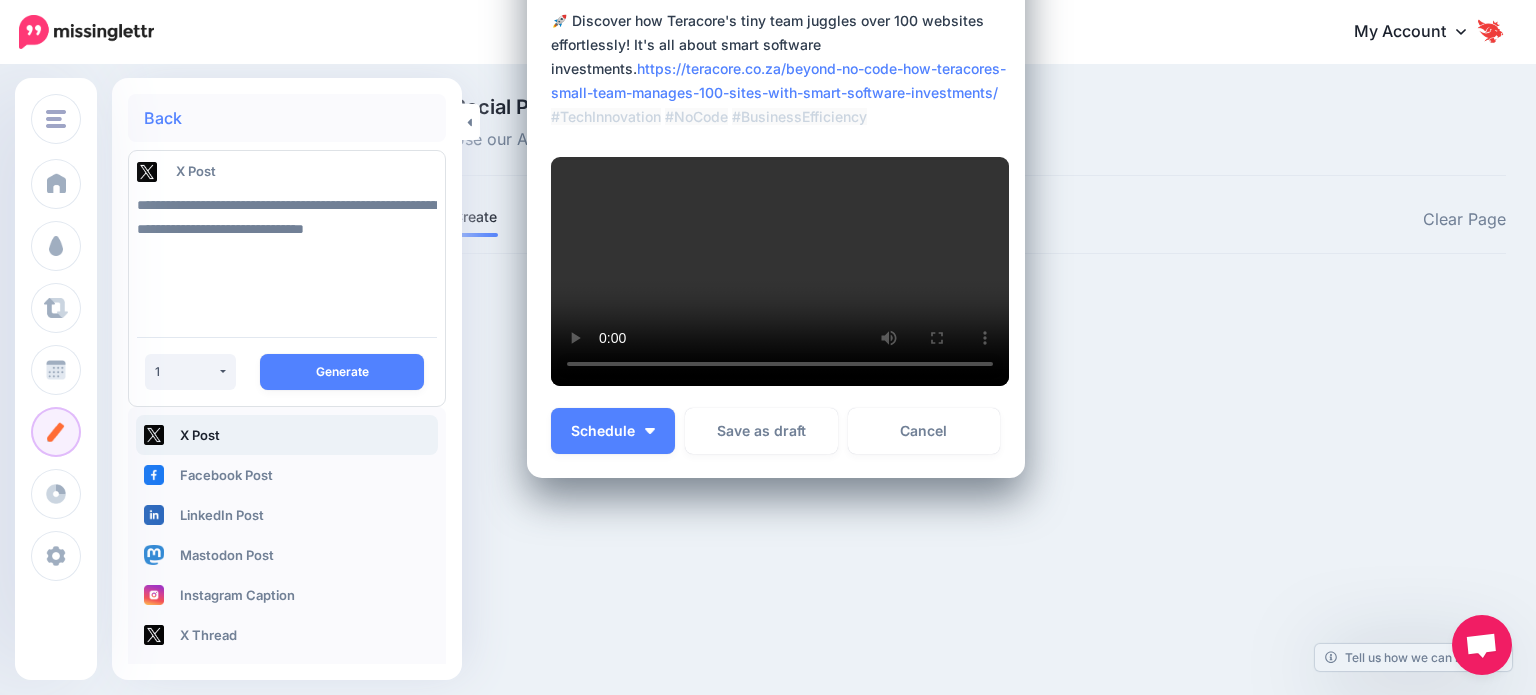 scroll, scrollTop: 797, scrollLeft: 0, axis: vertical 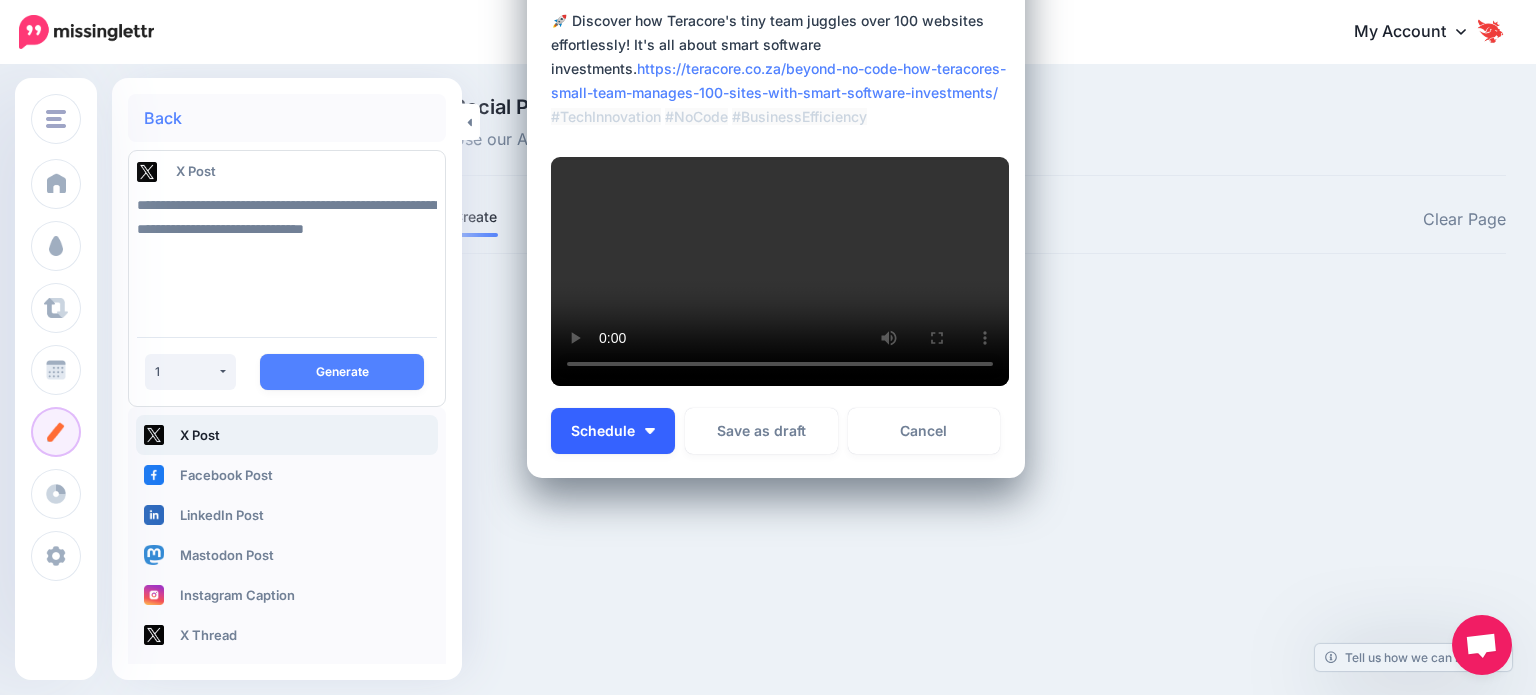click on "Schedule" at bounding box center [613, 431] 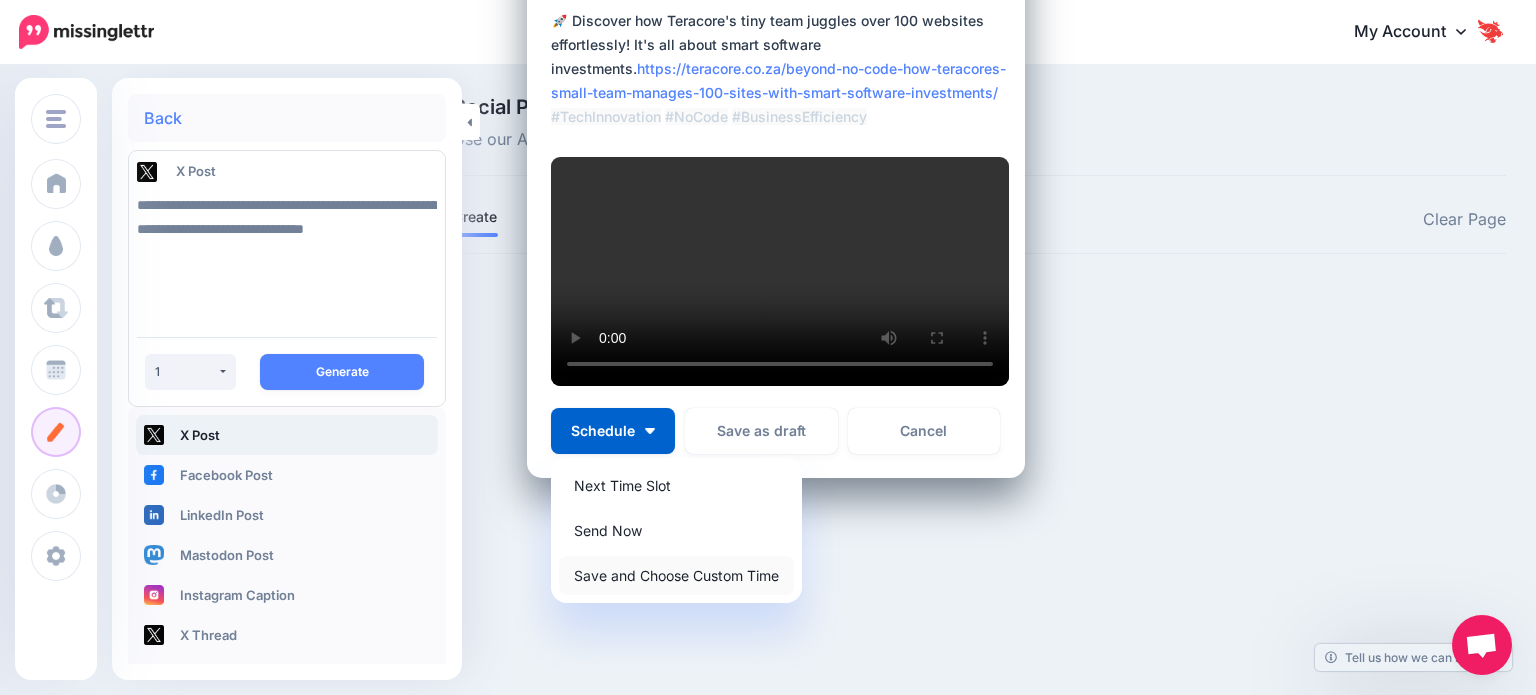 click on "Save and Choose Custom Time" at bounding box center (676, 575) 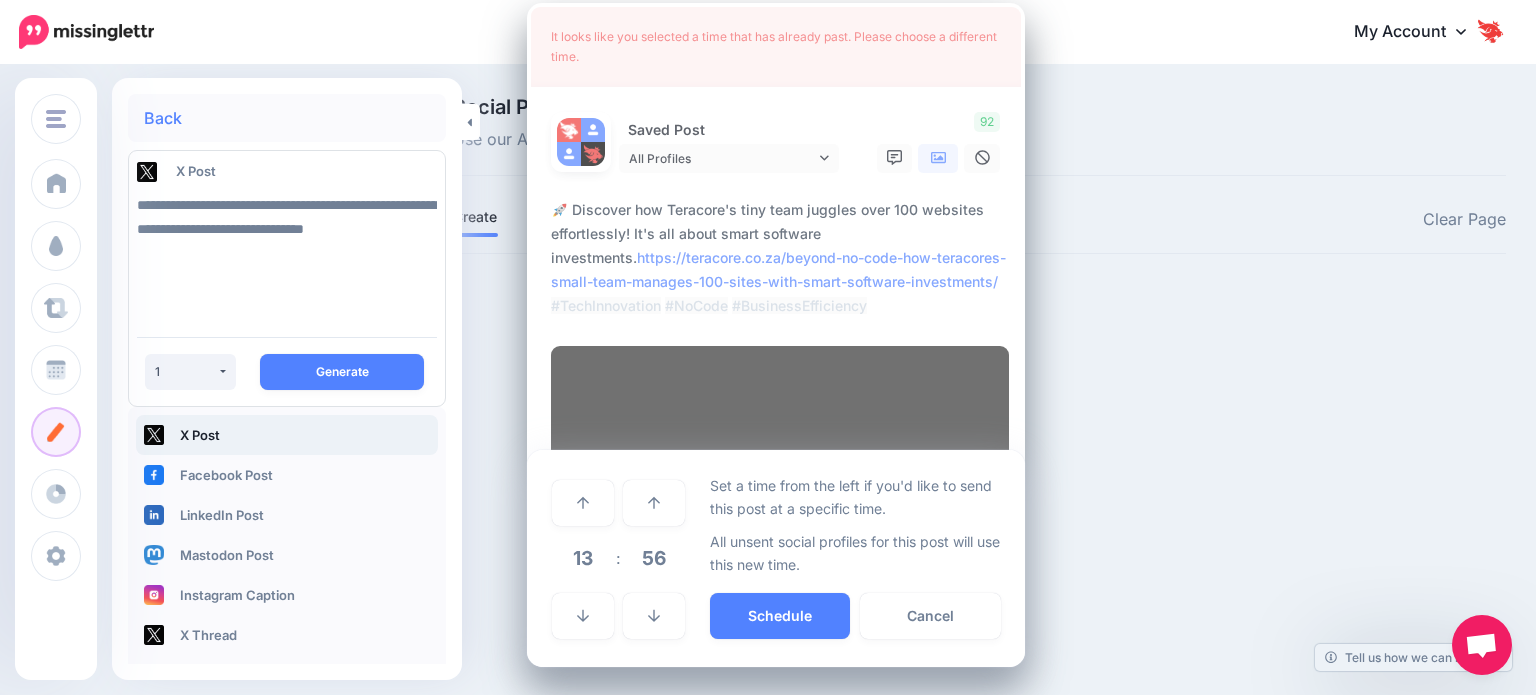 scroll, scrollTop: 608, scrollLeft: 0, axis: vertical 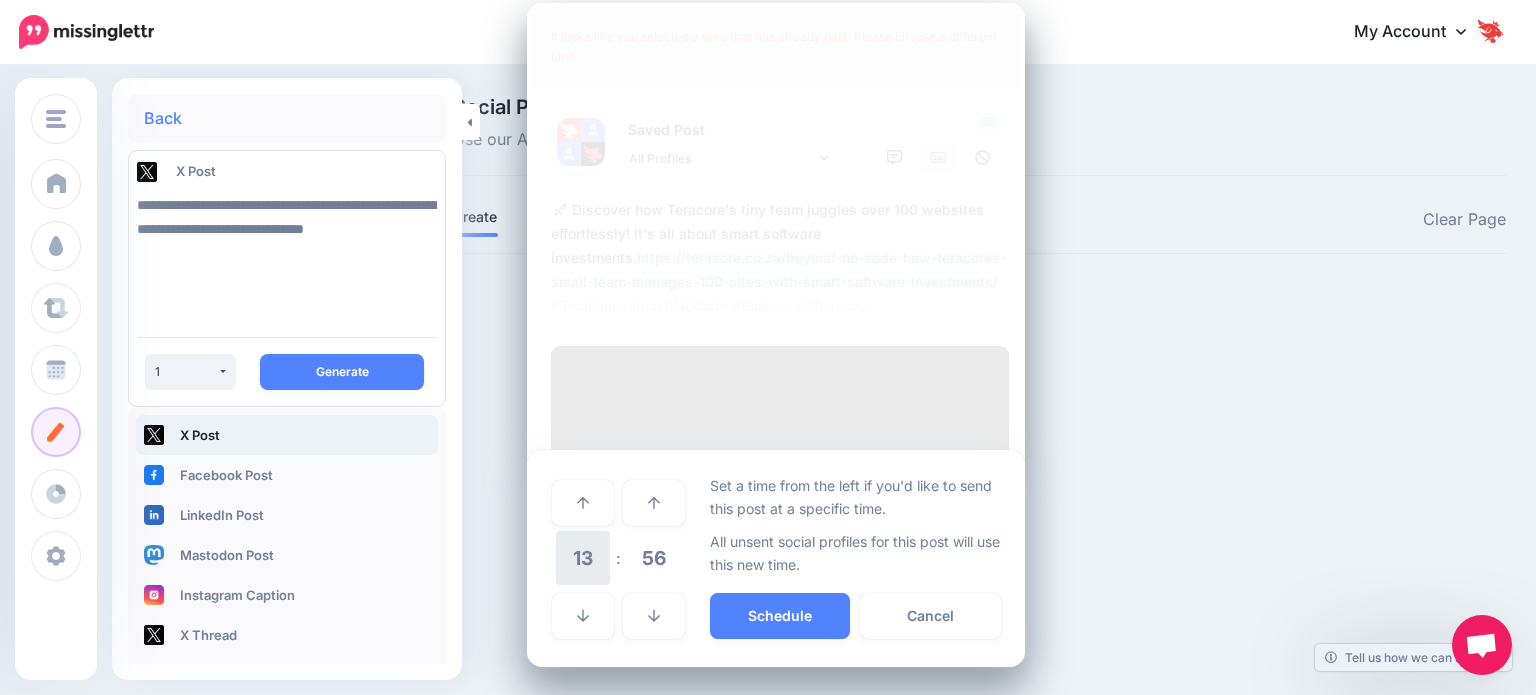 click on "13" at bounding box center [583, 558] 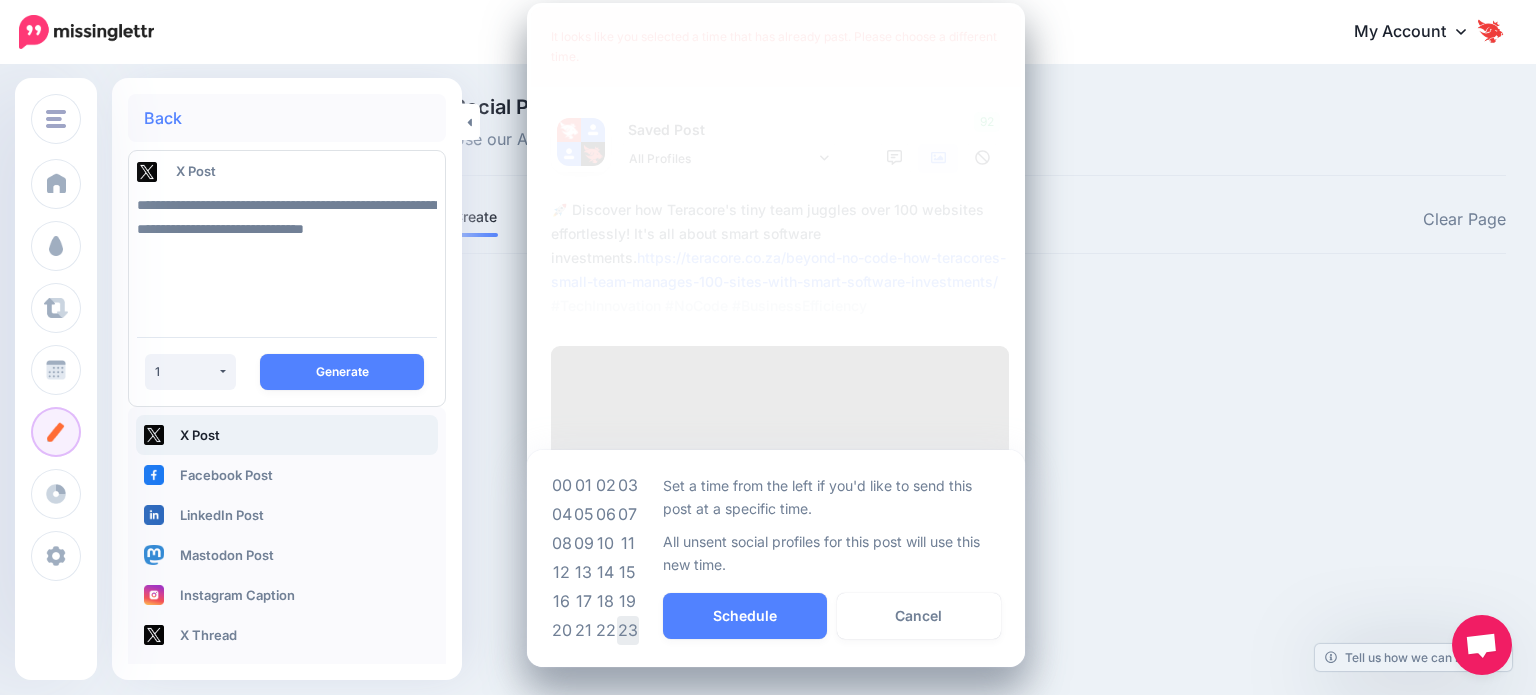 click on "23" at bounding box center [628, 630] 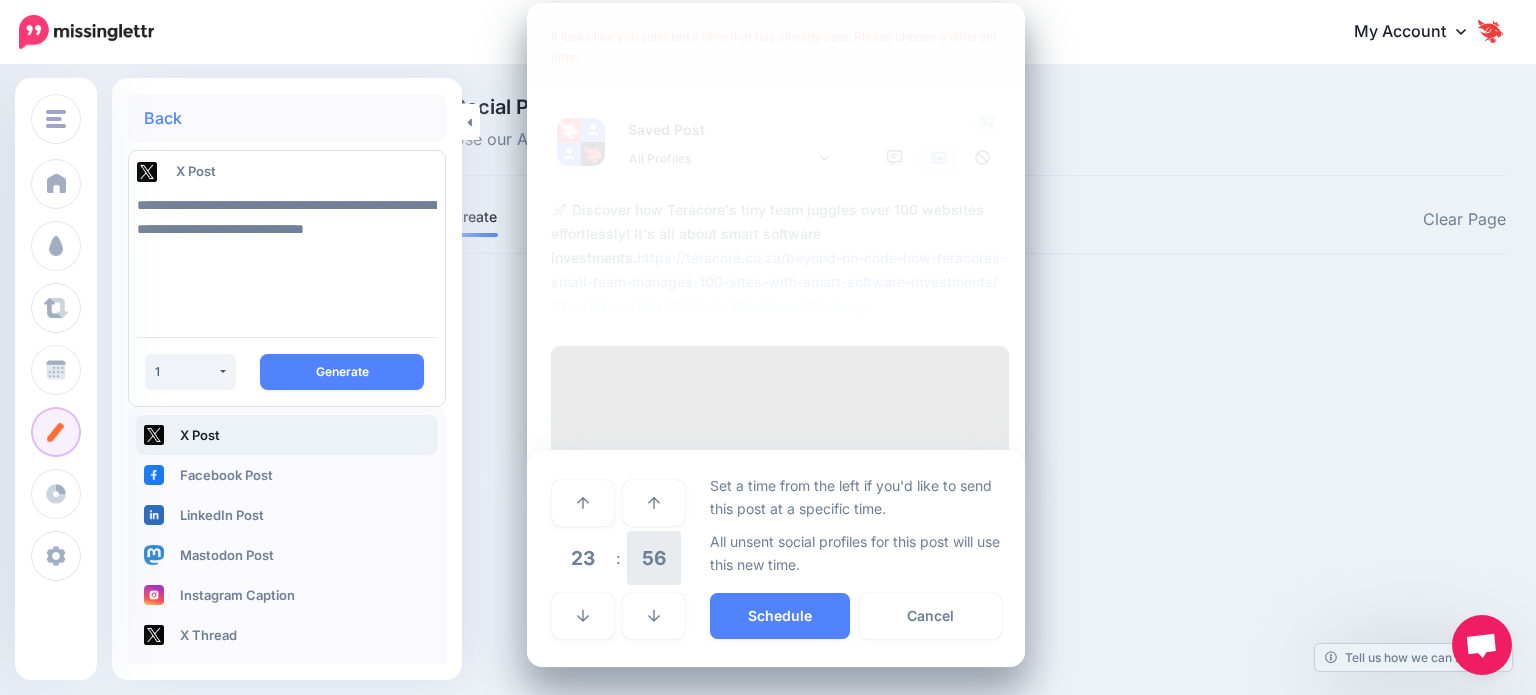 click on "56" at bounding box center [654, 558] 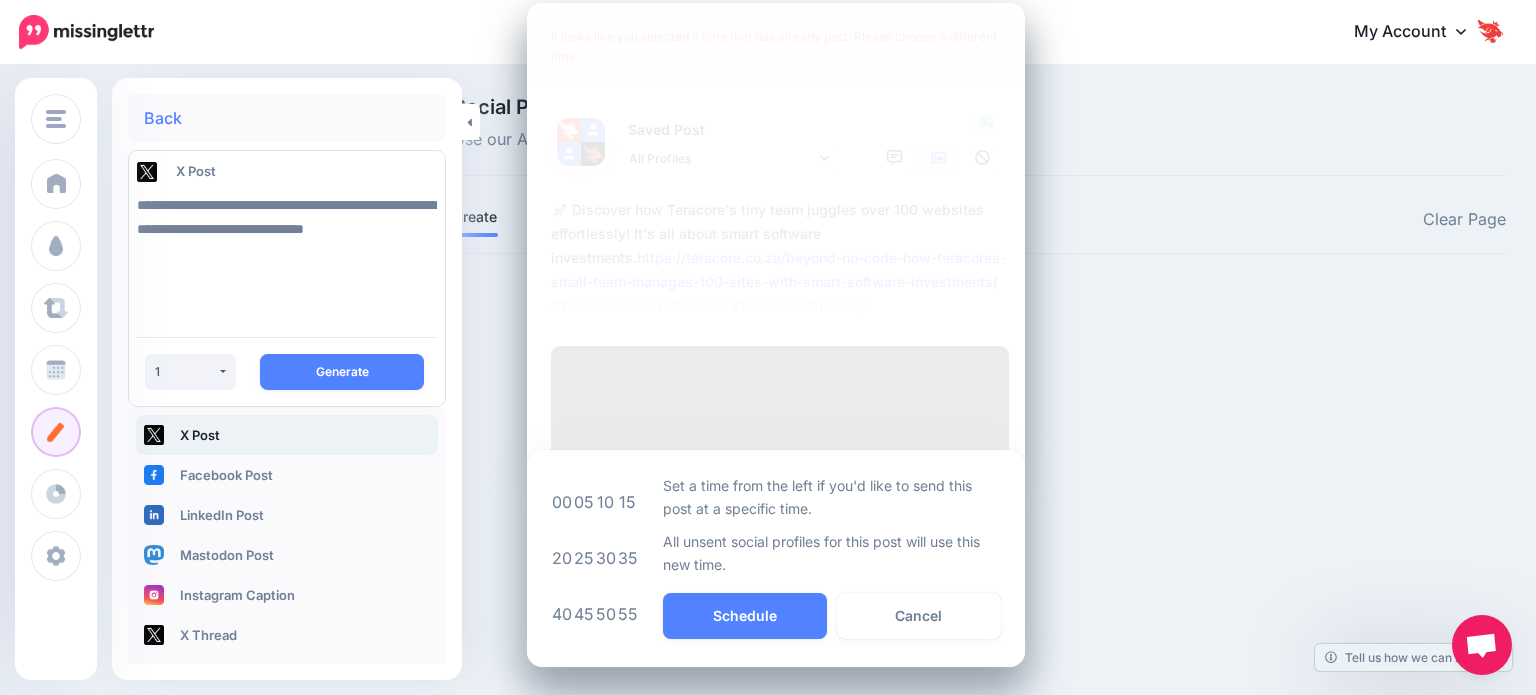 click on "00 05 10 15 20 25 30 35 40 45 50 55" at bounding box center (595, 558) 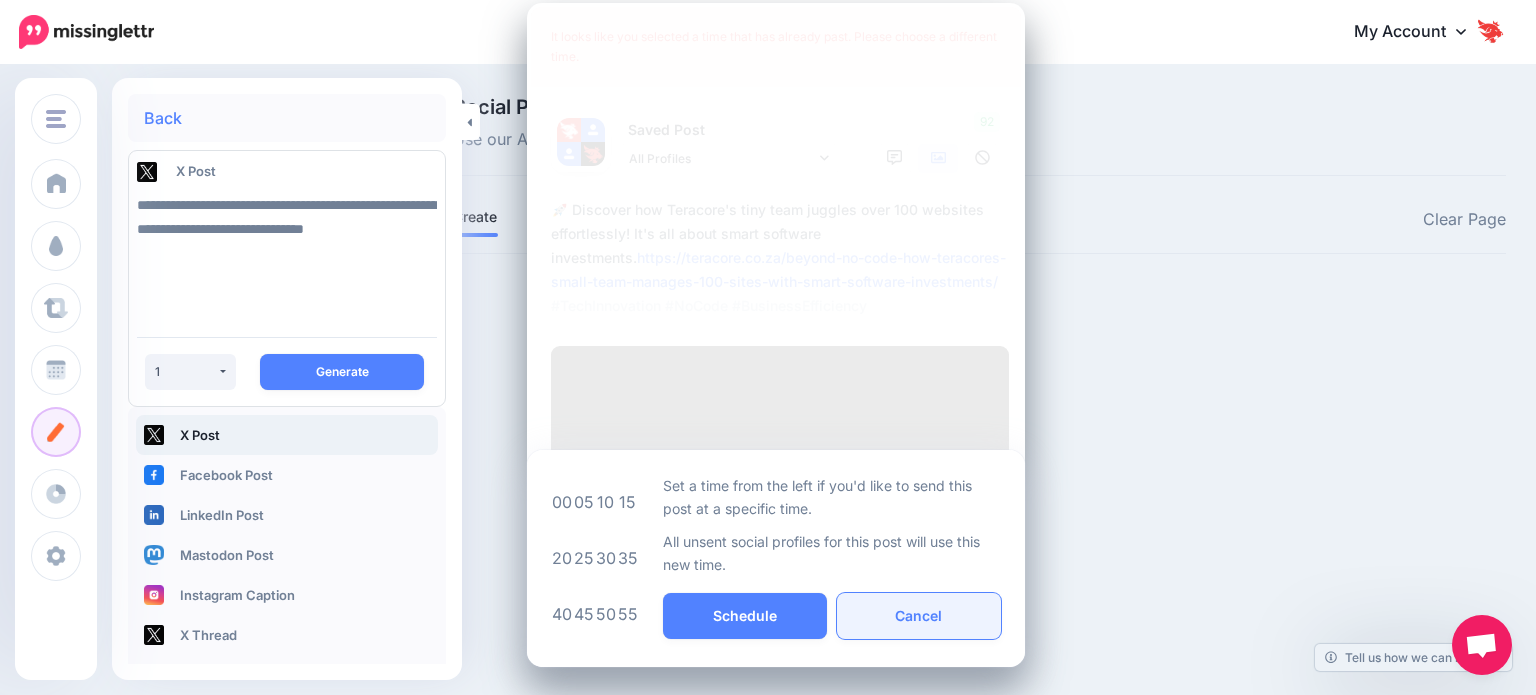 click on "Cancel" at bounding box center (919, 616) 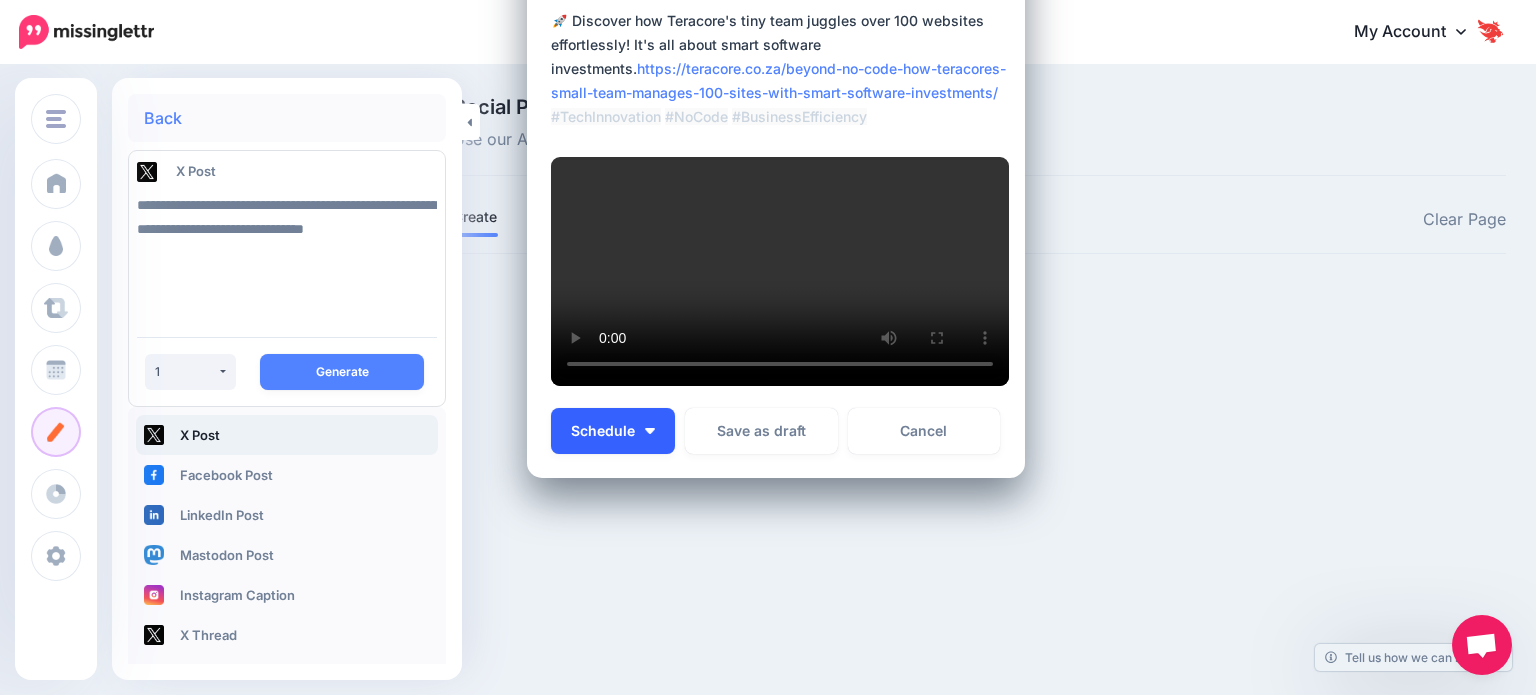 click on "Schedule" at bounding box center [613, 431] 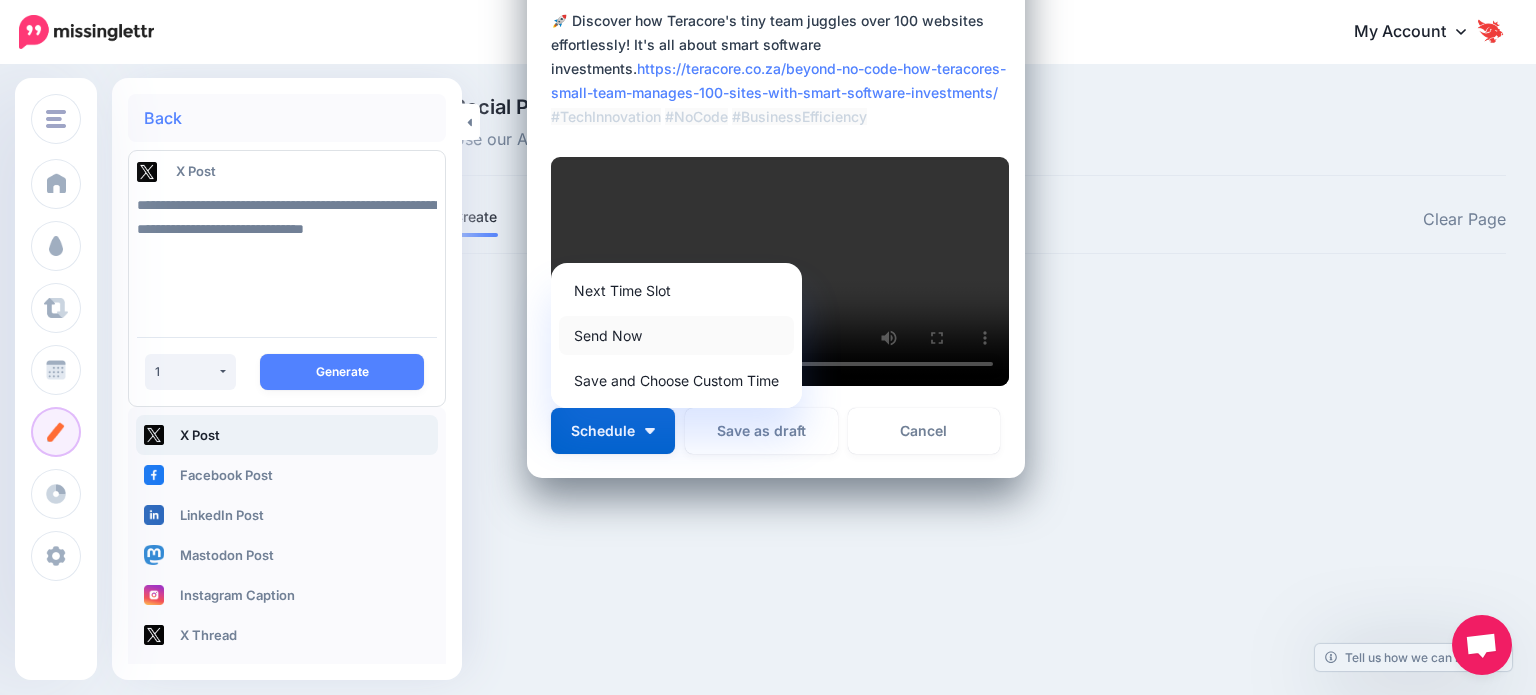 click on "Send Now" at bounding box center [676, 335] 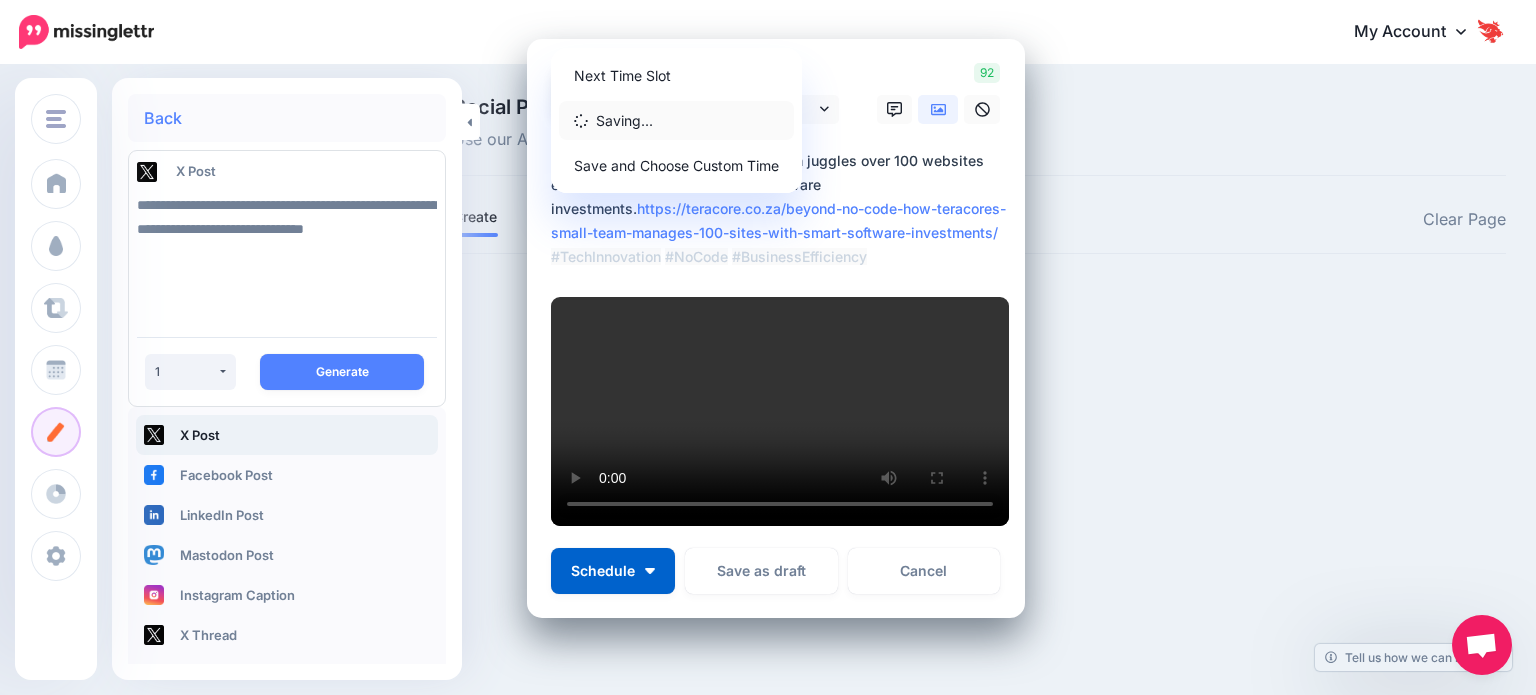 scroll, scrollTop: 0, scrollLeft: 0, axis: both 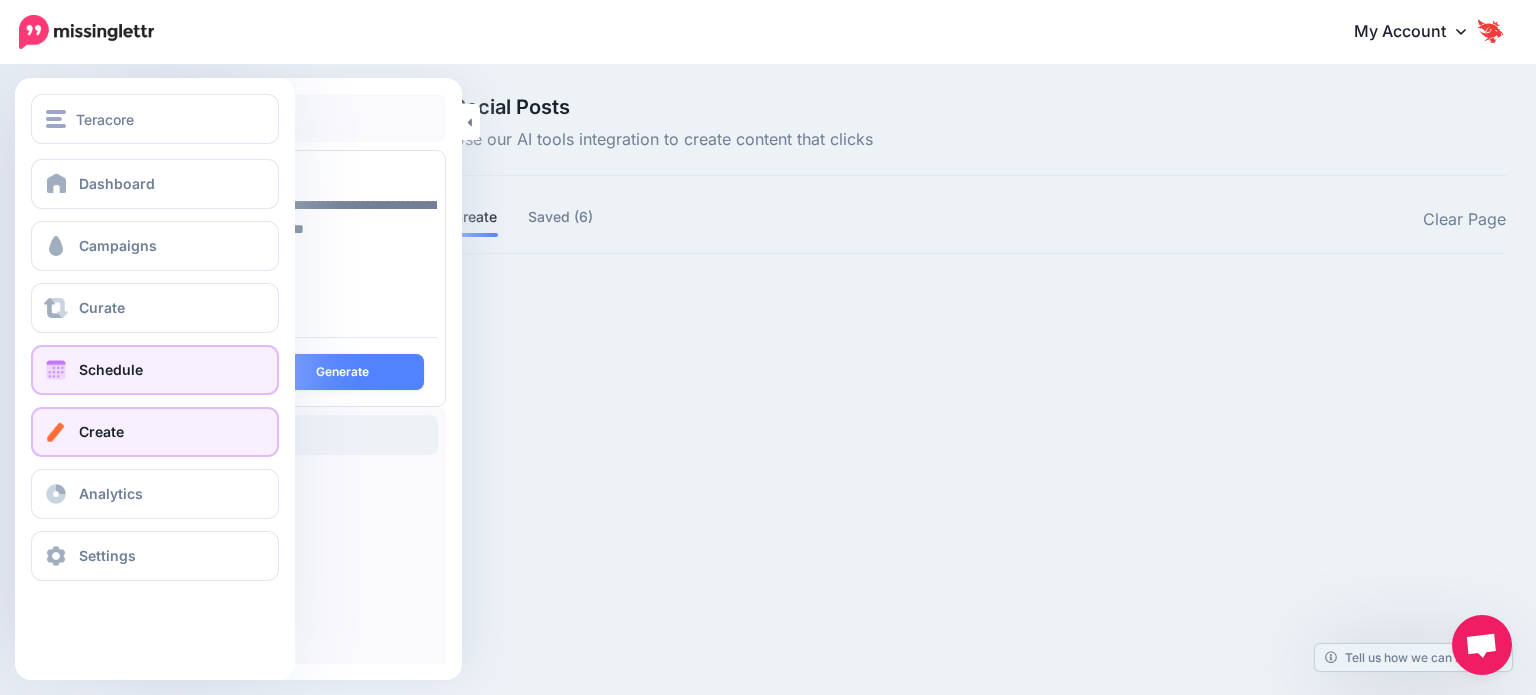 click on "Schedule" at bounding box center [111, 369] 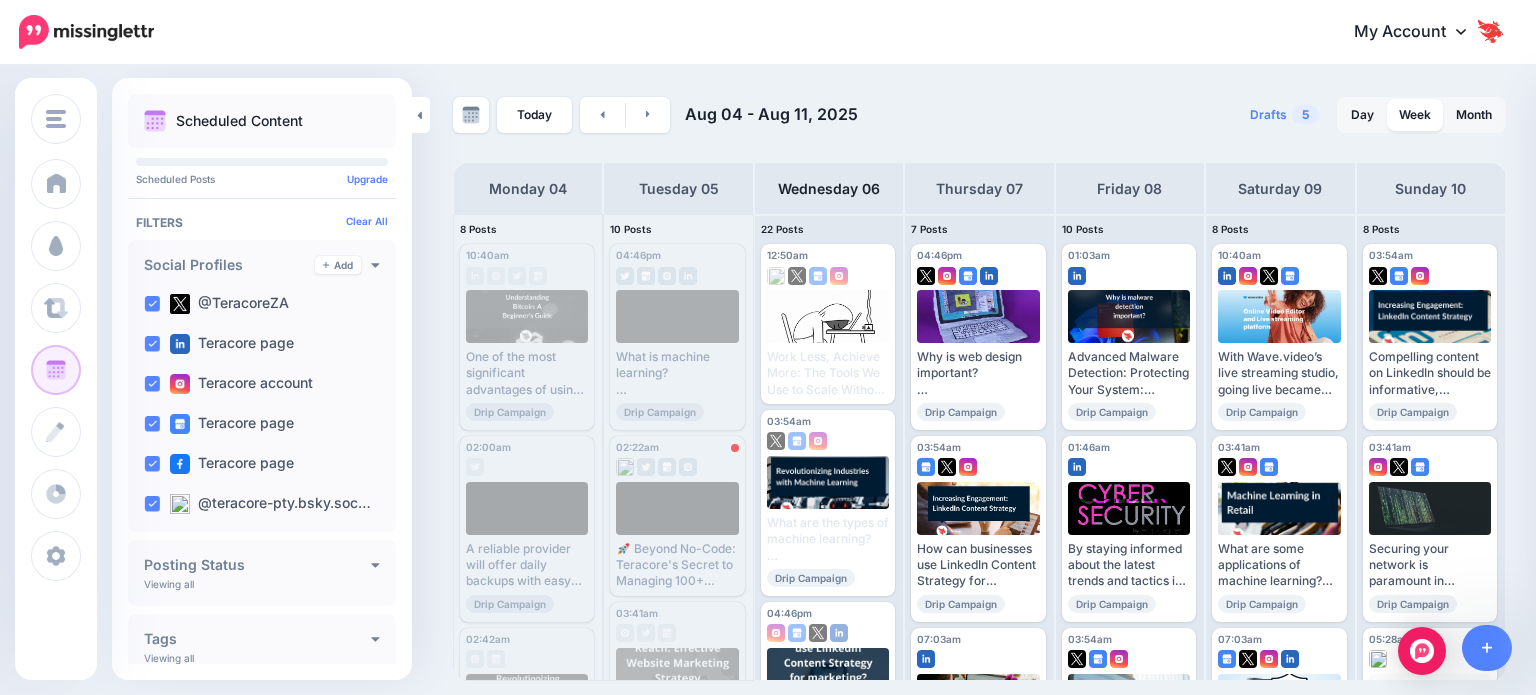 scroll, scrollTop: 0, scrollLeft: 0, axis: both 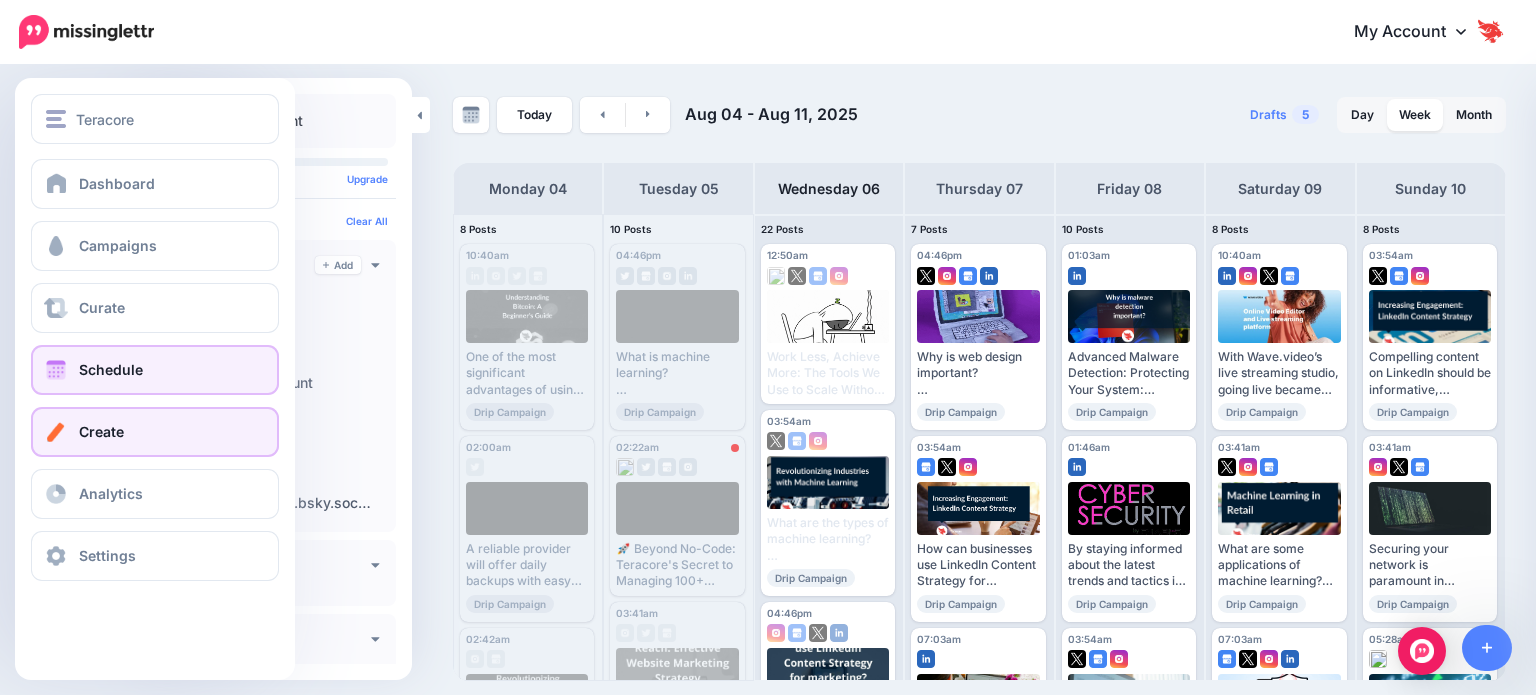 click on "Create" at bounding box center (155, 432) 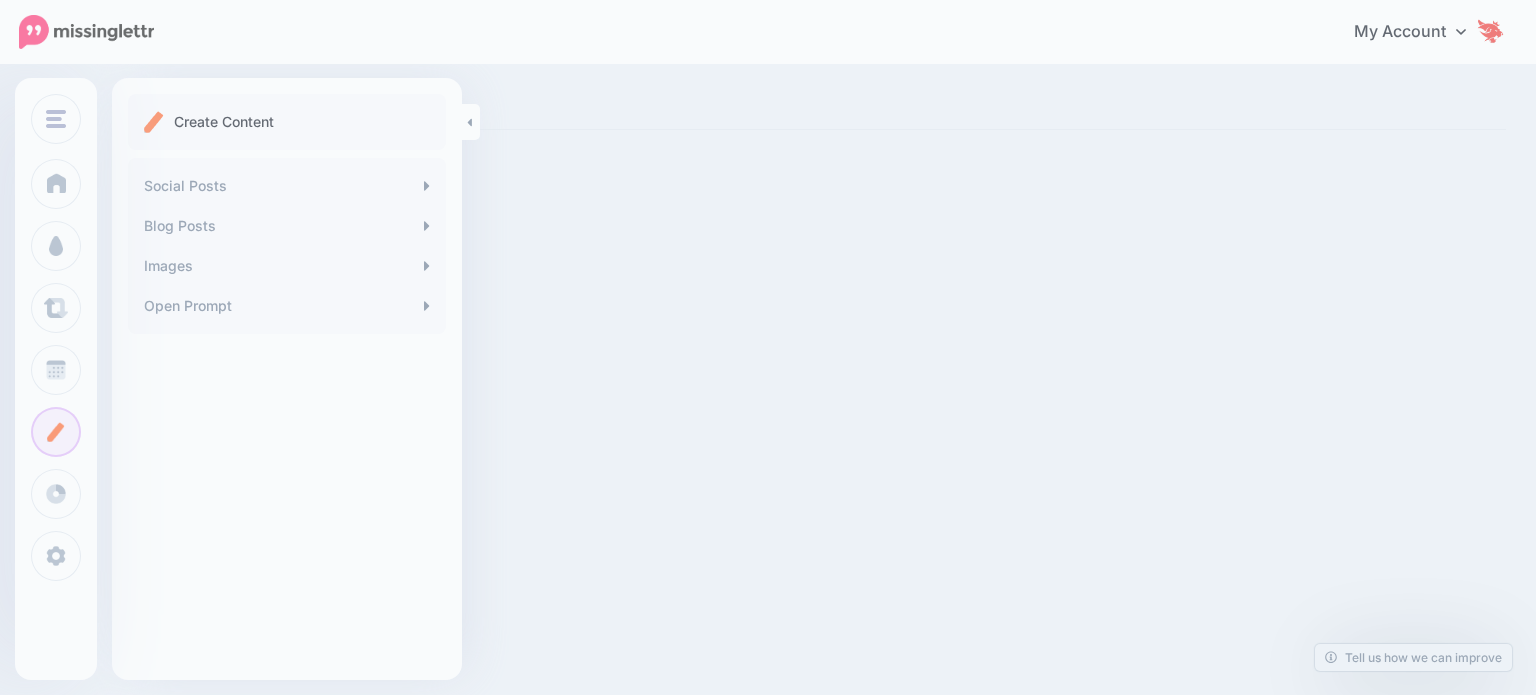 scroll, scrollTop: 0, scrollLeft: 0, axis: both 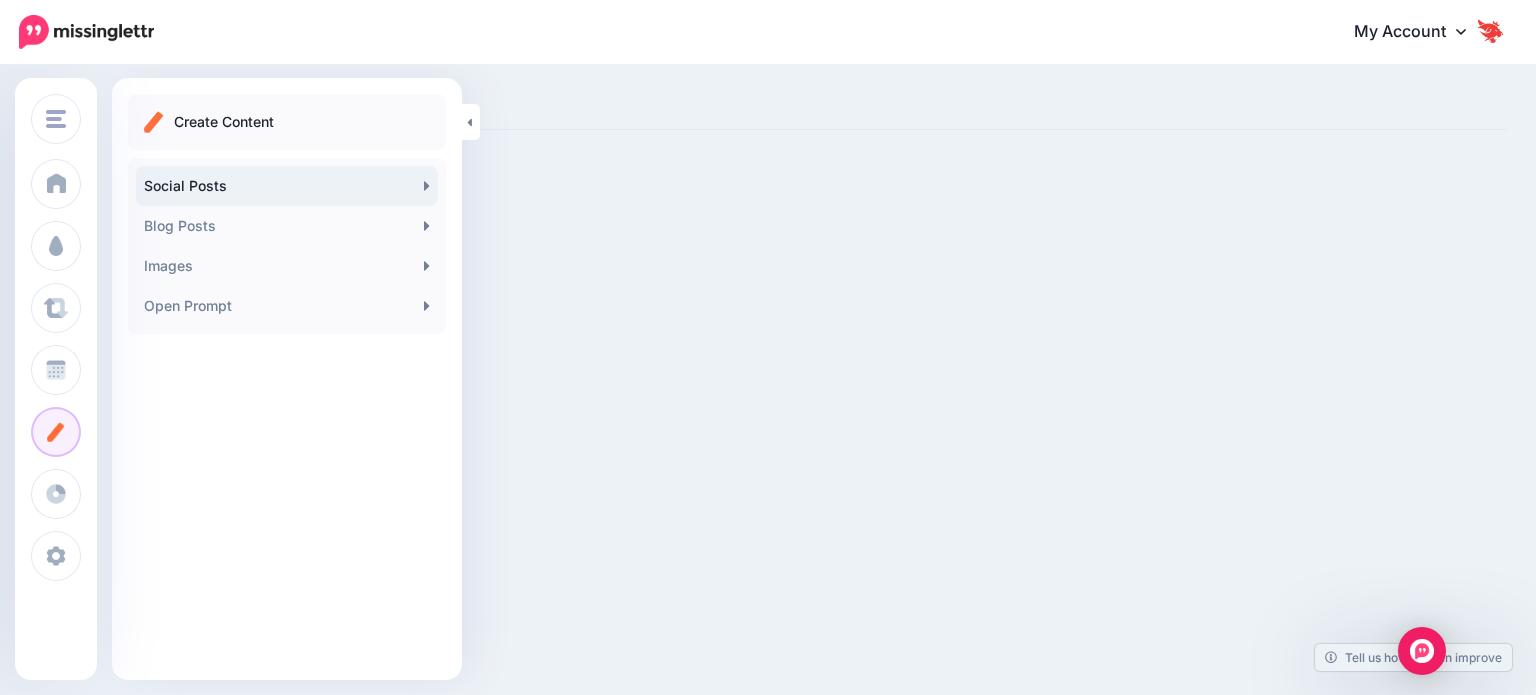 click on "Social Posts" at bounding box center [287, 186] 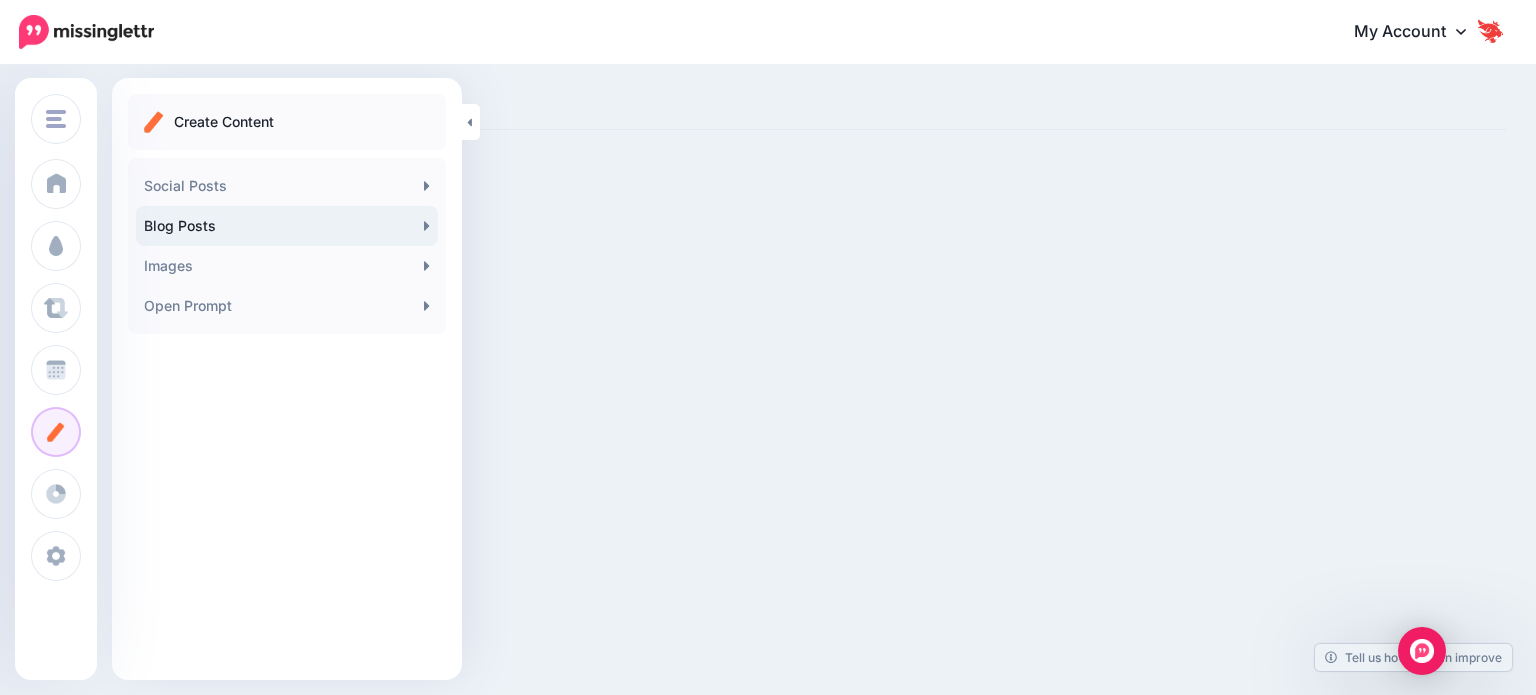 click on "Blog Posts" at bounding box center [287, 226] 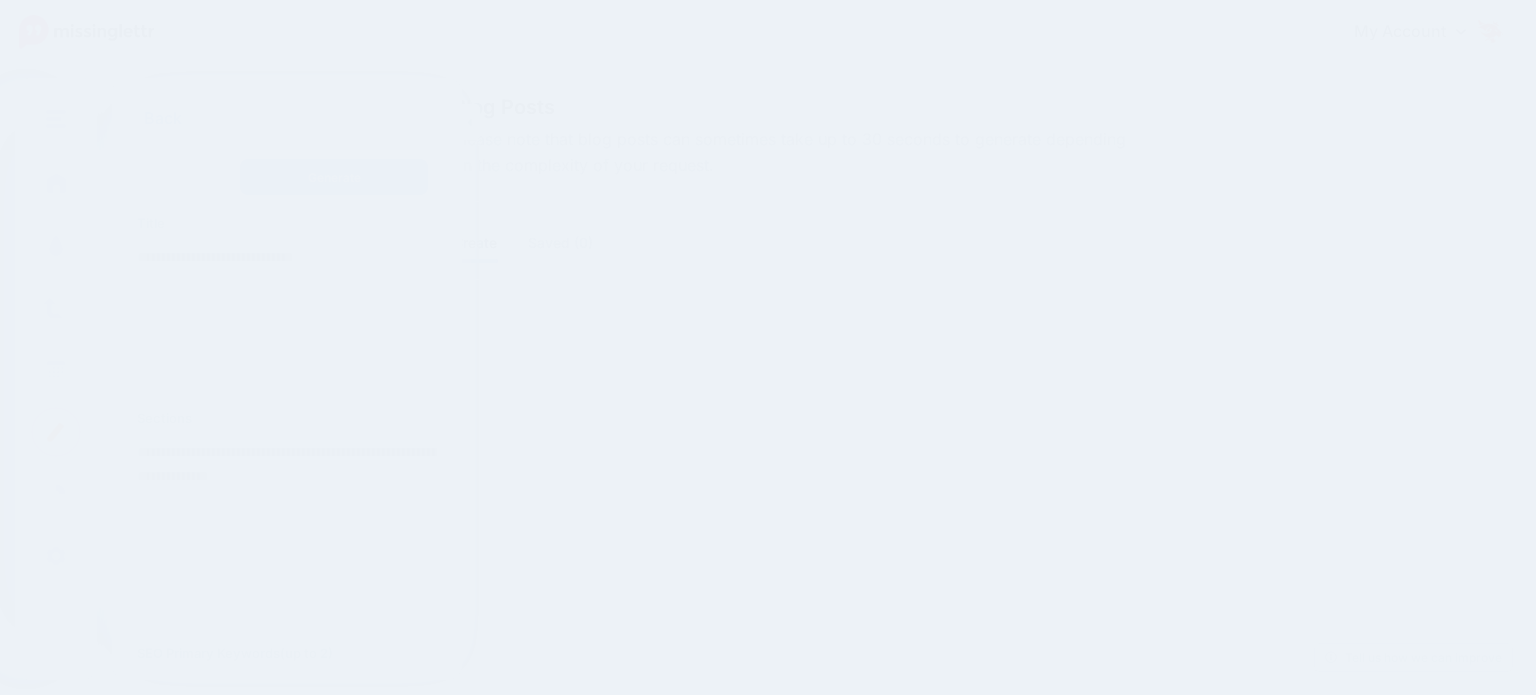 scroll, scrollTop: 0, scrollLeft: 0, axis: both 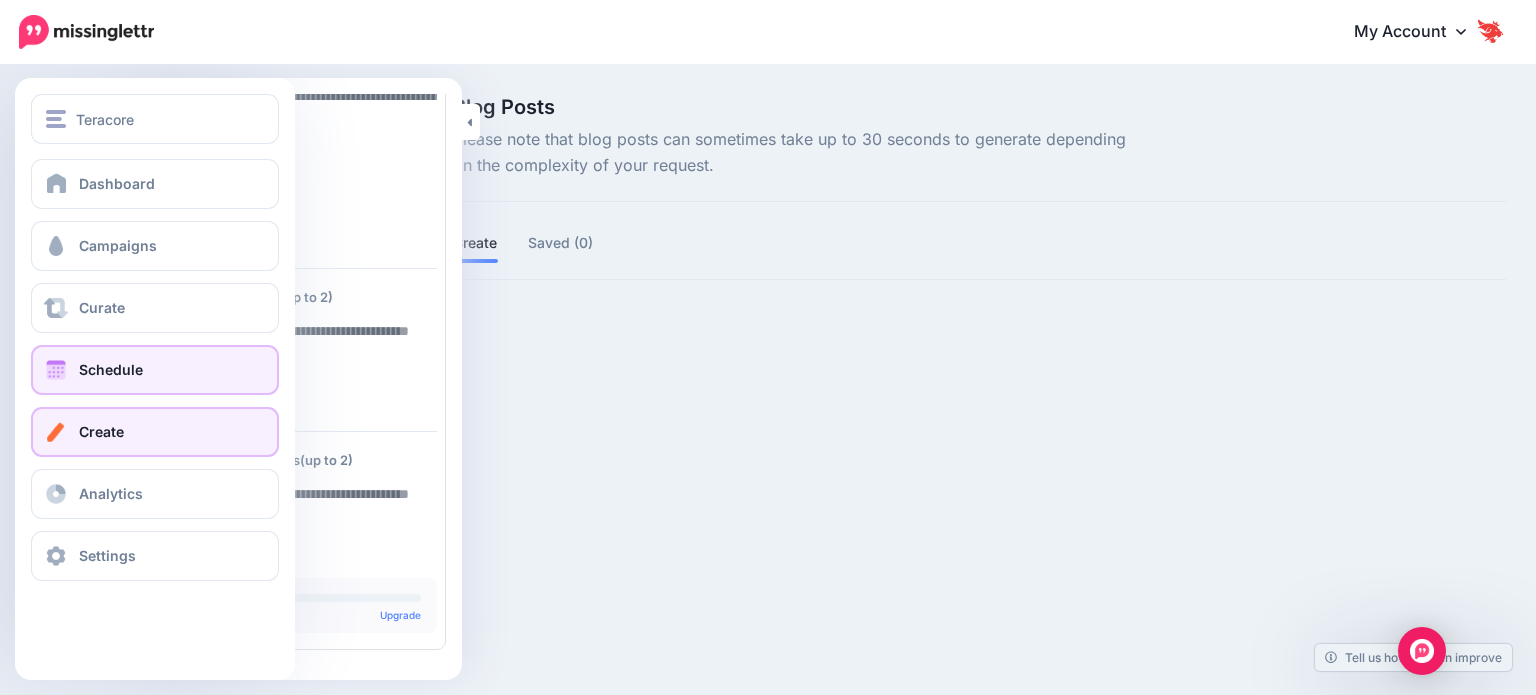 click on "Schedule" at bounding box center (155, 370) 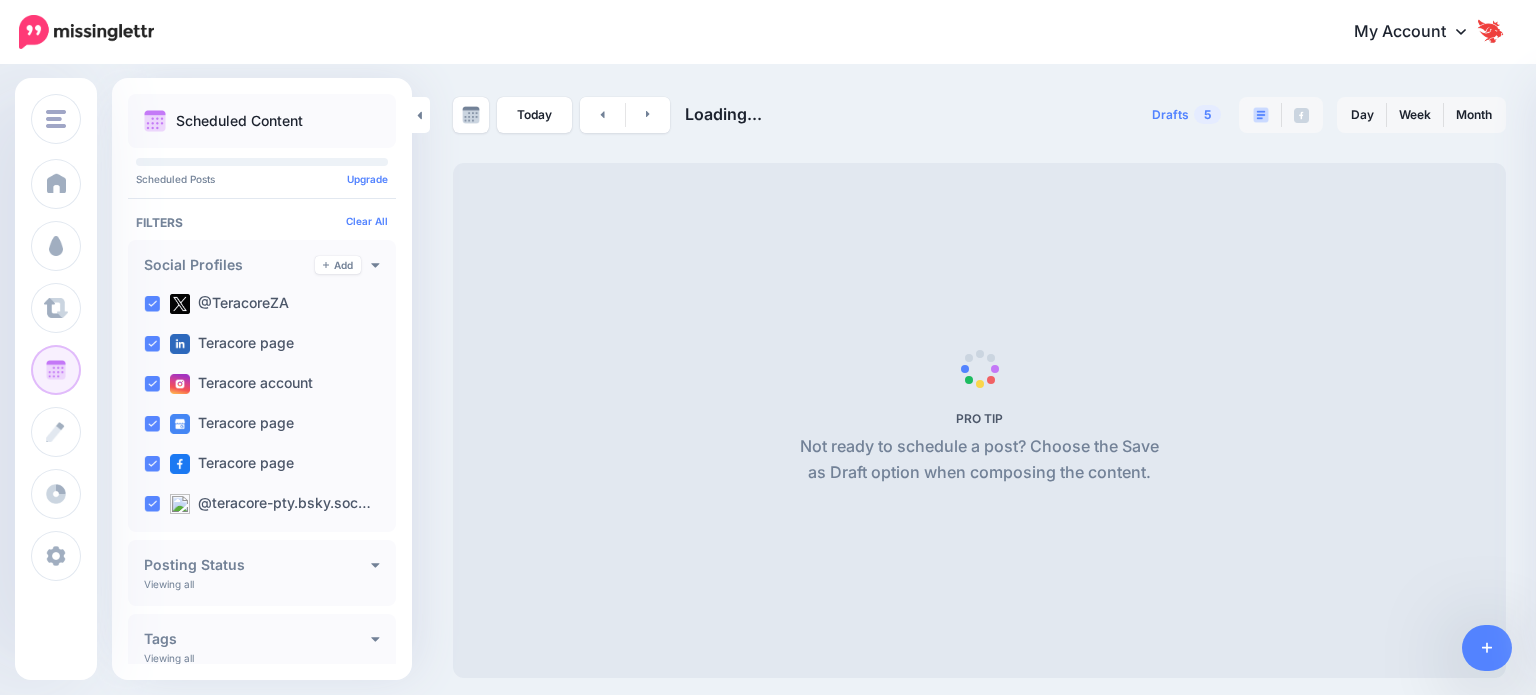 scroll, scrollTop: 0, scrollLeft: 0, axis: both 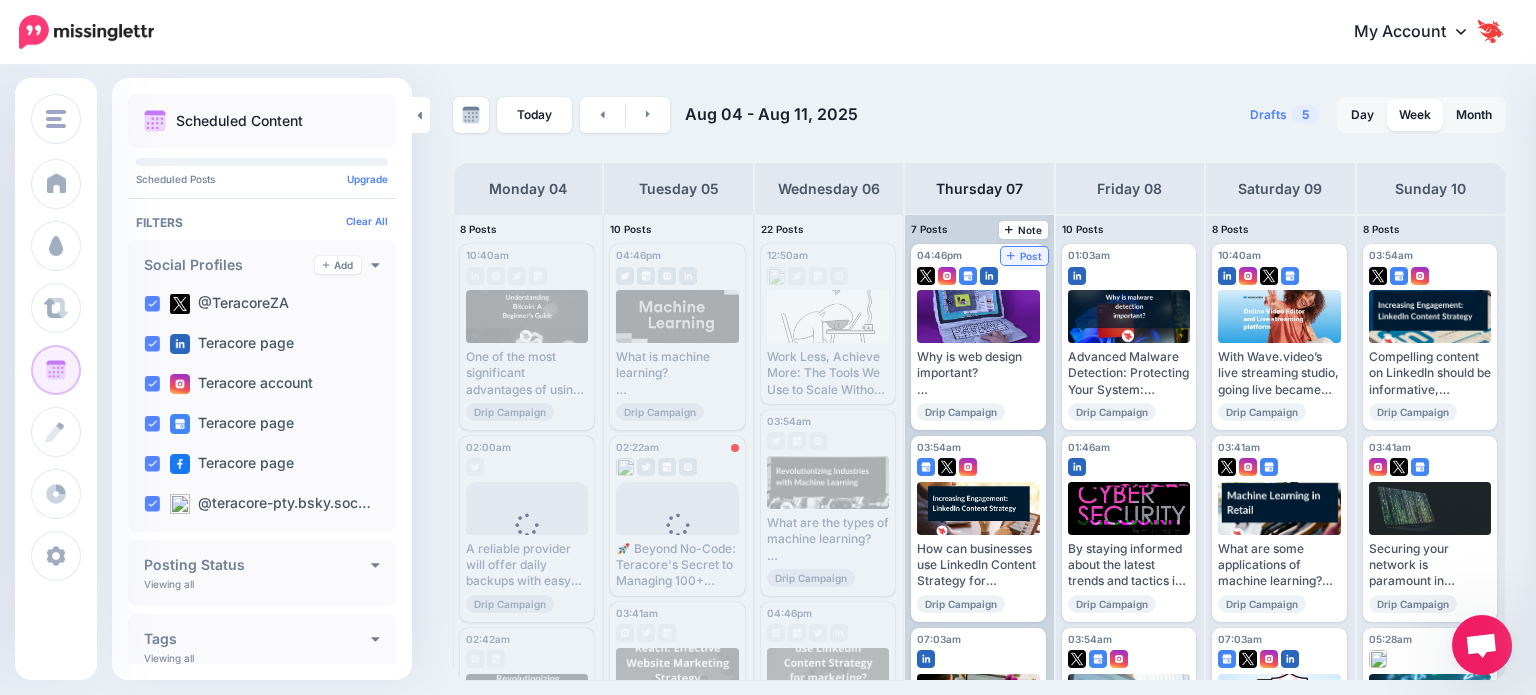 click on "Post" at bounding box center [1024, 256] 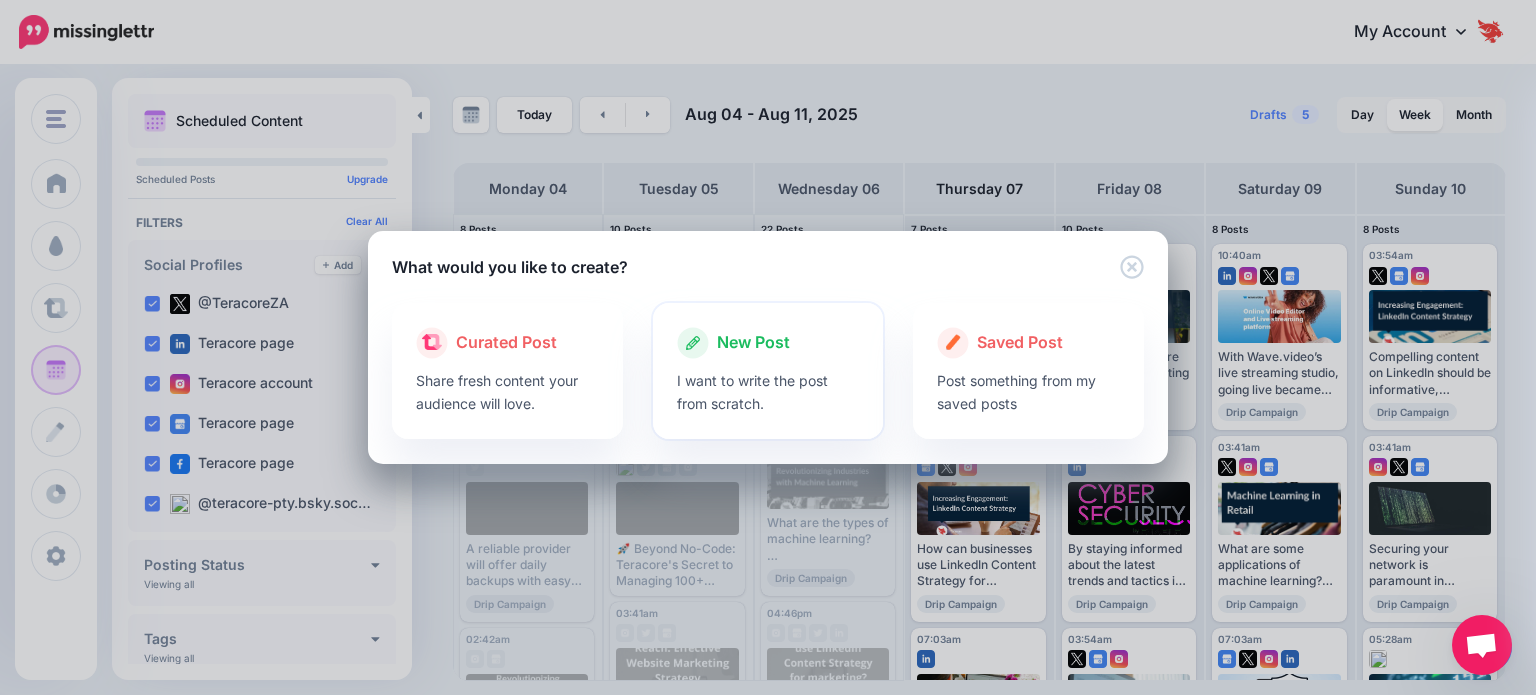 click on "I want to write the post from scratch." at bounding box center [768, 392] 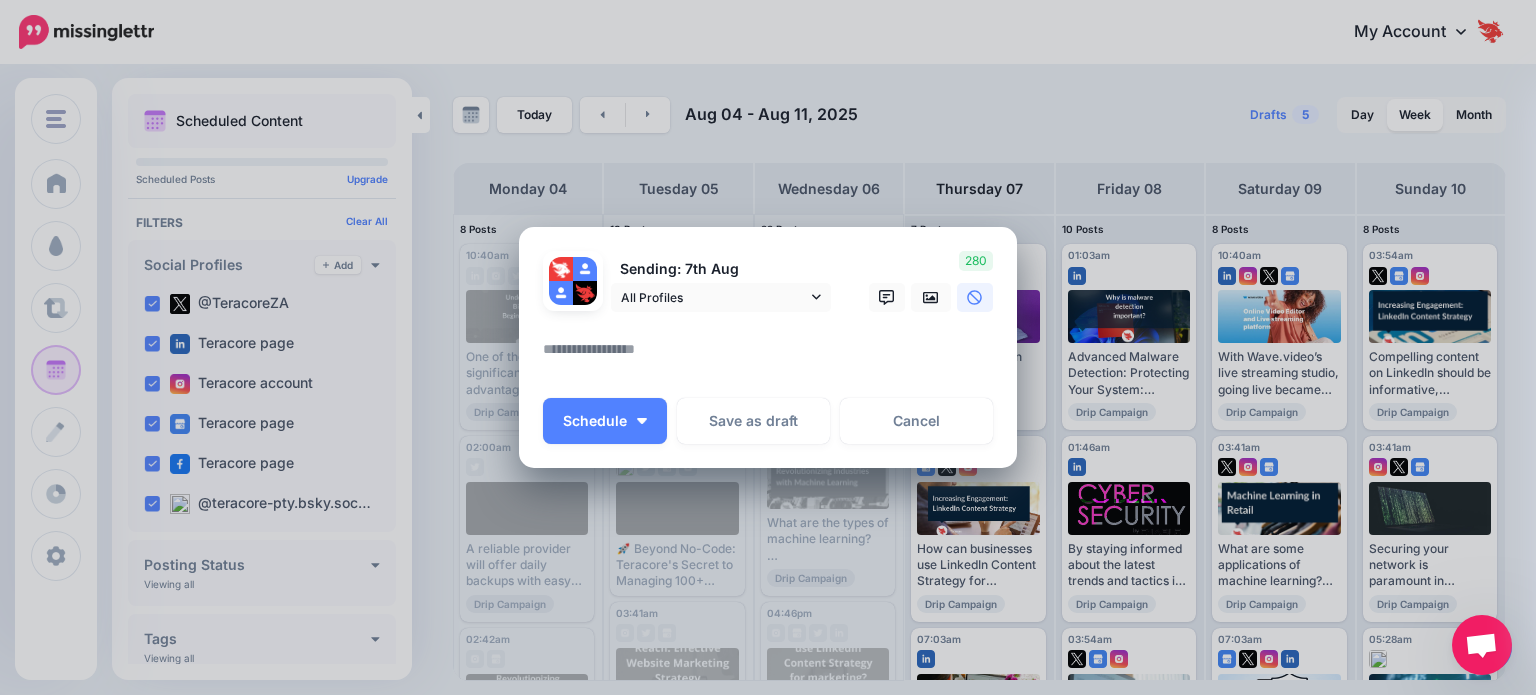 paste on "**********" 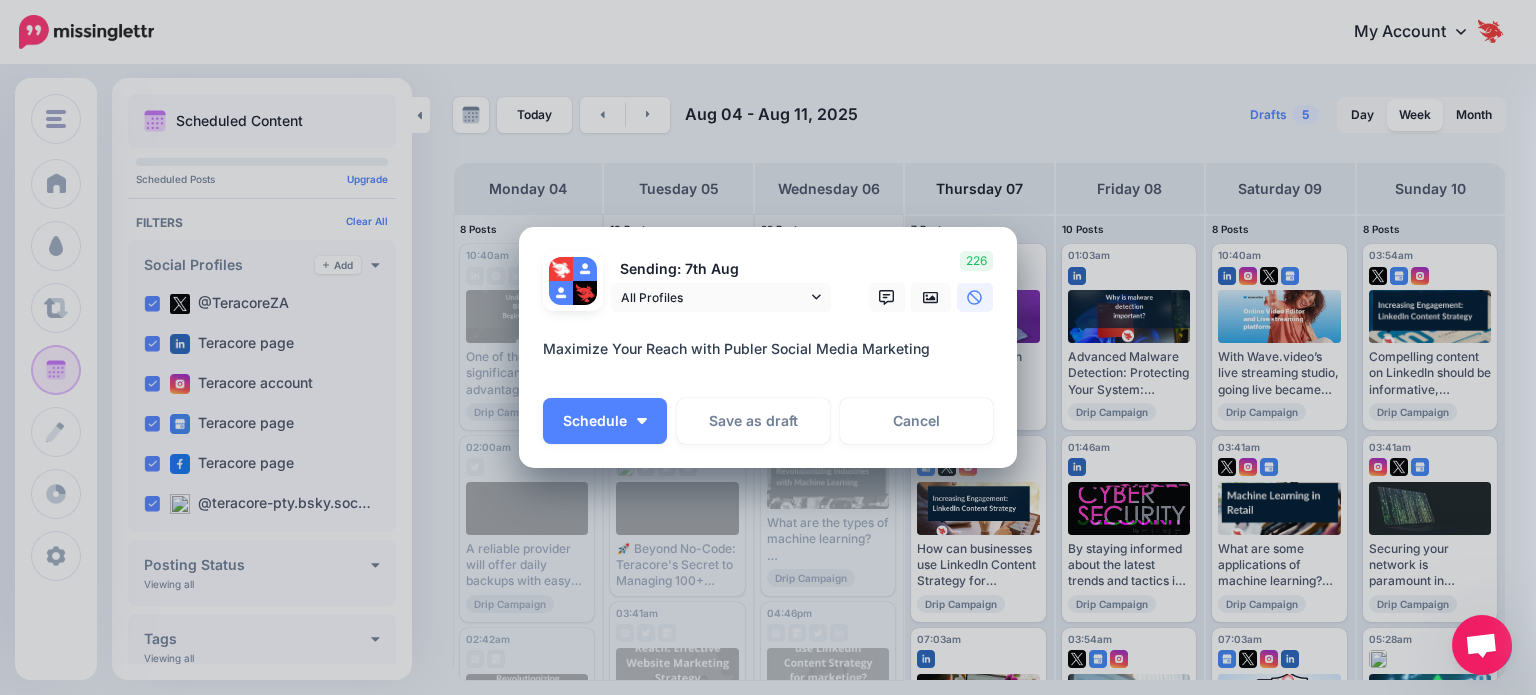 click on "**********" at bounding box center (773, 356) 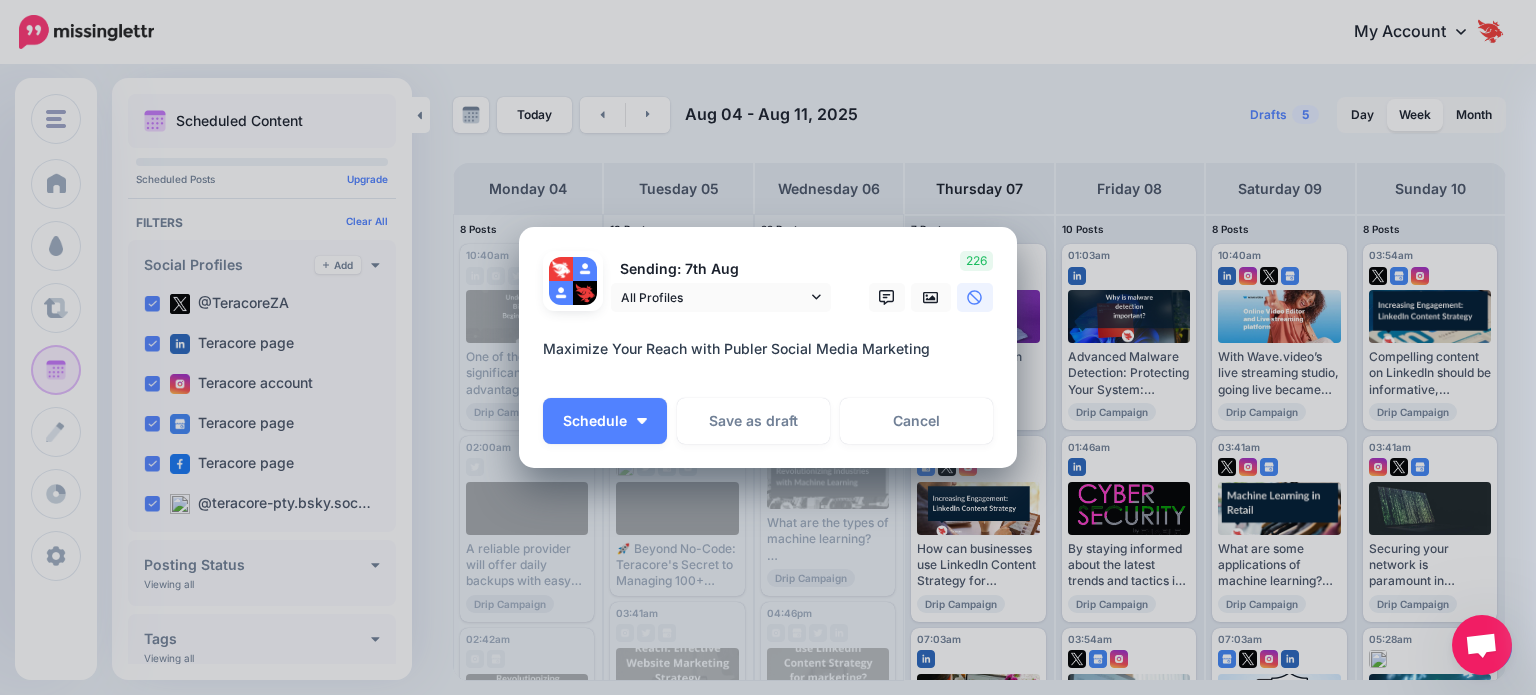 click on "**********" at bounding box center [773, 356] 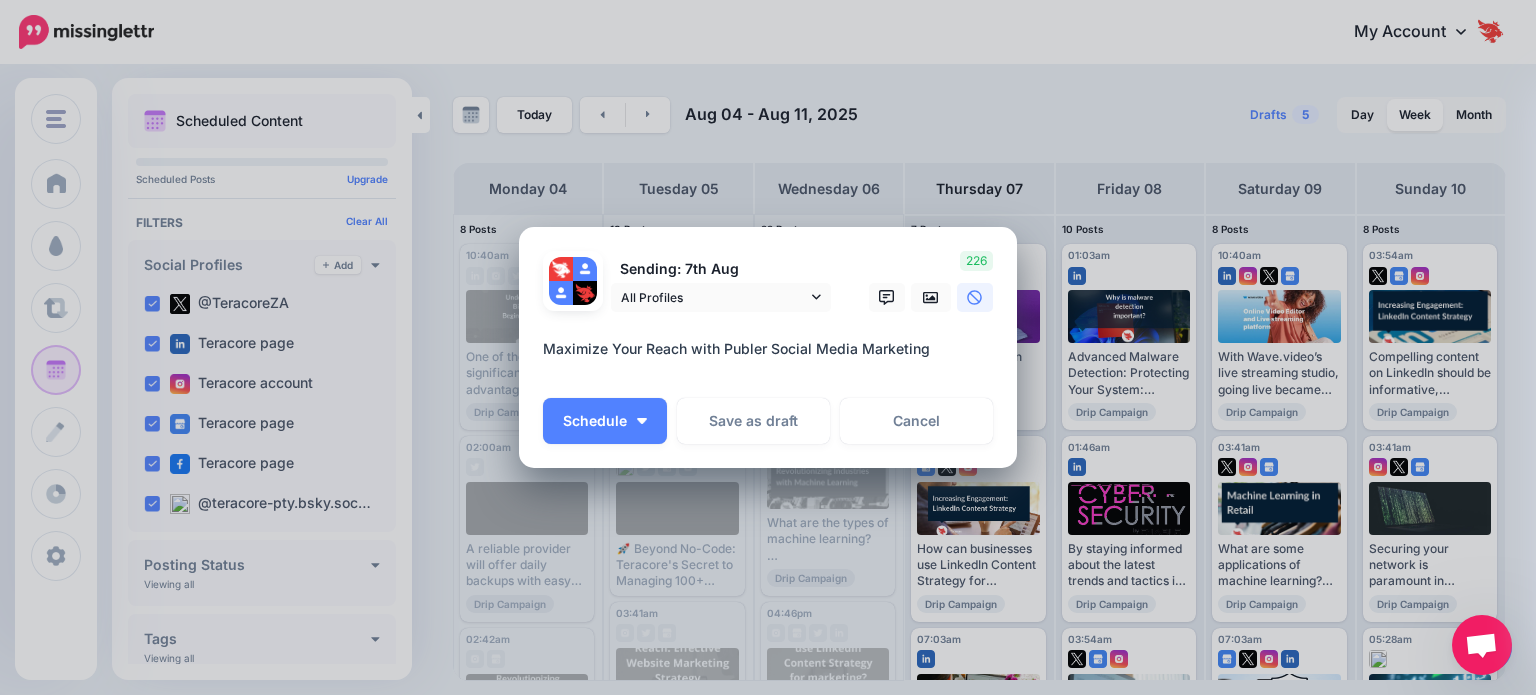 click on "**********" at bounding box center (773, 356) 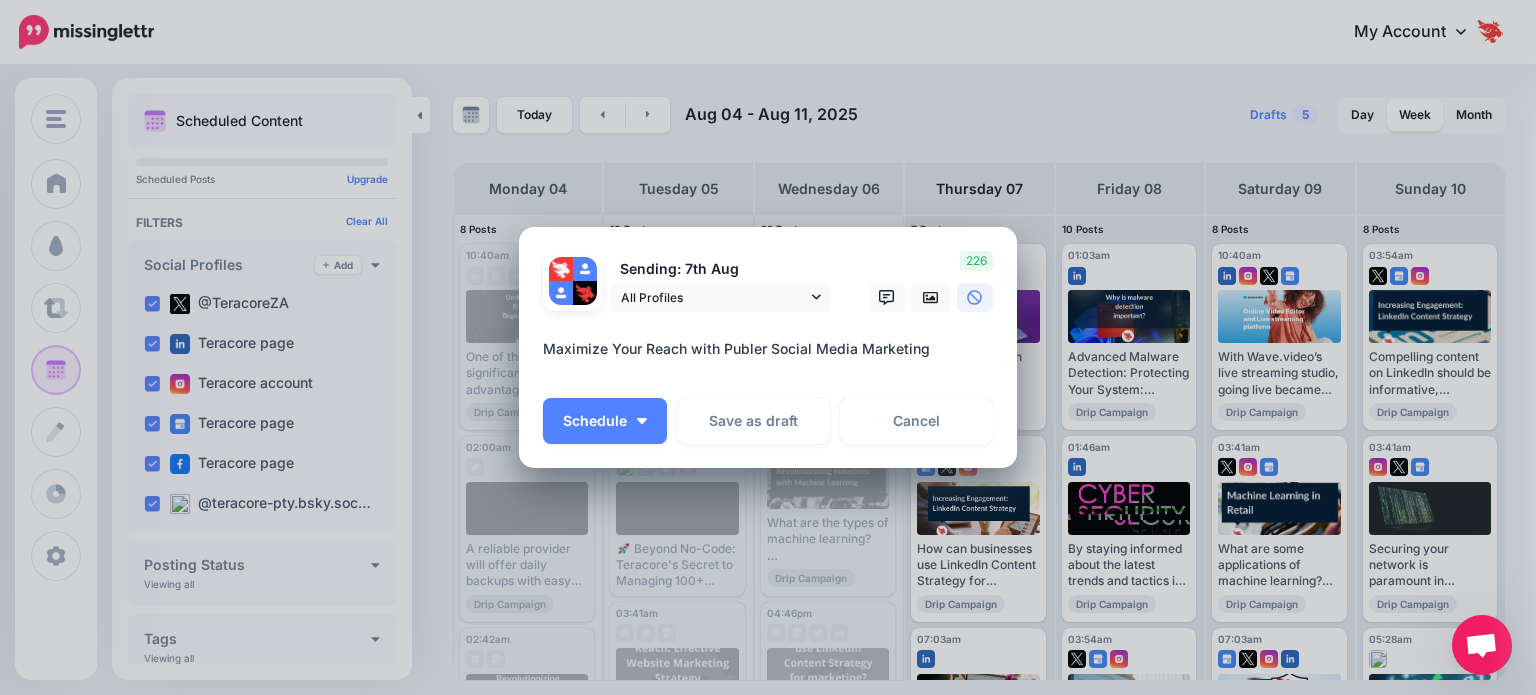 paste on "**********" 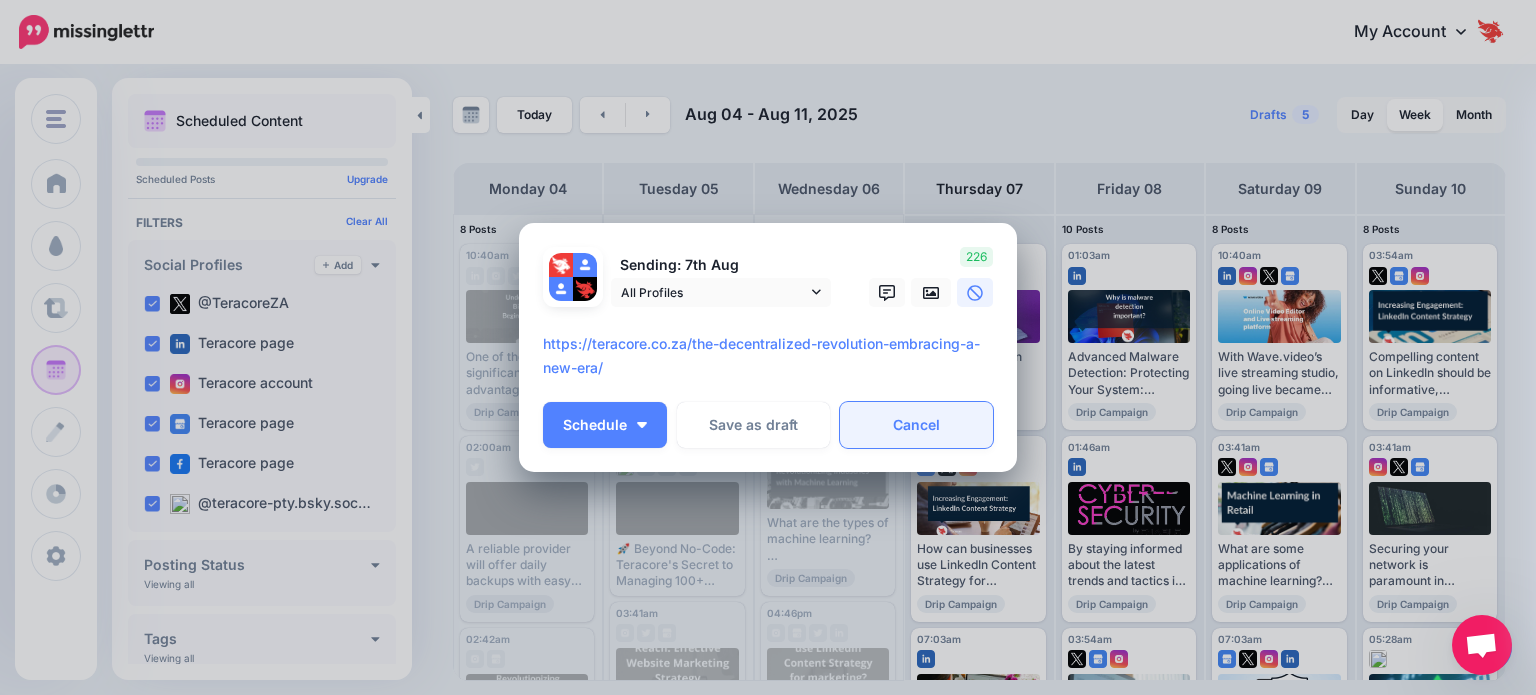 type on "**********" 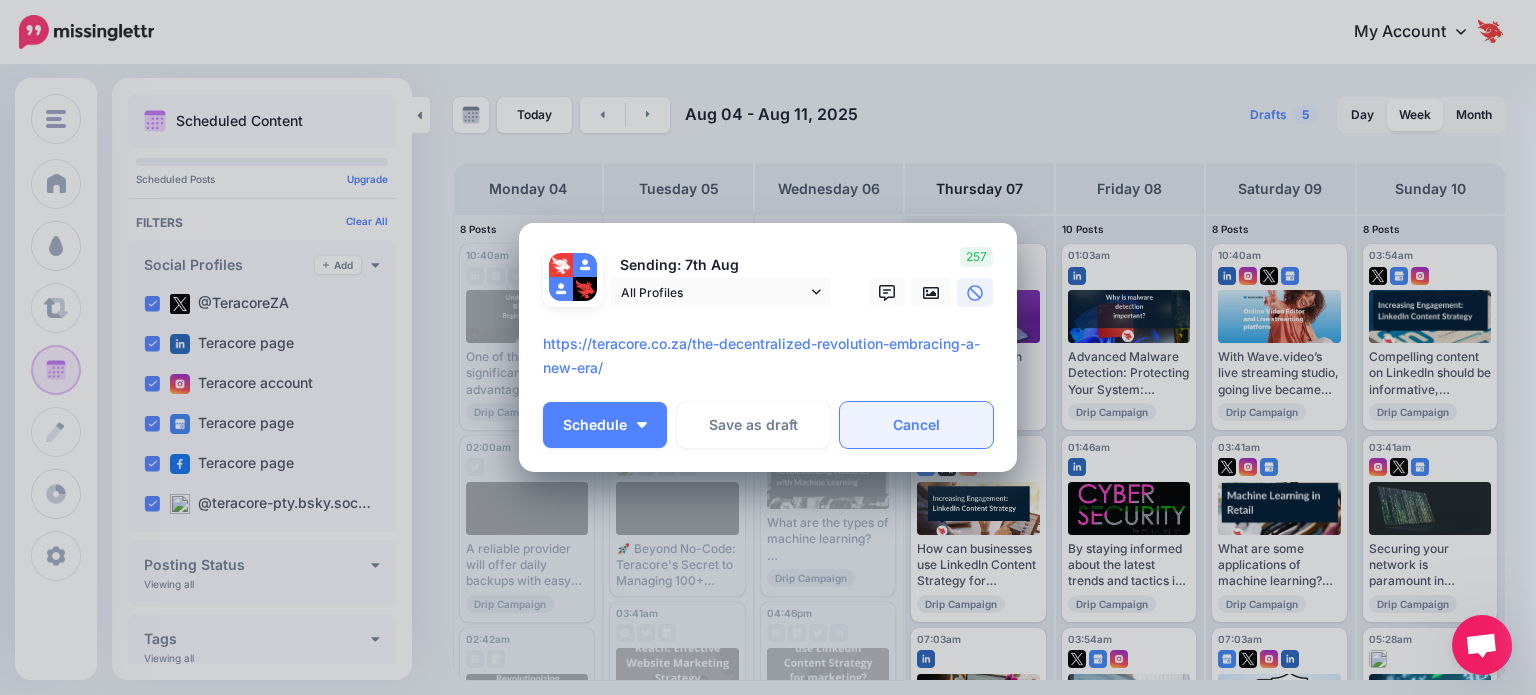 click on "Cancel" at bounding box center (916, 425) 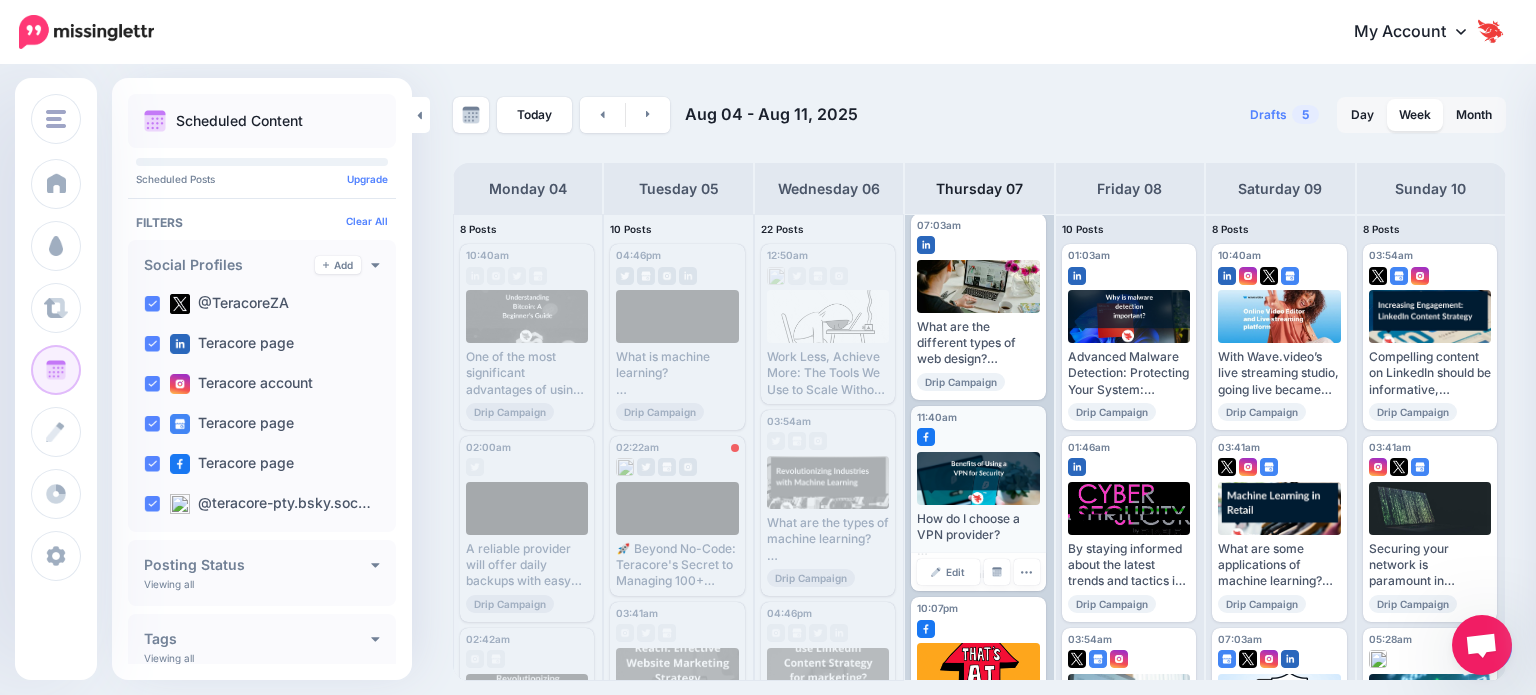 scroll, scrollTop: 600, scrollLeft: 0, axis: vertical 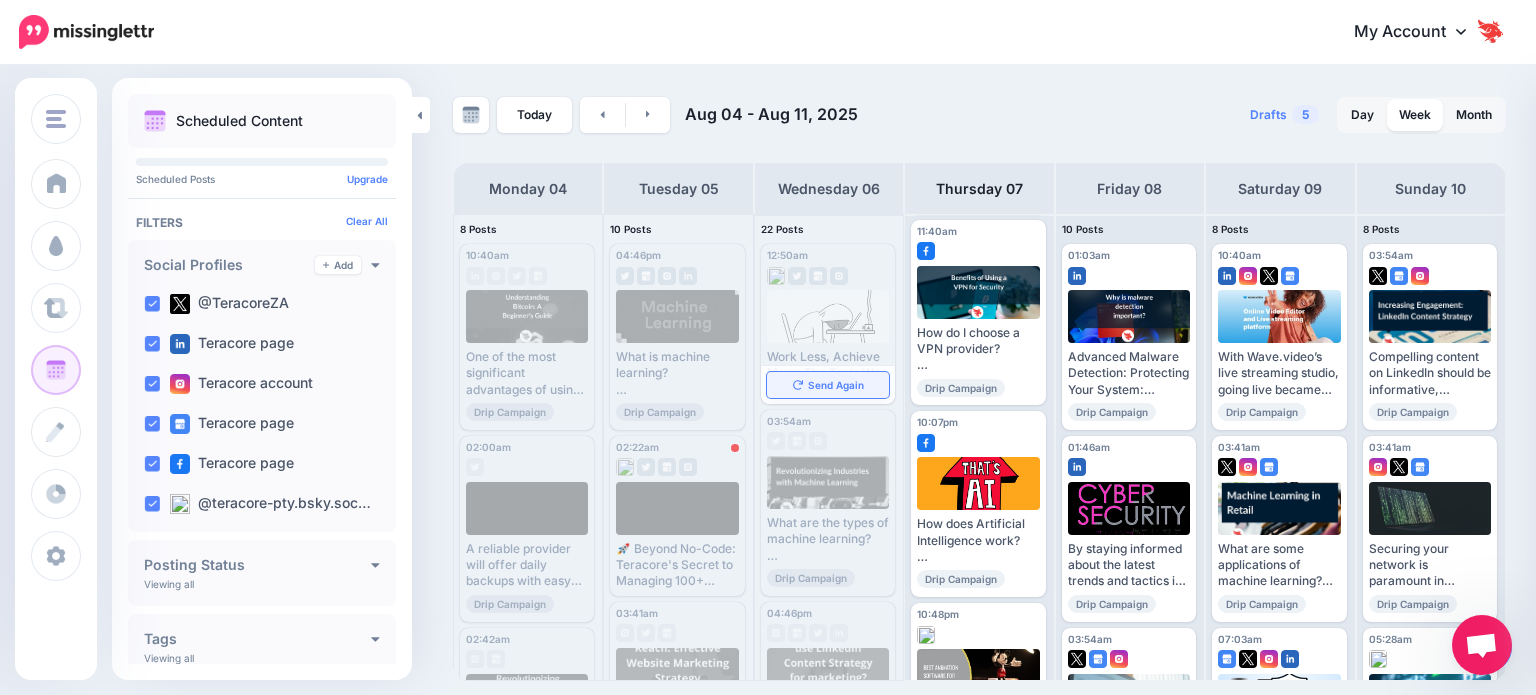 click on "Send Again" at bounding box center [828, 385] 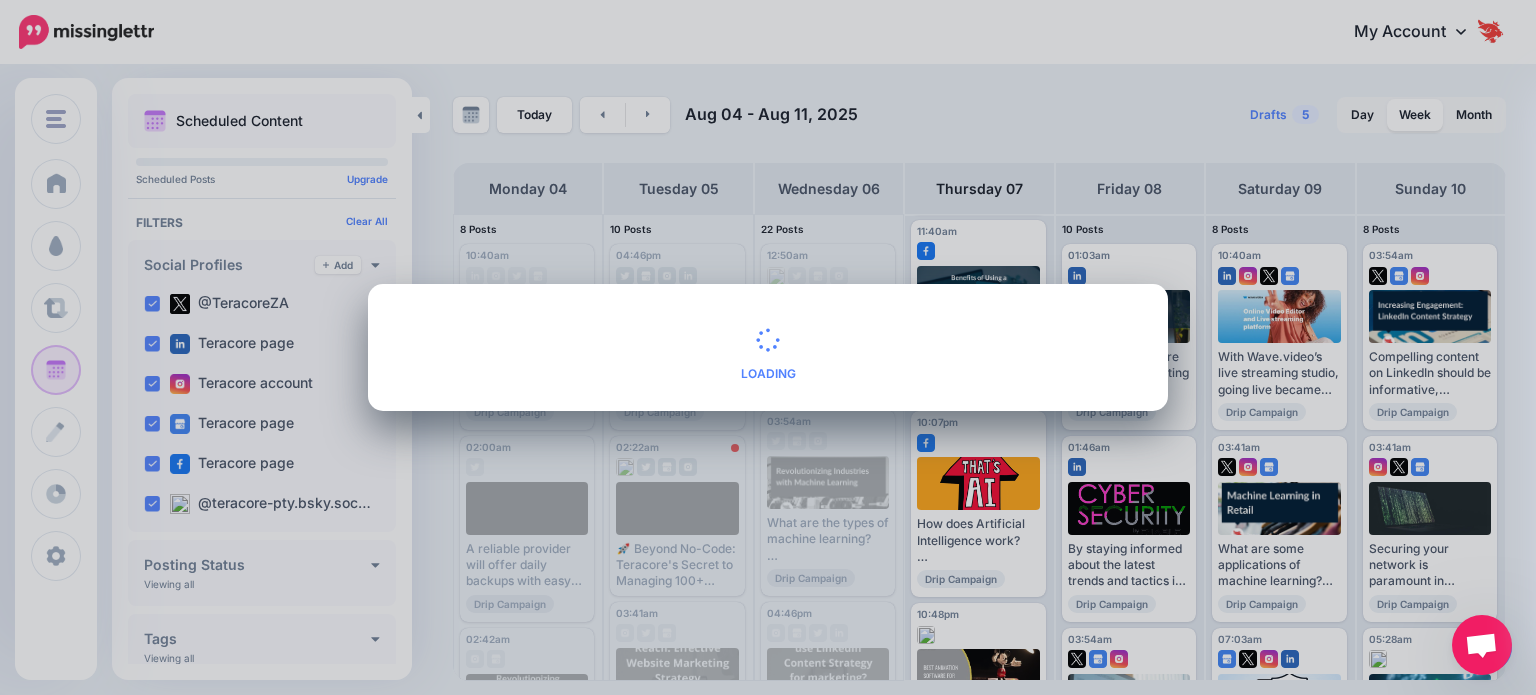 click on "Send This Post Again
Loading
Sending: 7th Aug" at bounding box center [768, 347] 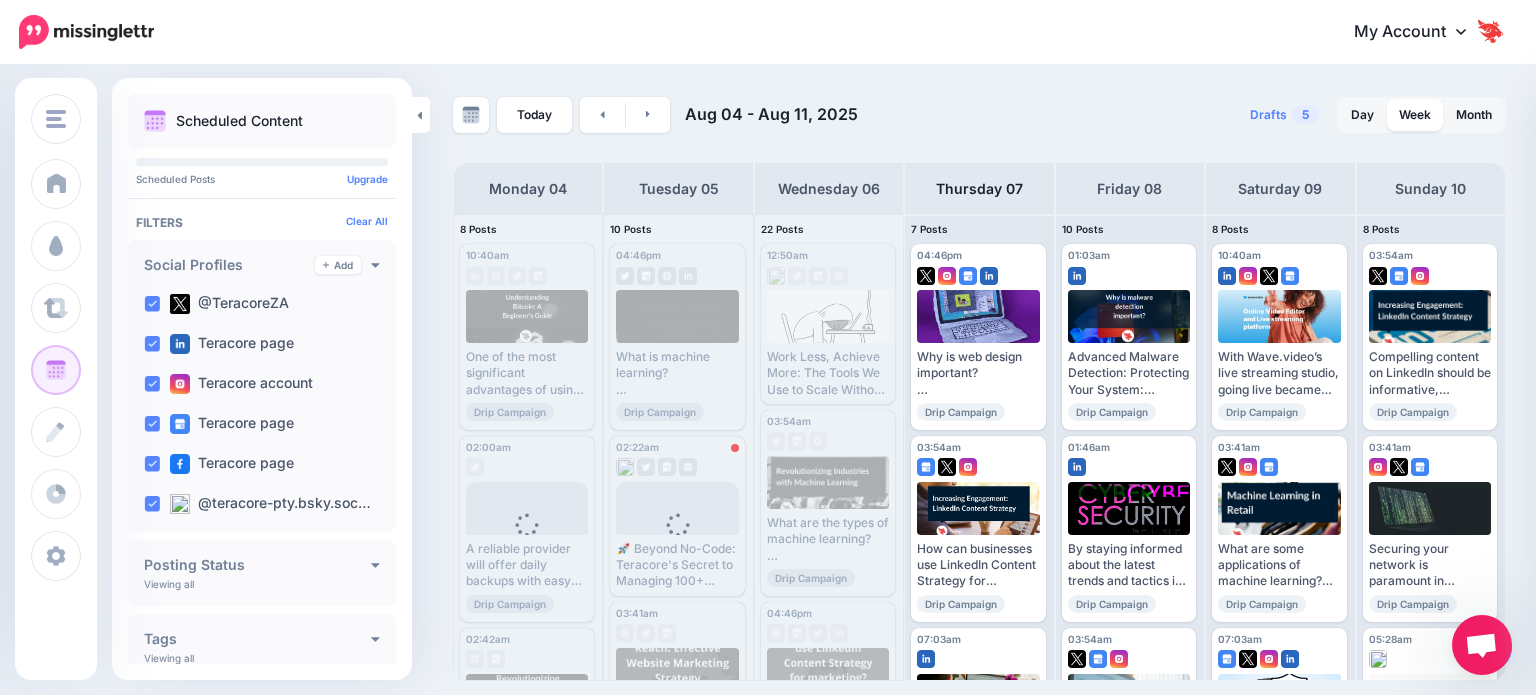scroll, scrollTop: 0, scrollLeft: 0, axis: both 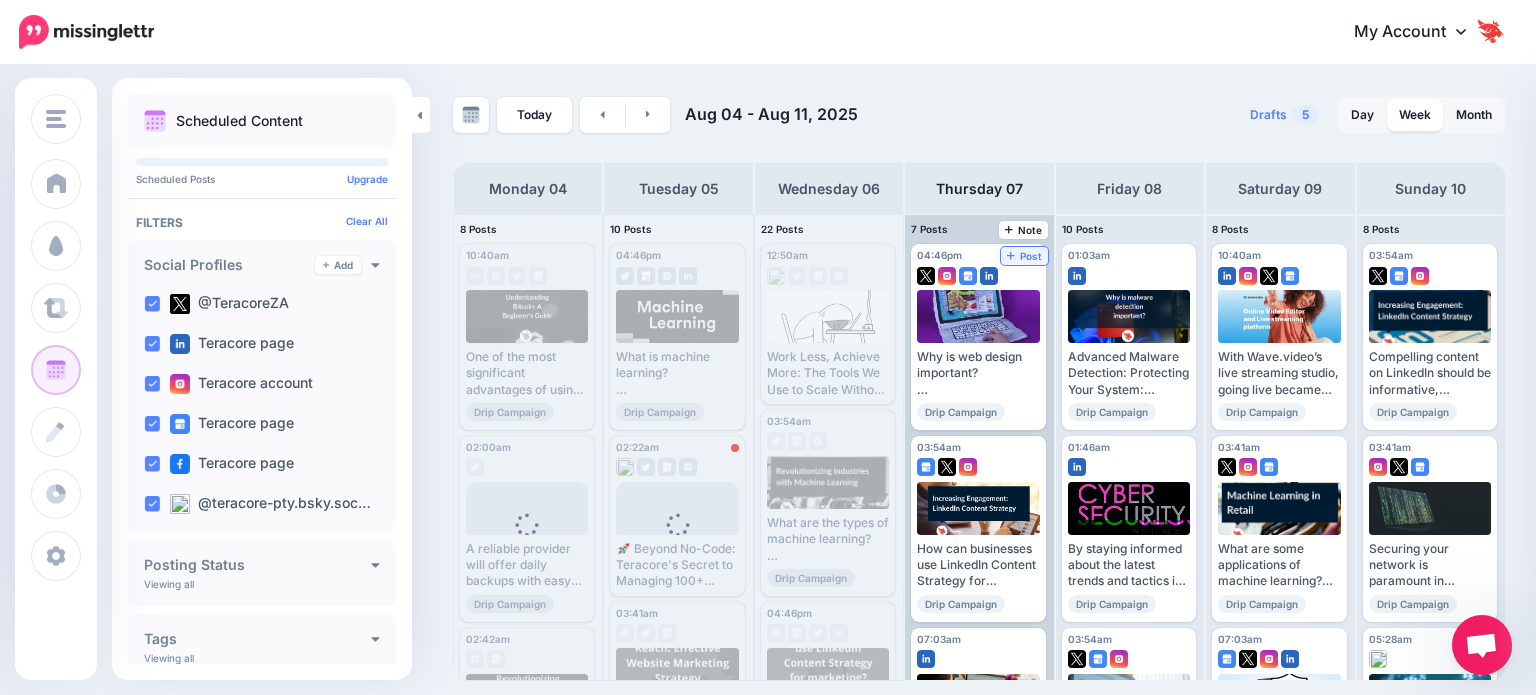 click on "Post" at bounding box center (1024, 256) 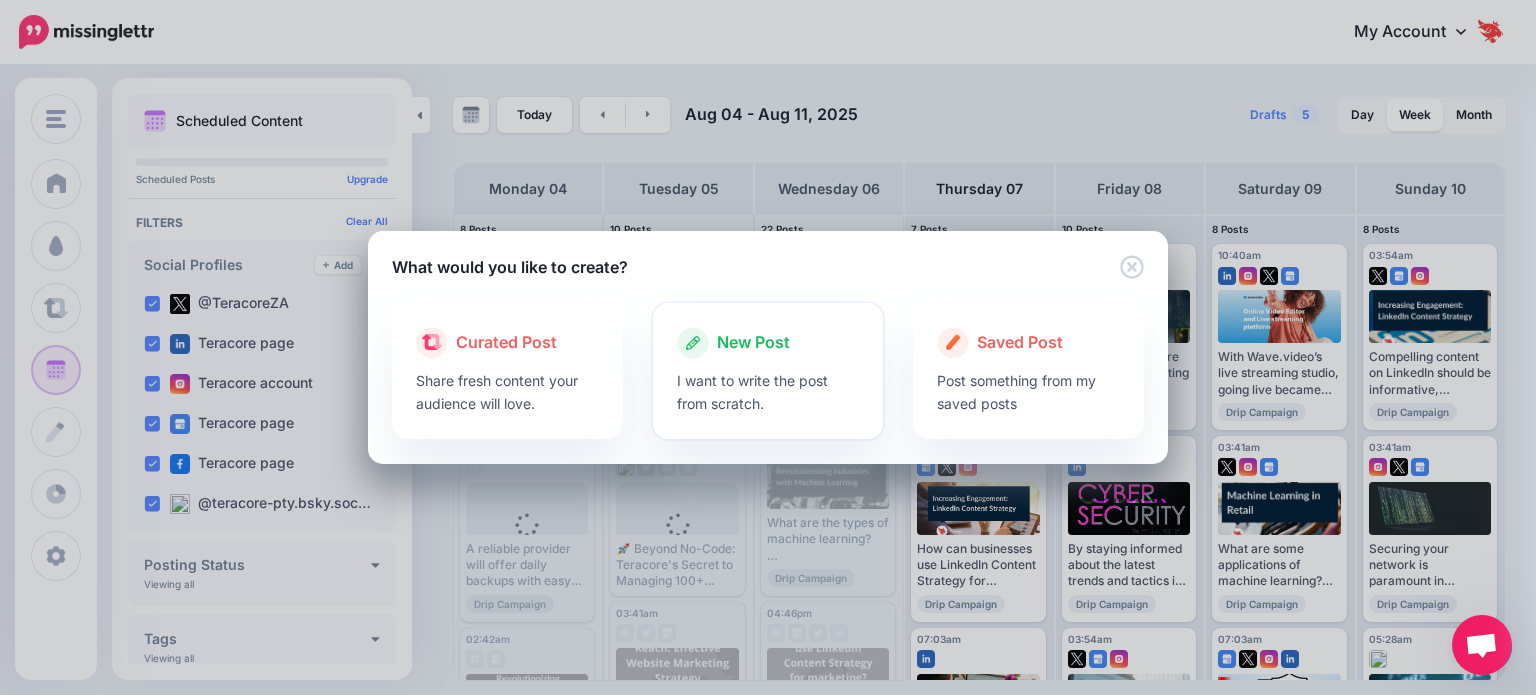 click at bounding box center (768, 364) 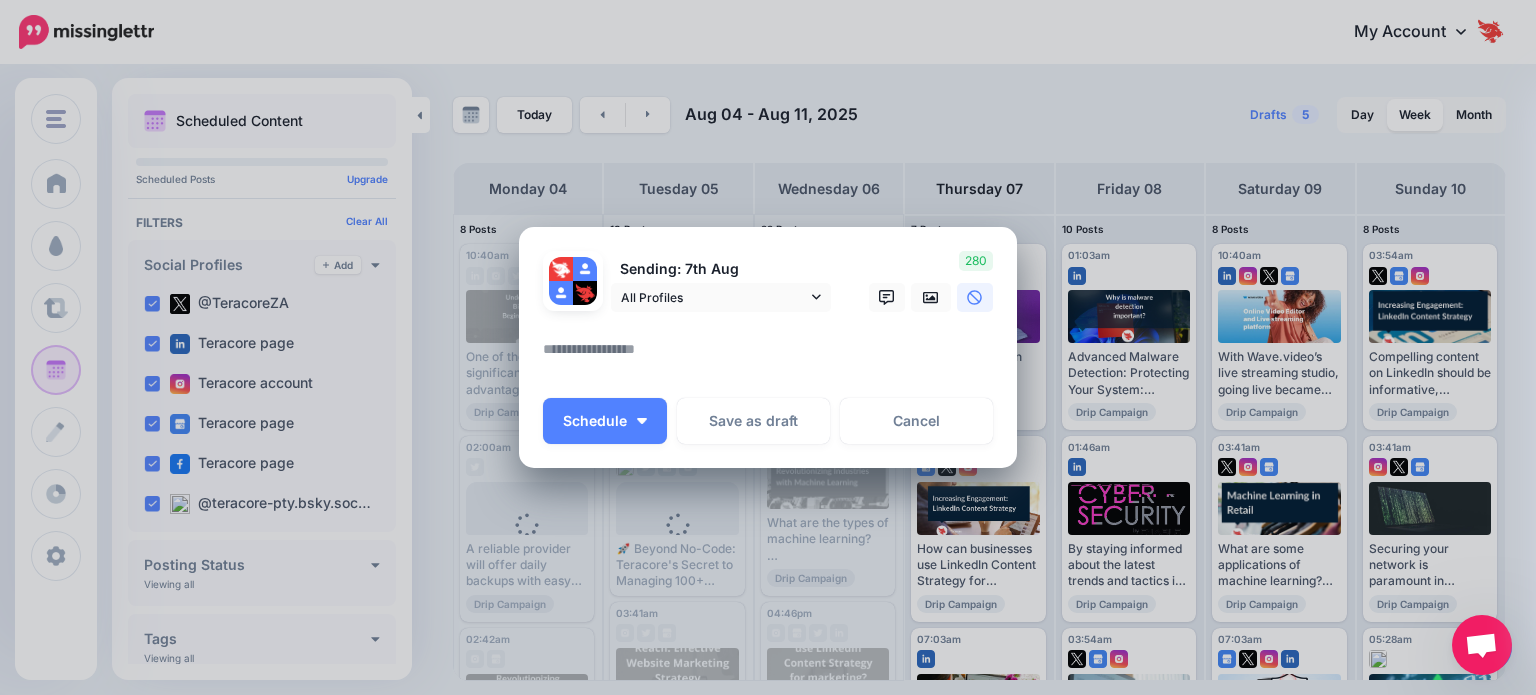 paste on "**********" 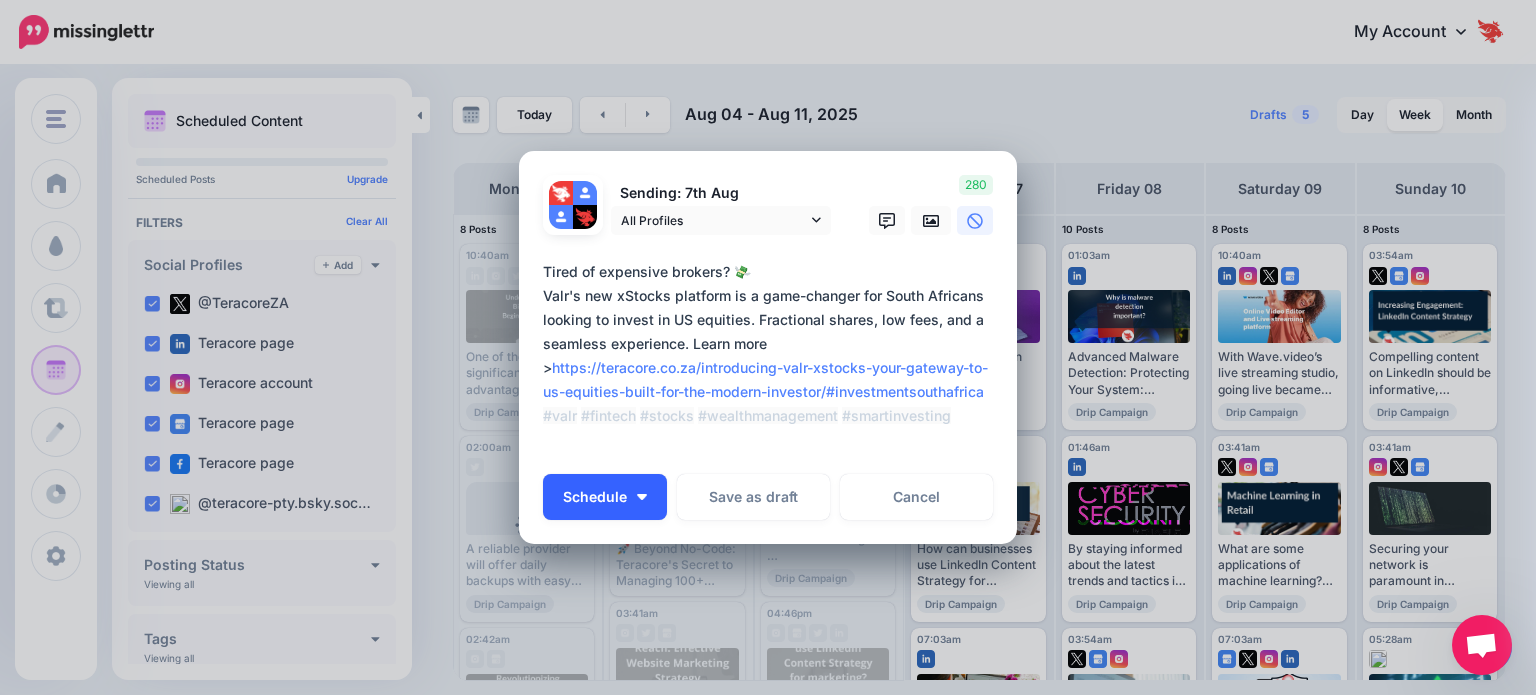 type on "**********" 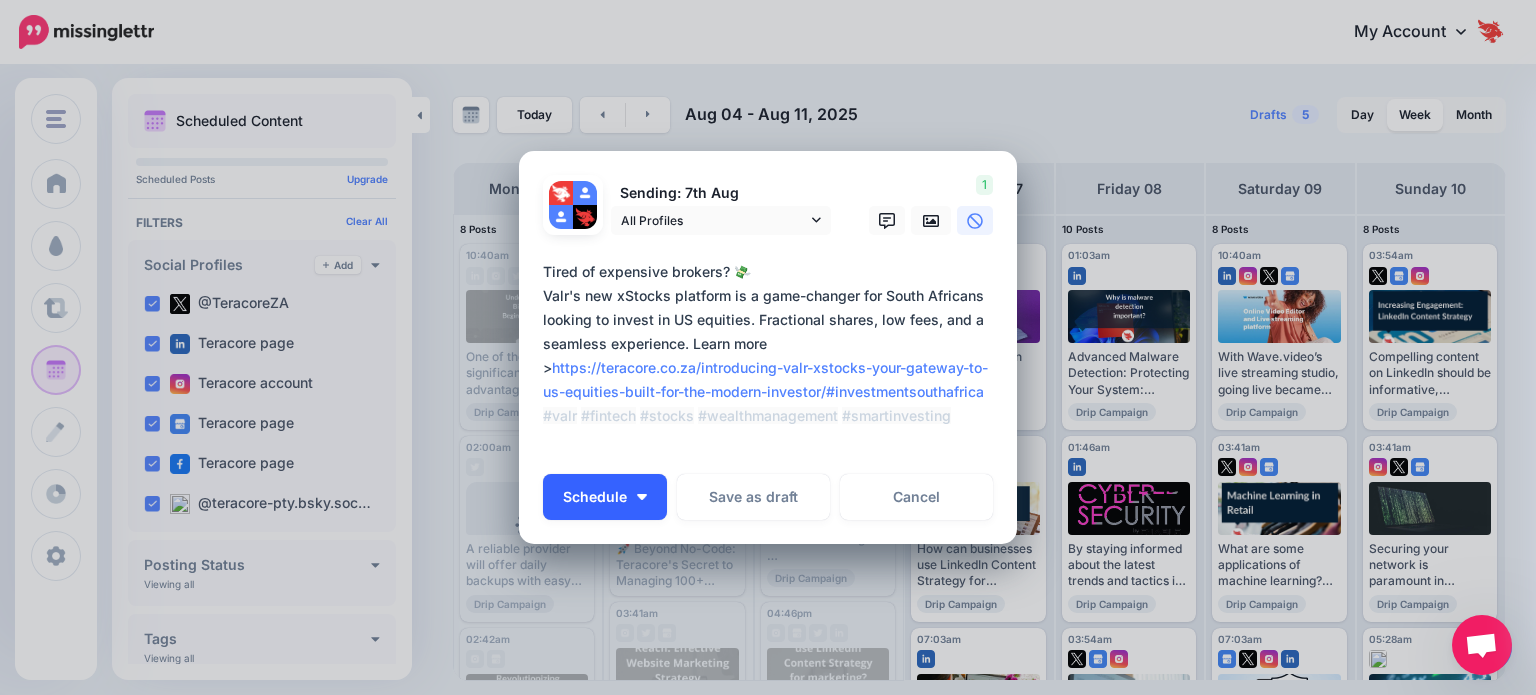 click at bounding box center (642, 497) 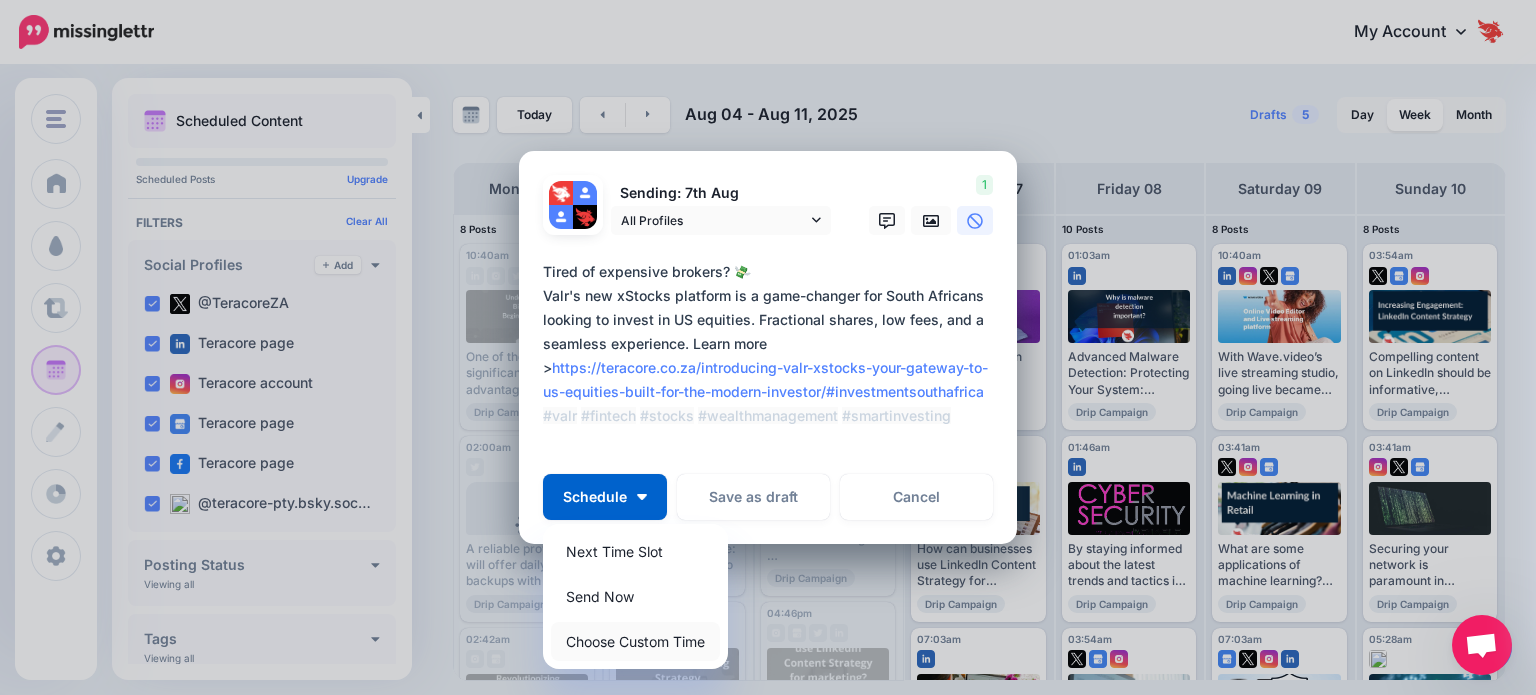 click on "Choose Custom Time" at bounding box center [635, 641] 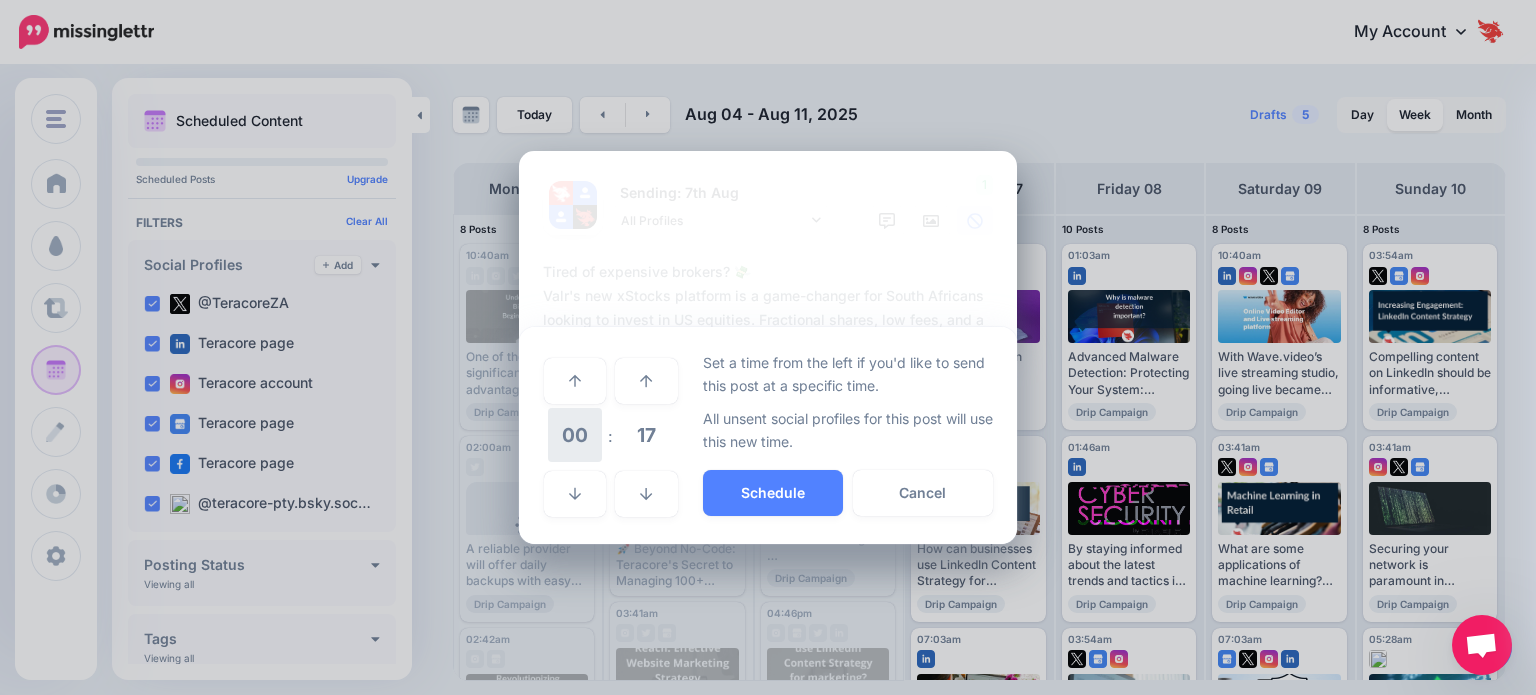 click on "00" at bounding box center (575, 435) 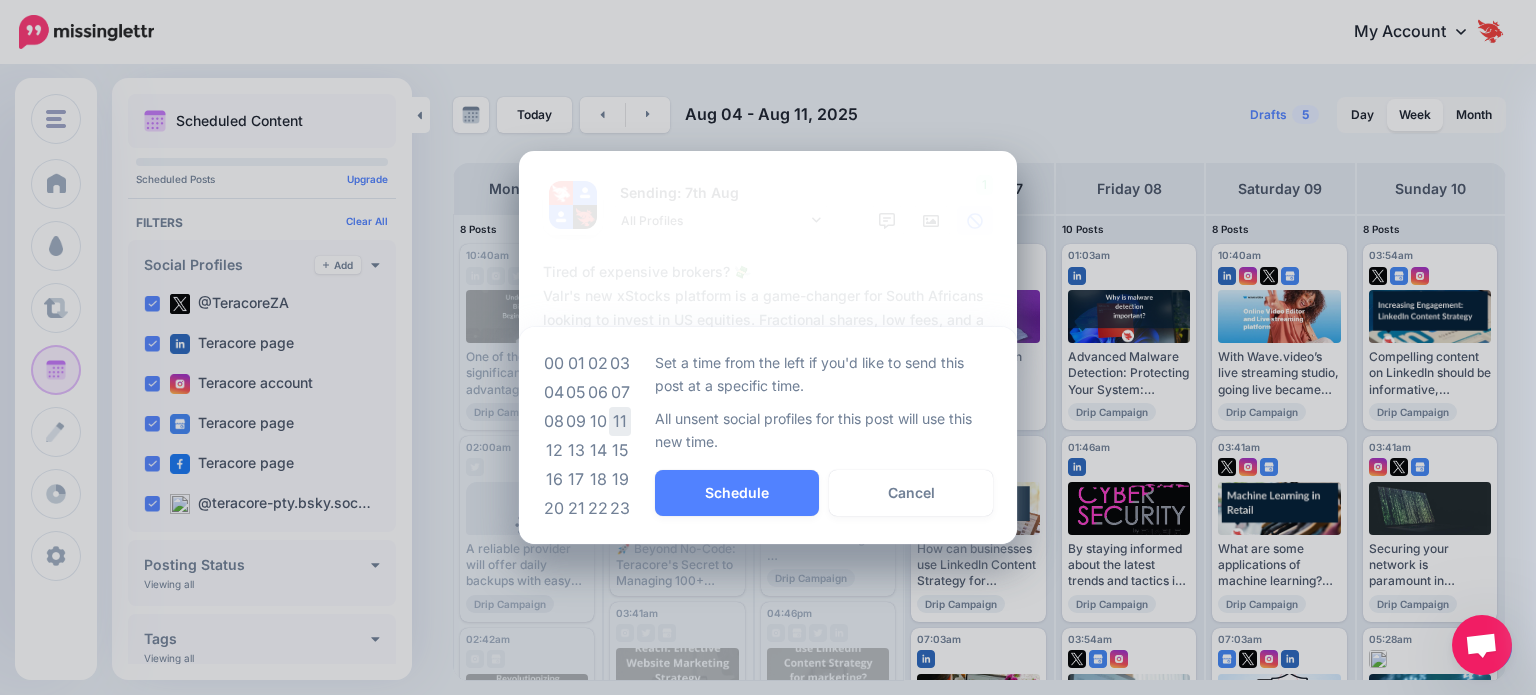 click on "11" at bounding box center [620, 421] 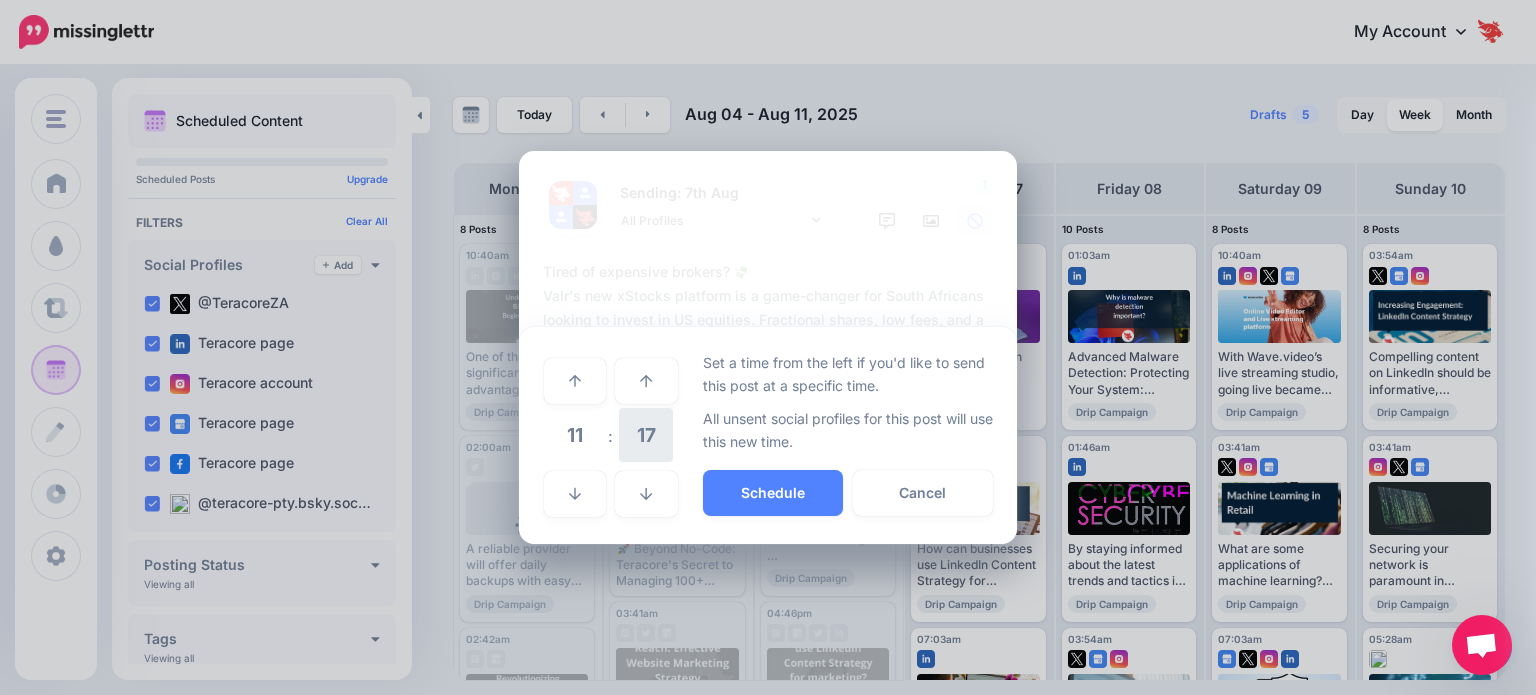 click on "17" at bounding box center [646, 435] 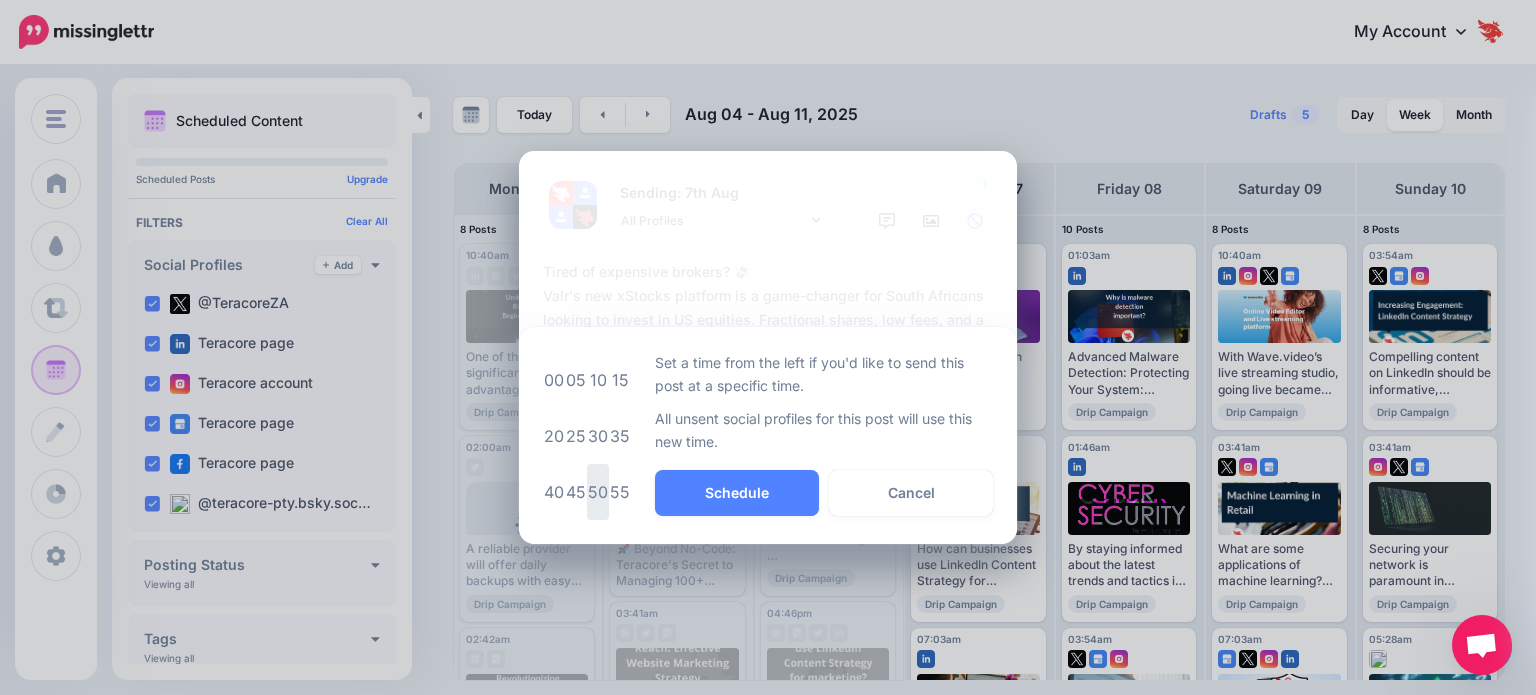 click on "50" at bounding box center (598, 492) 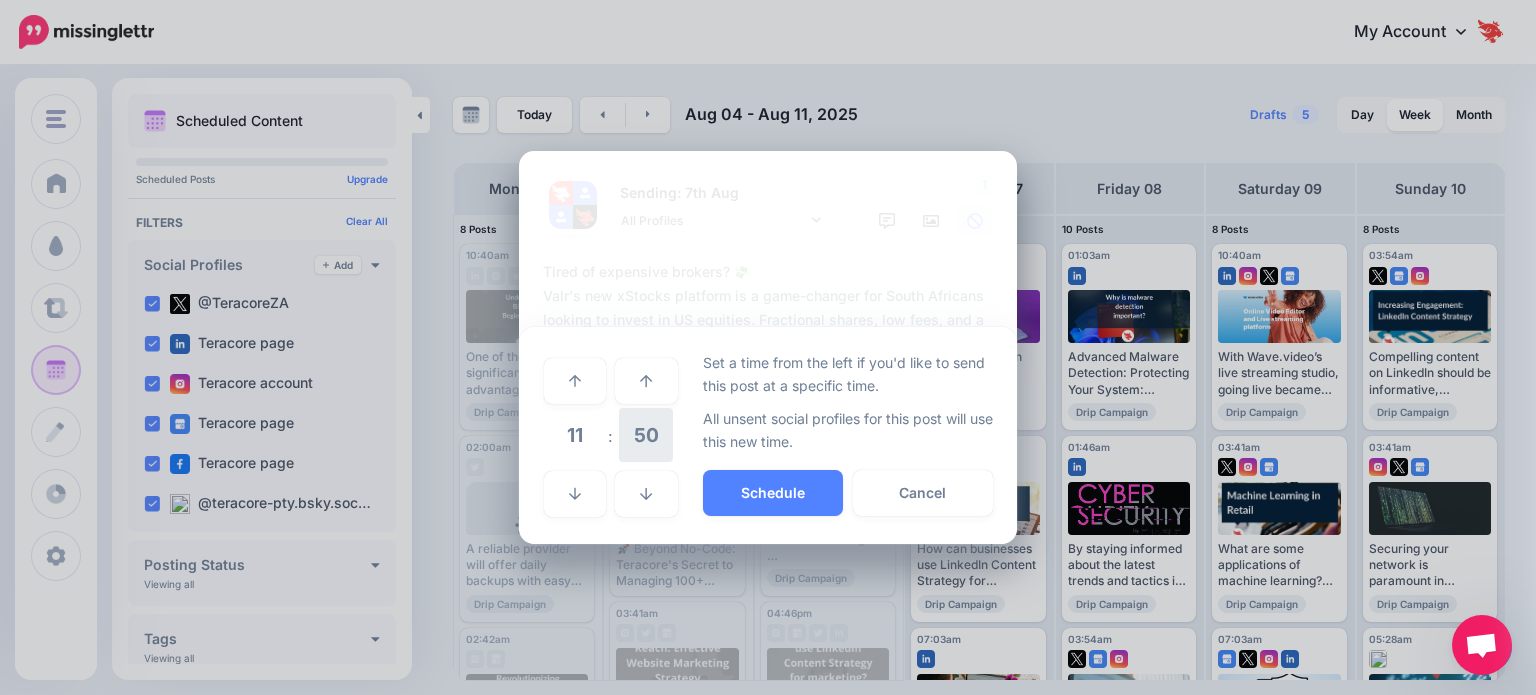 click on "50" at bounding box center [646, 435] 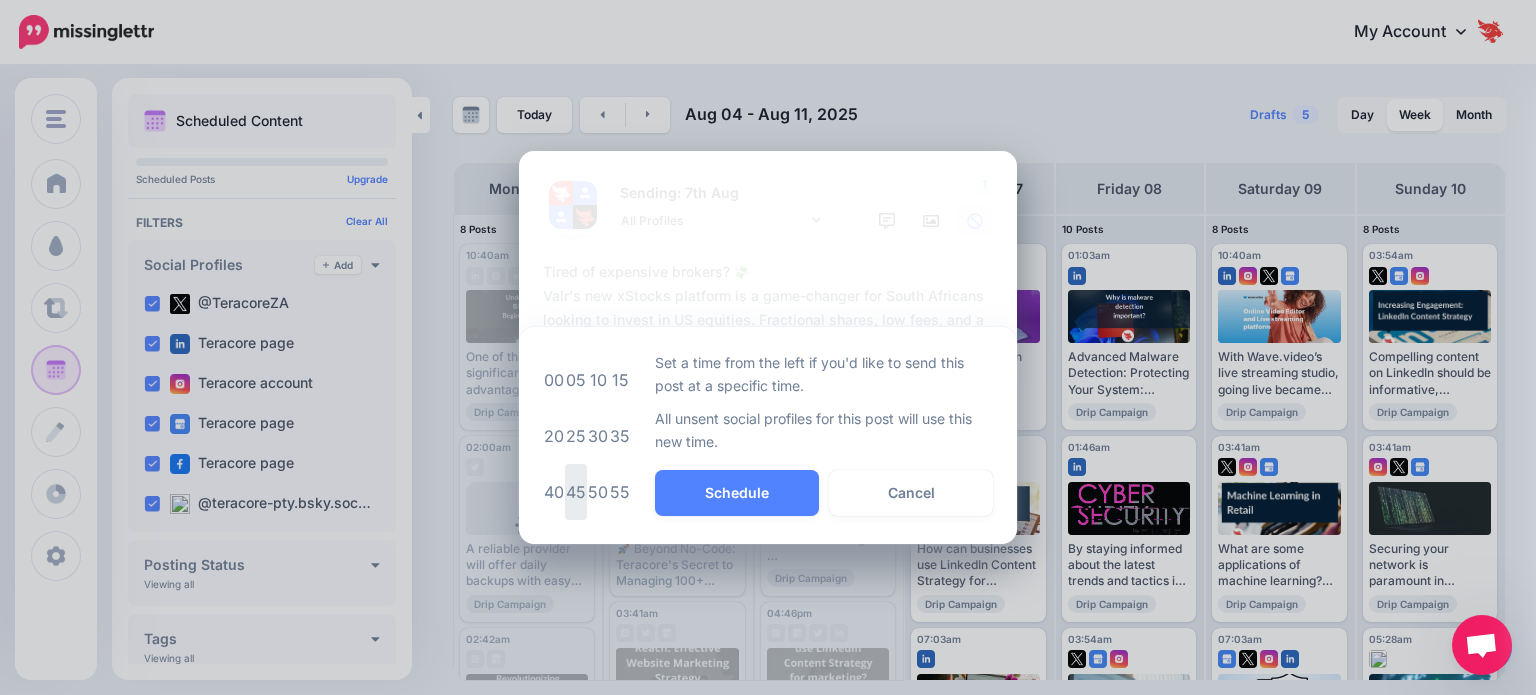 click on "45" at bounding box center (576, 492) 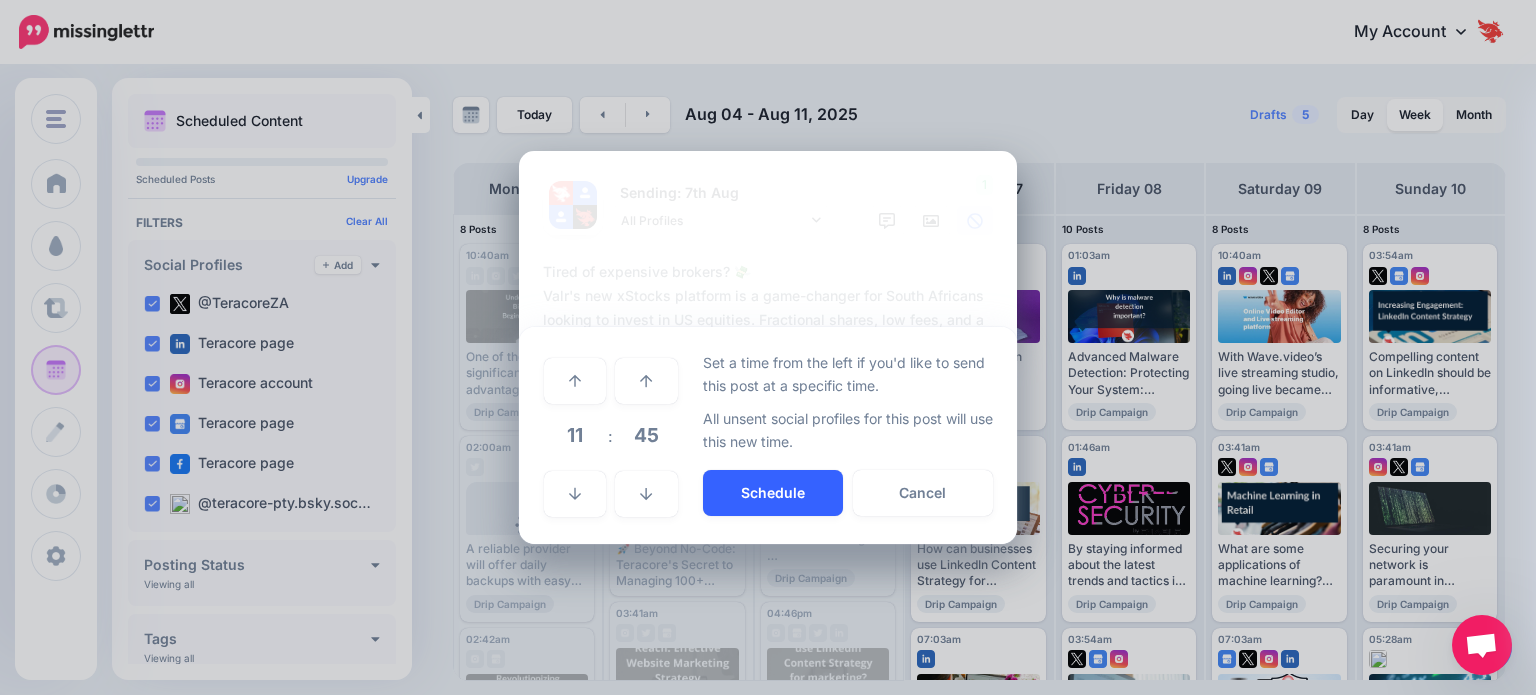 click on "Schedule" at bounding box center [773, 493] 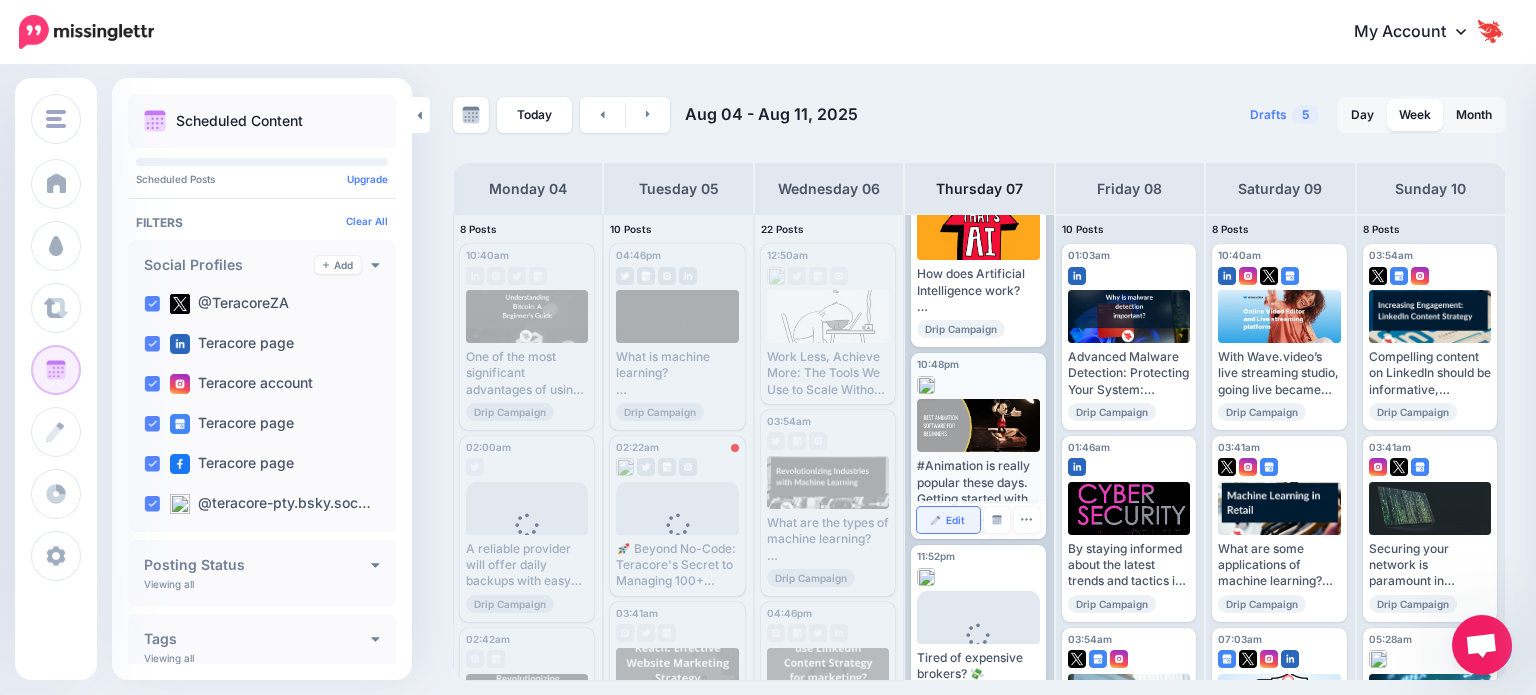 scroll, scrollTop: 993, scrollLeft: 0, axis: vertical 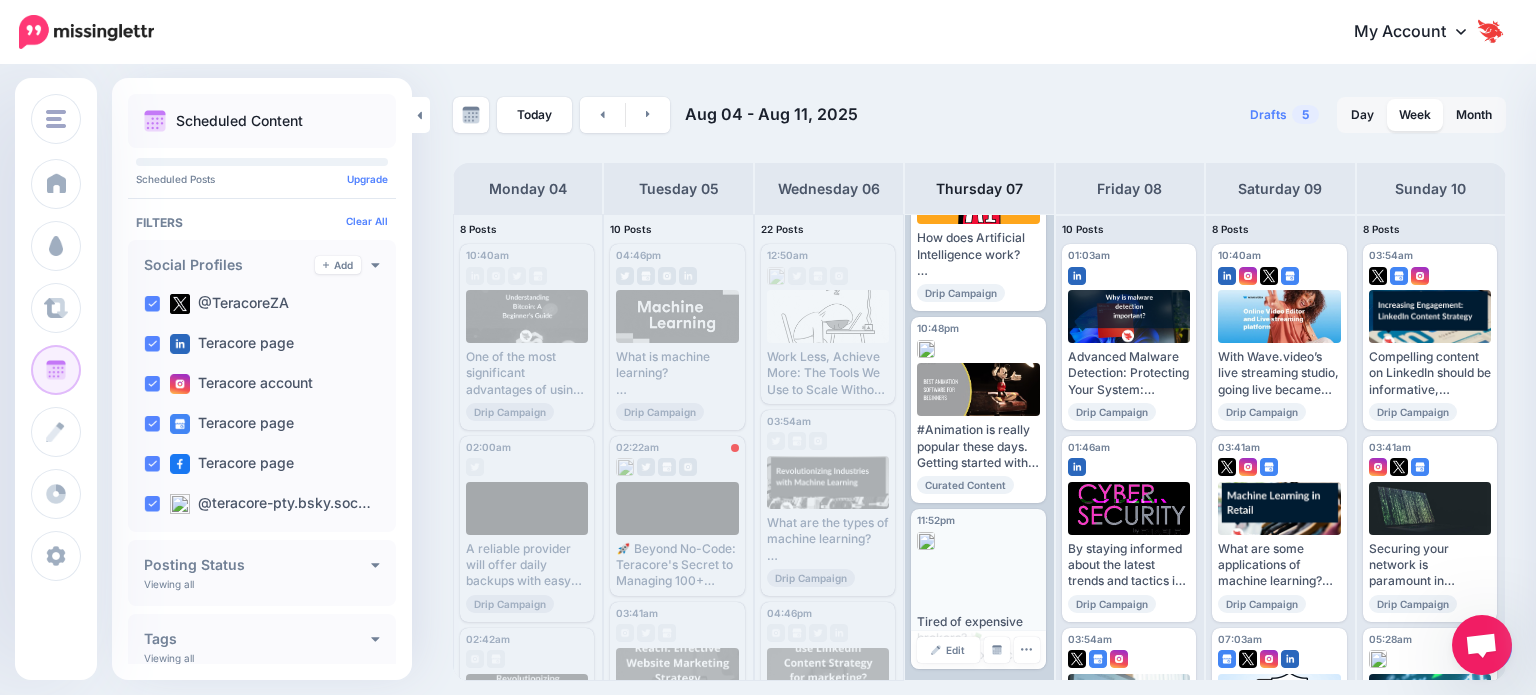 click at bounding box center [978, 536] 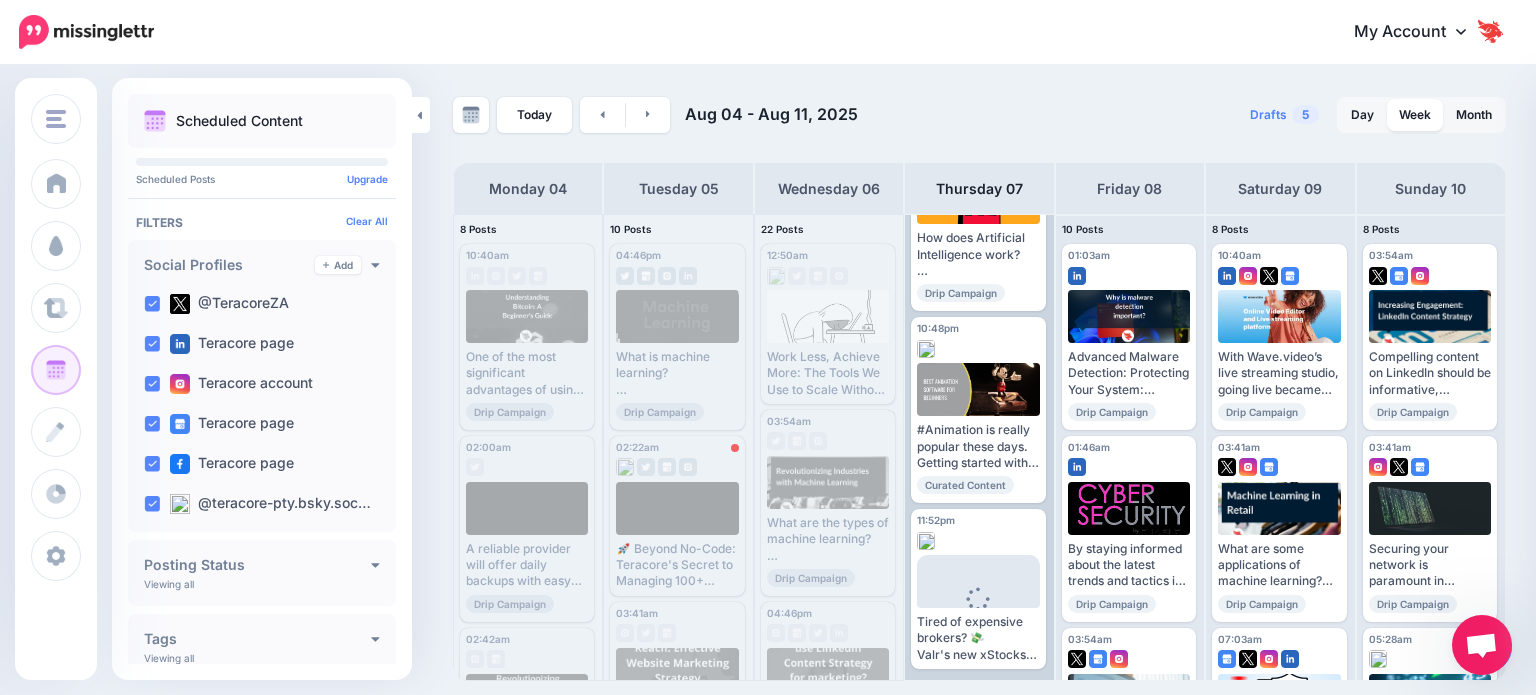 click on "11:52pm" at bounding box center (936, 520) 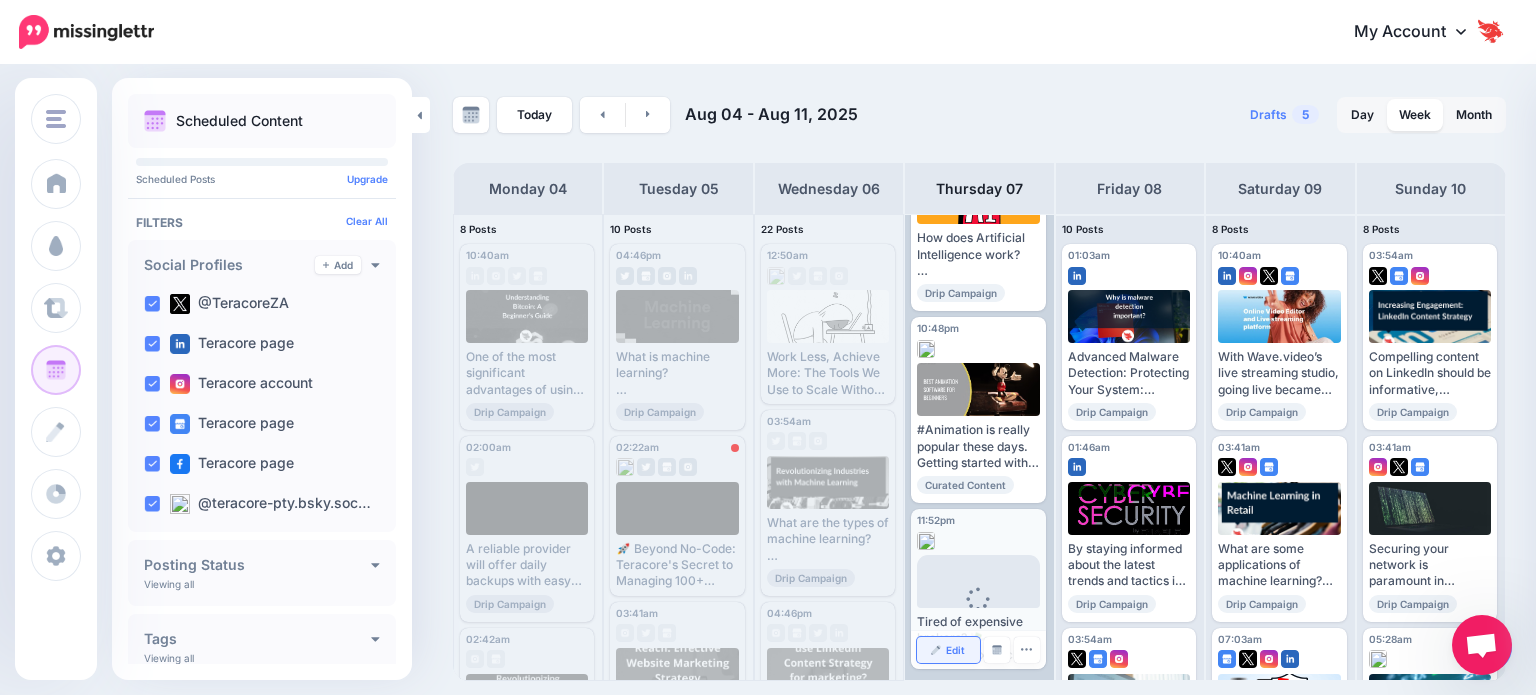 click on "Edit" at bounding box center (948, 650) 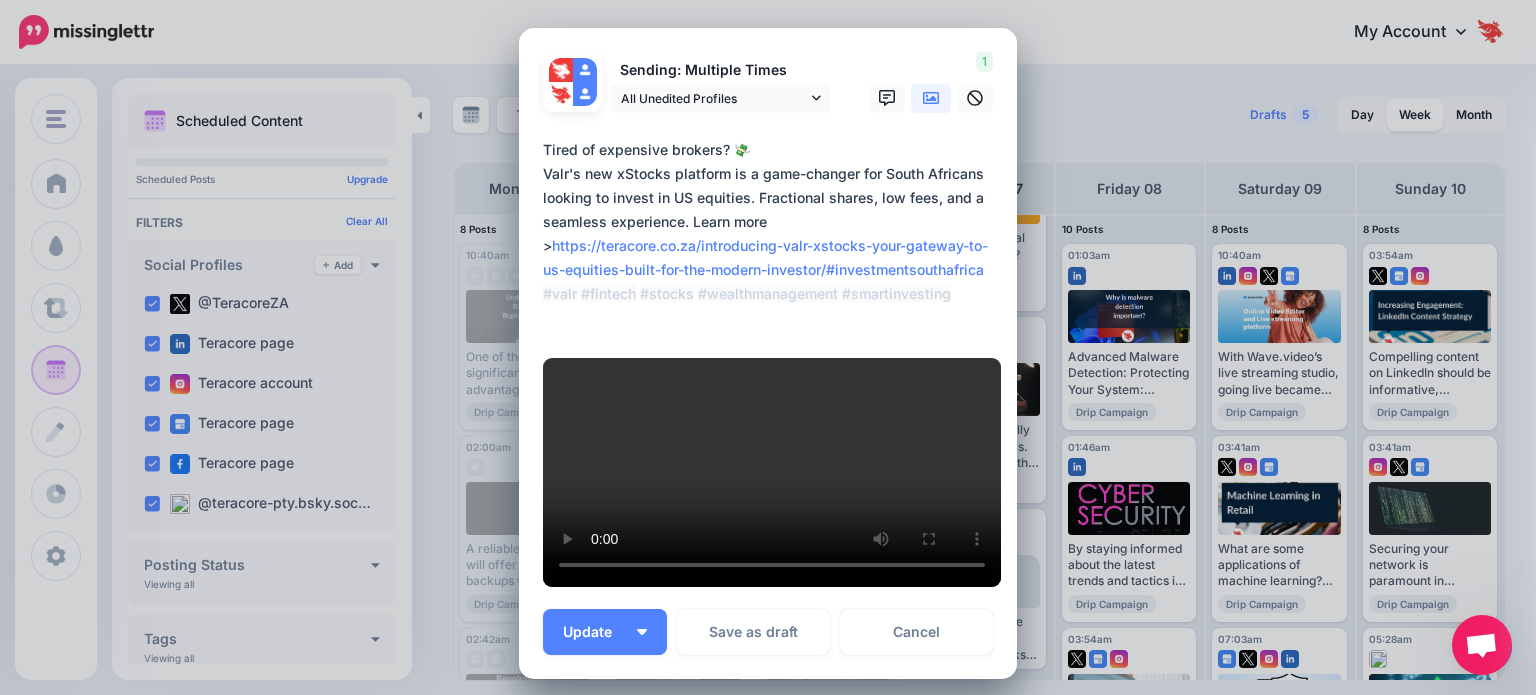 click on "**********" at bounding box center (773, 234) 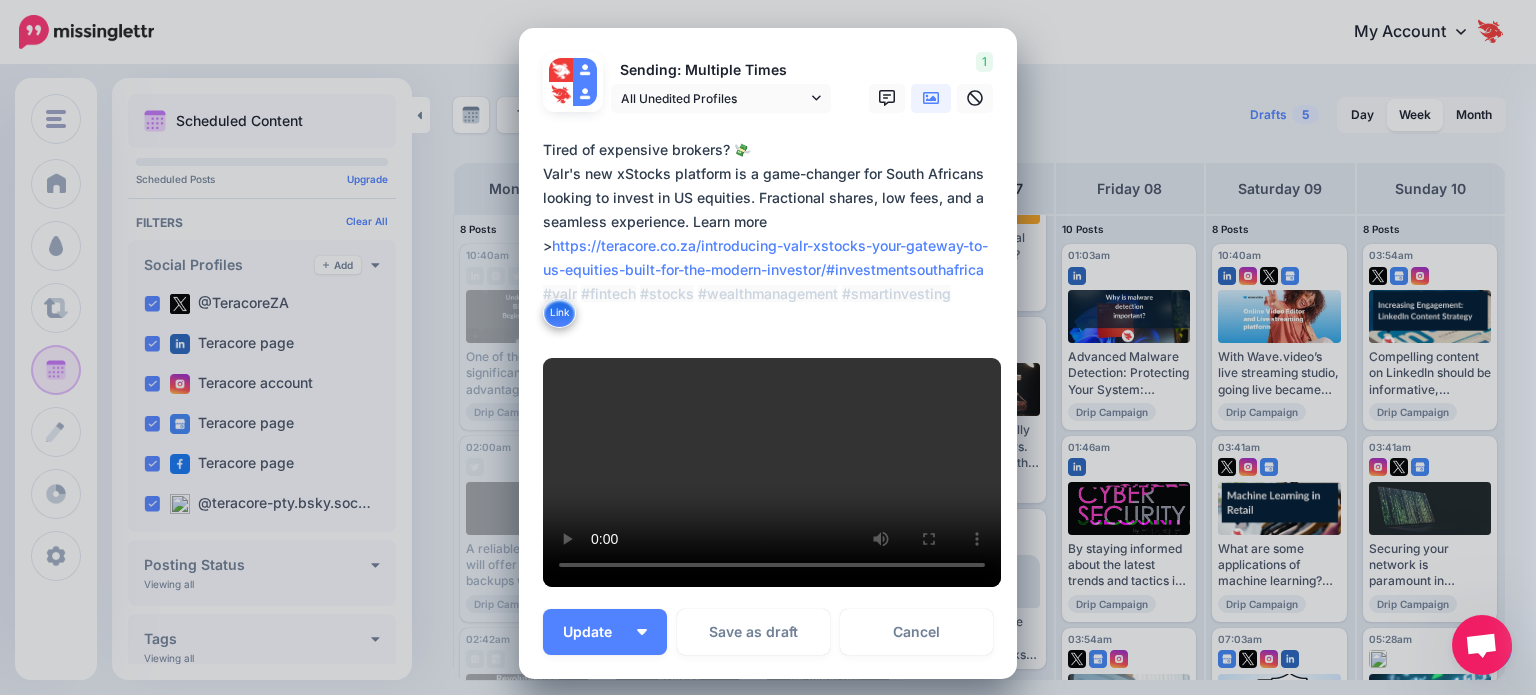 click on "Edit Post
Loading
Sending: Multiple Times" at bounding box center [768, 347] 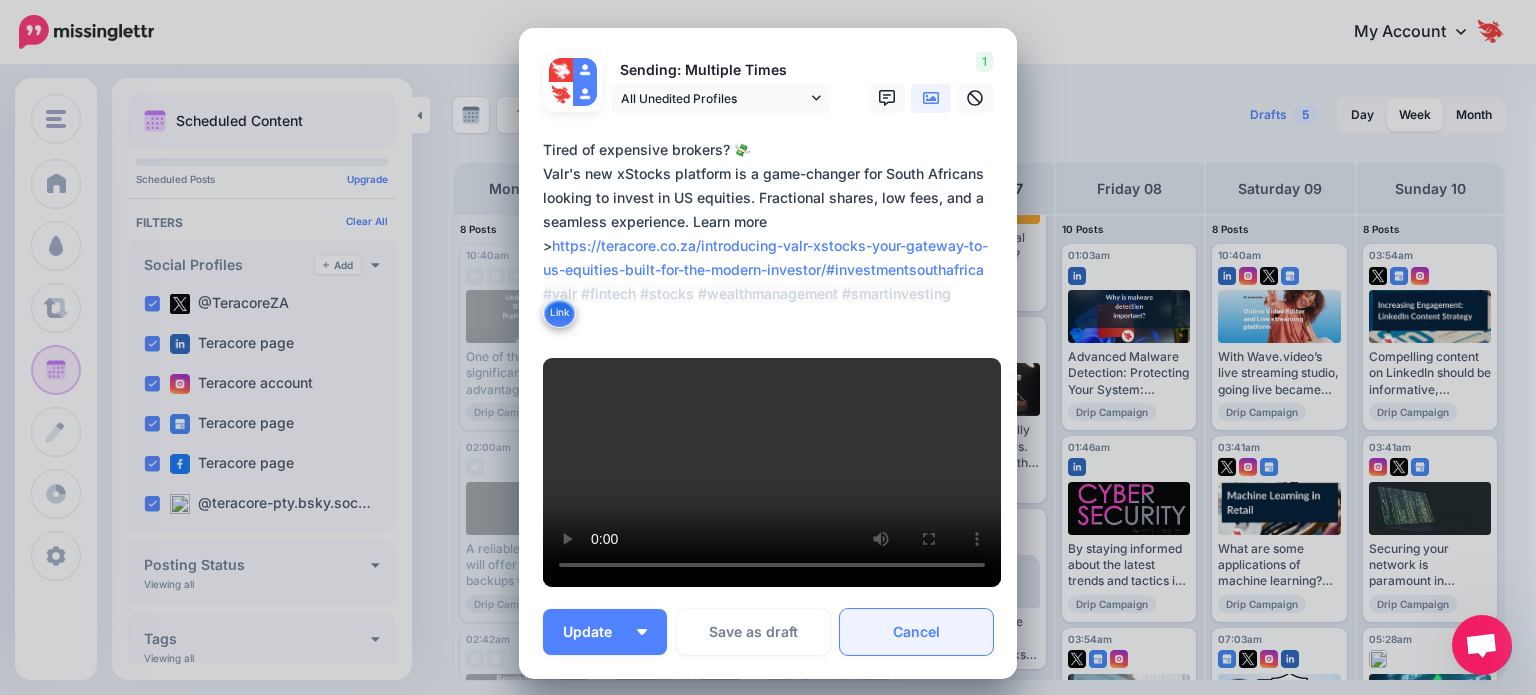 click on "Cancel" at bounding box center [916, 632] 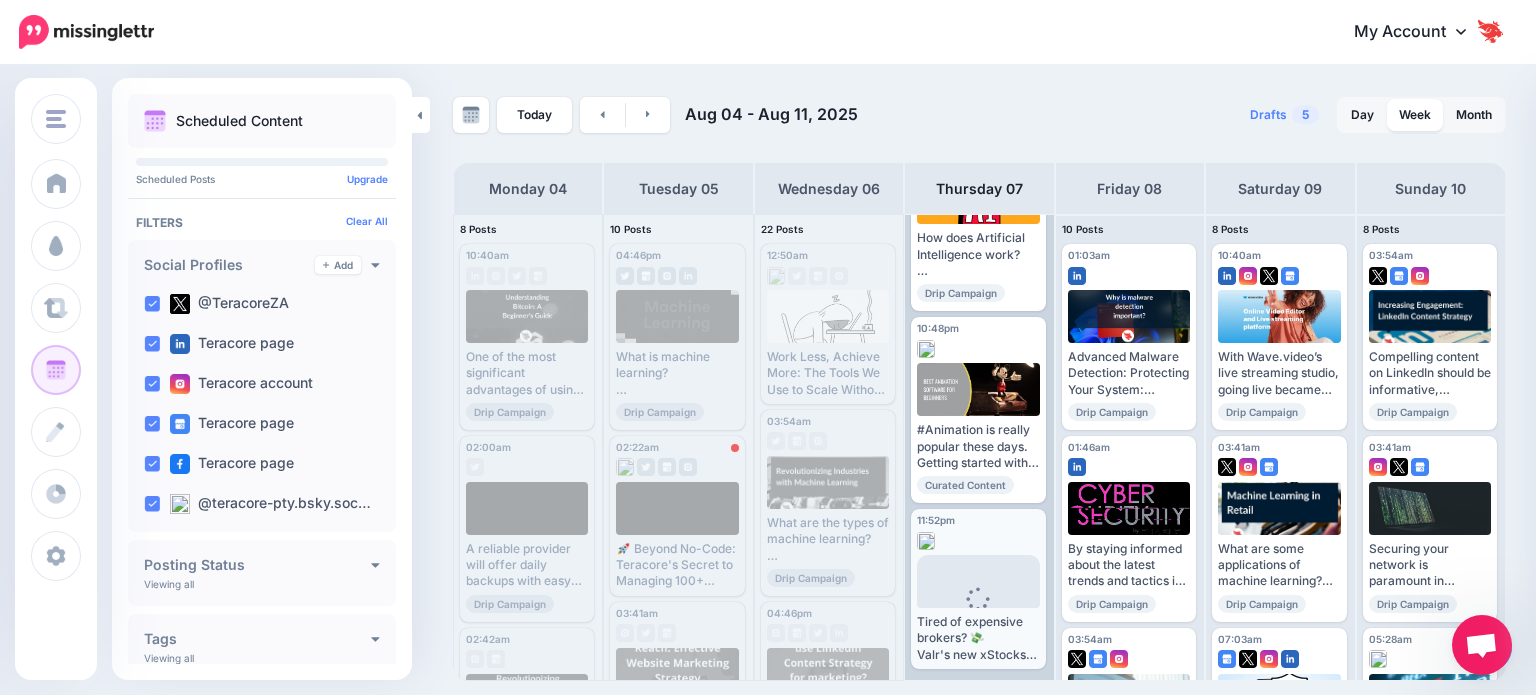 scroll, scrollTop: 0, scrollLeft: 0, axis: both 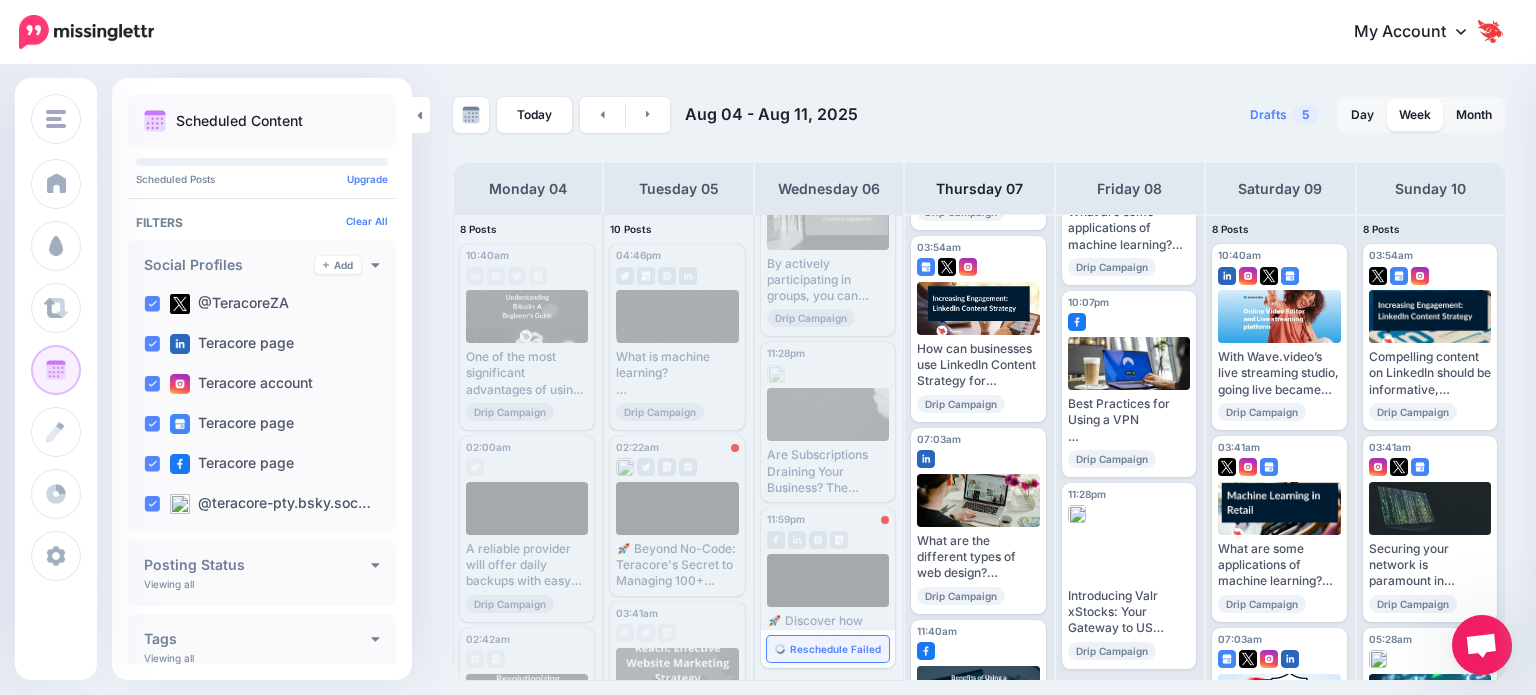 click on "Reschedule Failed" at bounding box center [835, 649] 